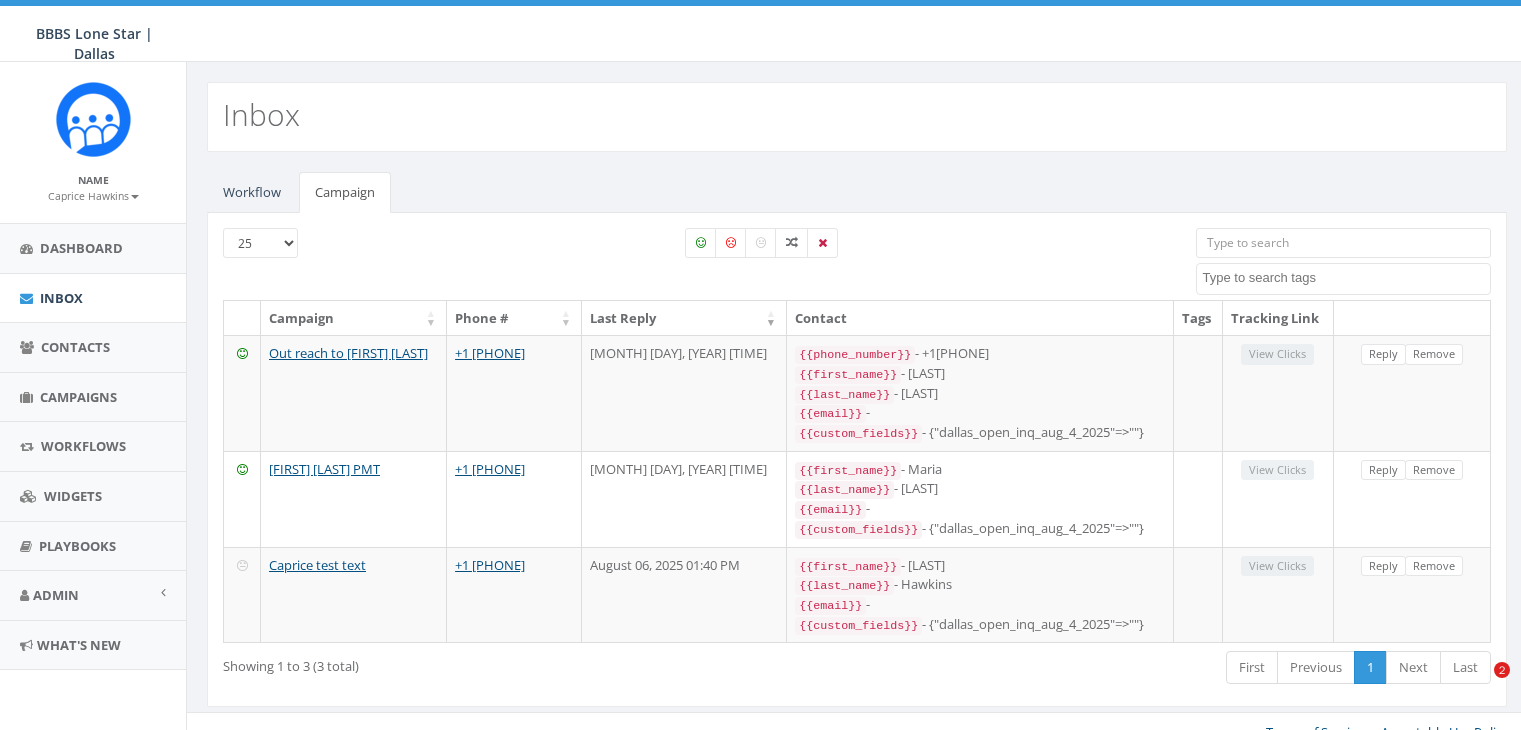 select 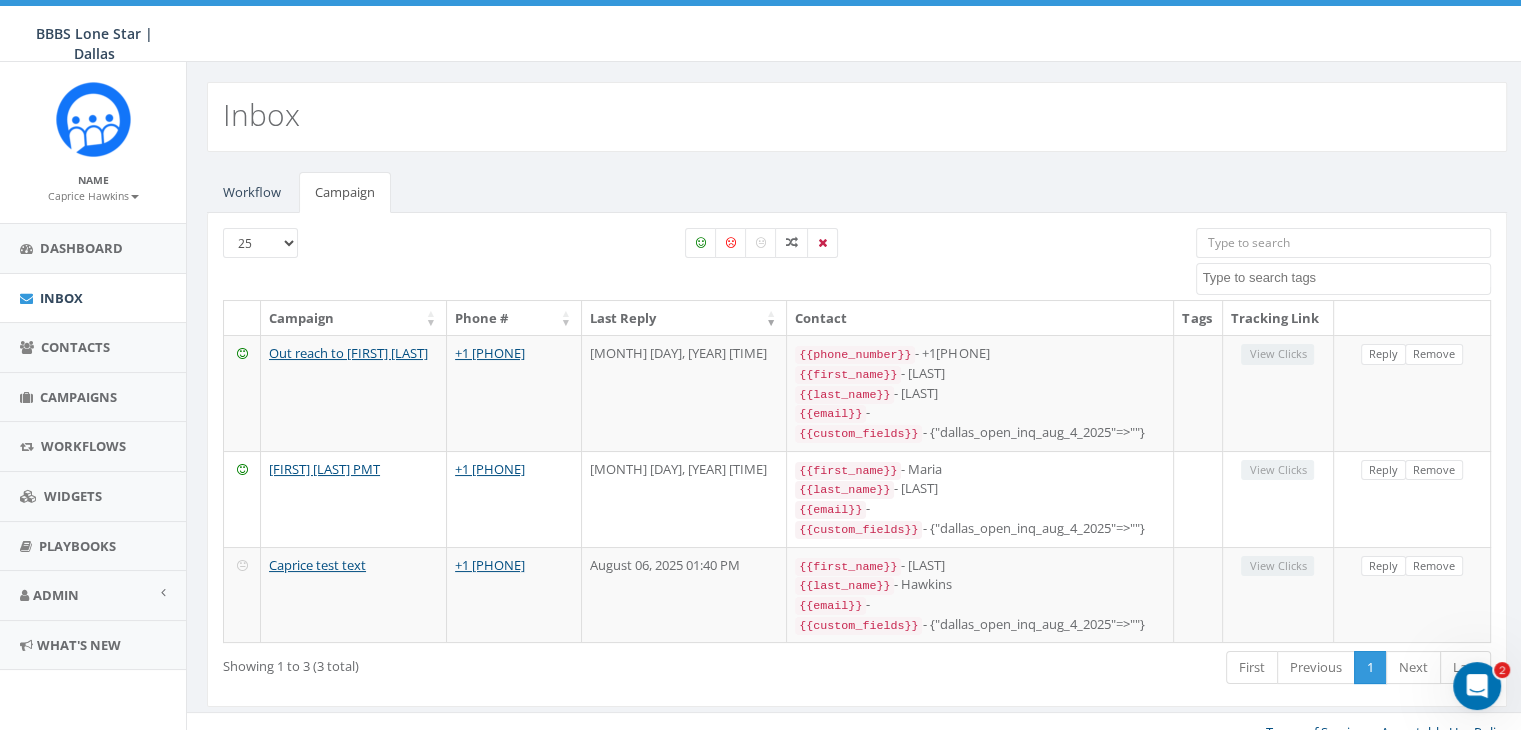 scroll, scrollTop: 0, scrollLeft: 0, axis: both 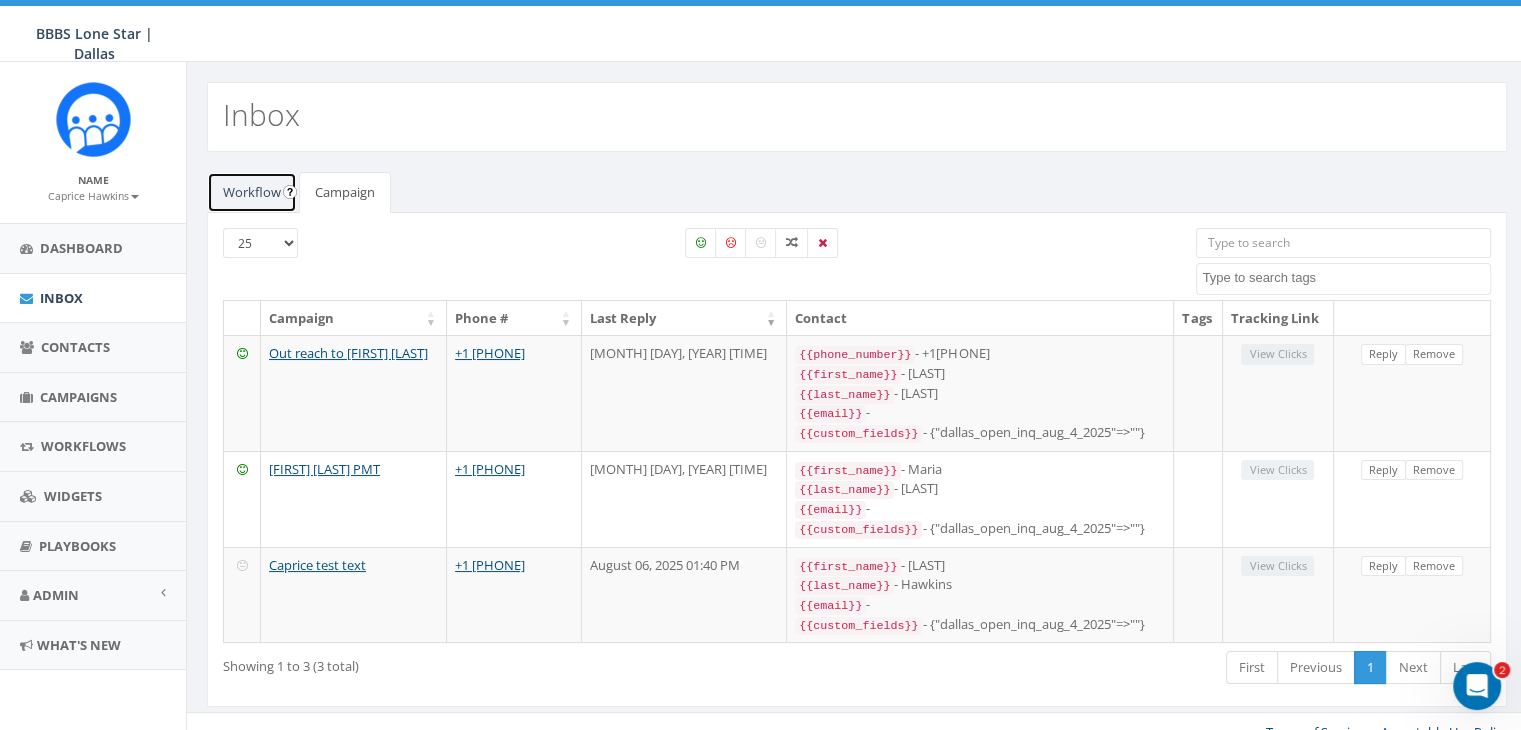 click on "Workflow" at bounding box center (252, 192) 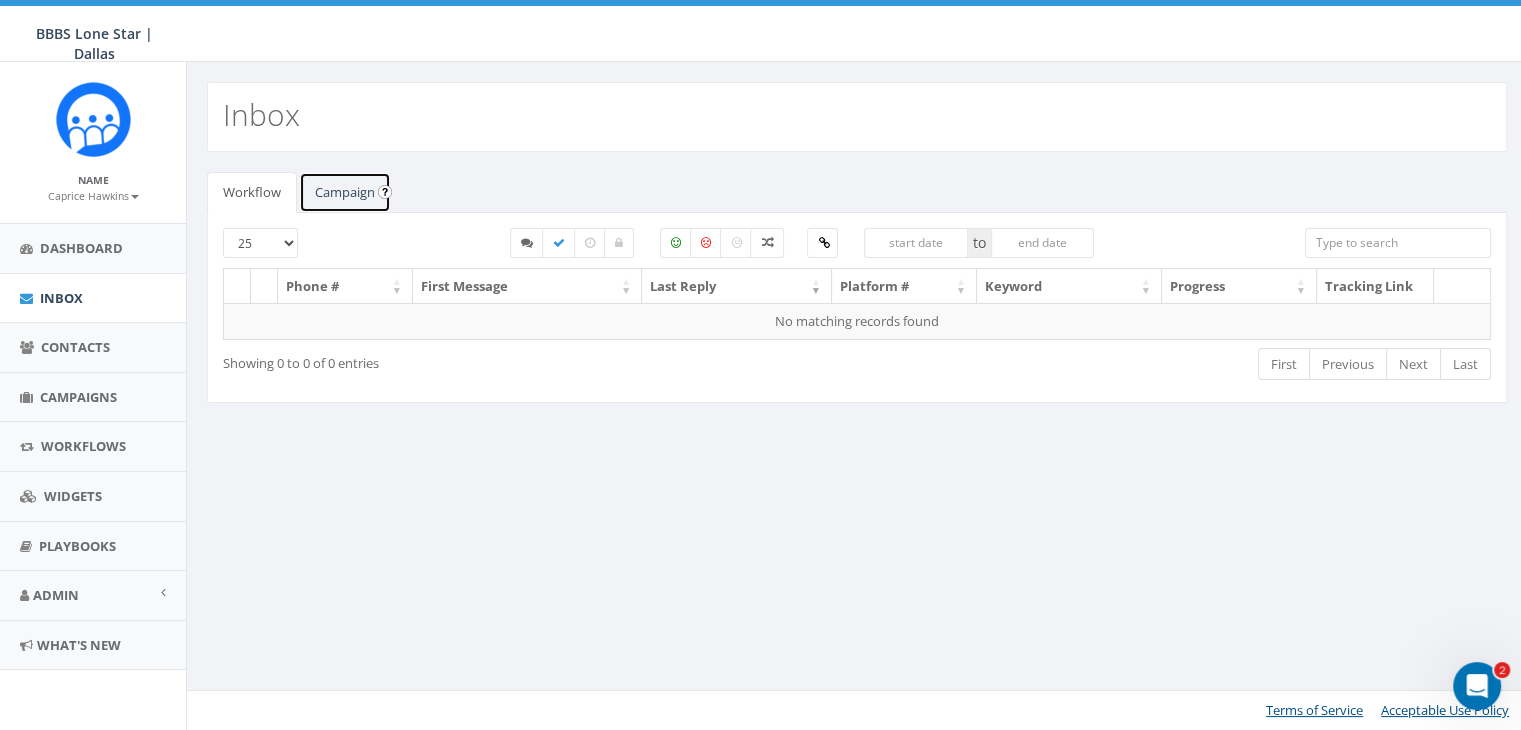 click on "Campaign" at bounding box center [345, 192] 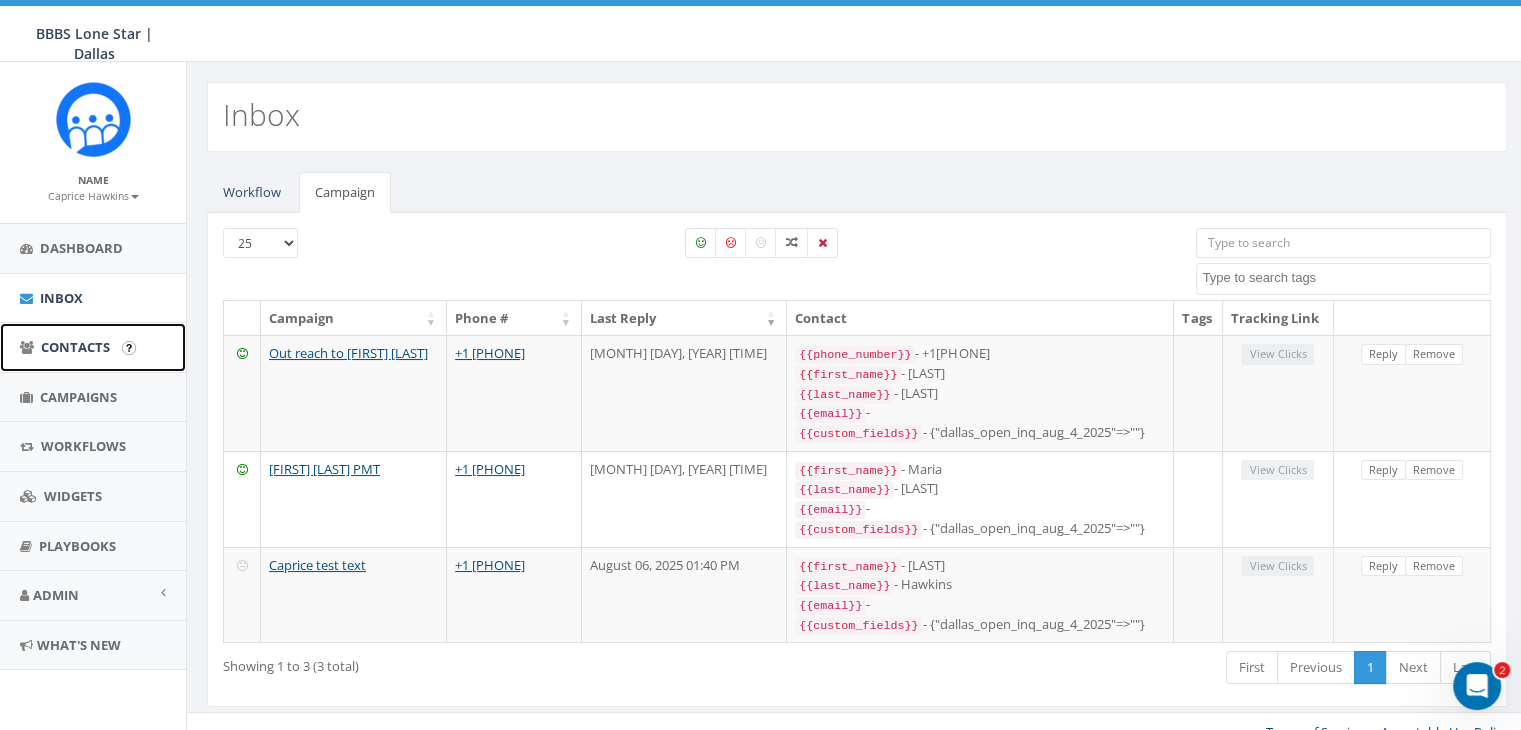 click on "Contacts" at bounding box center [75, 347] 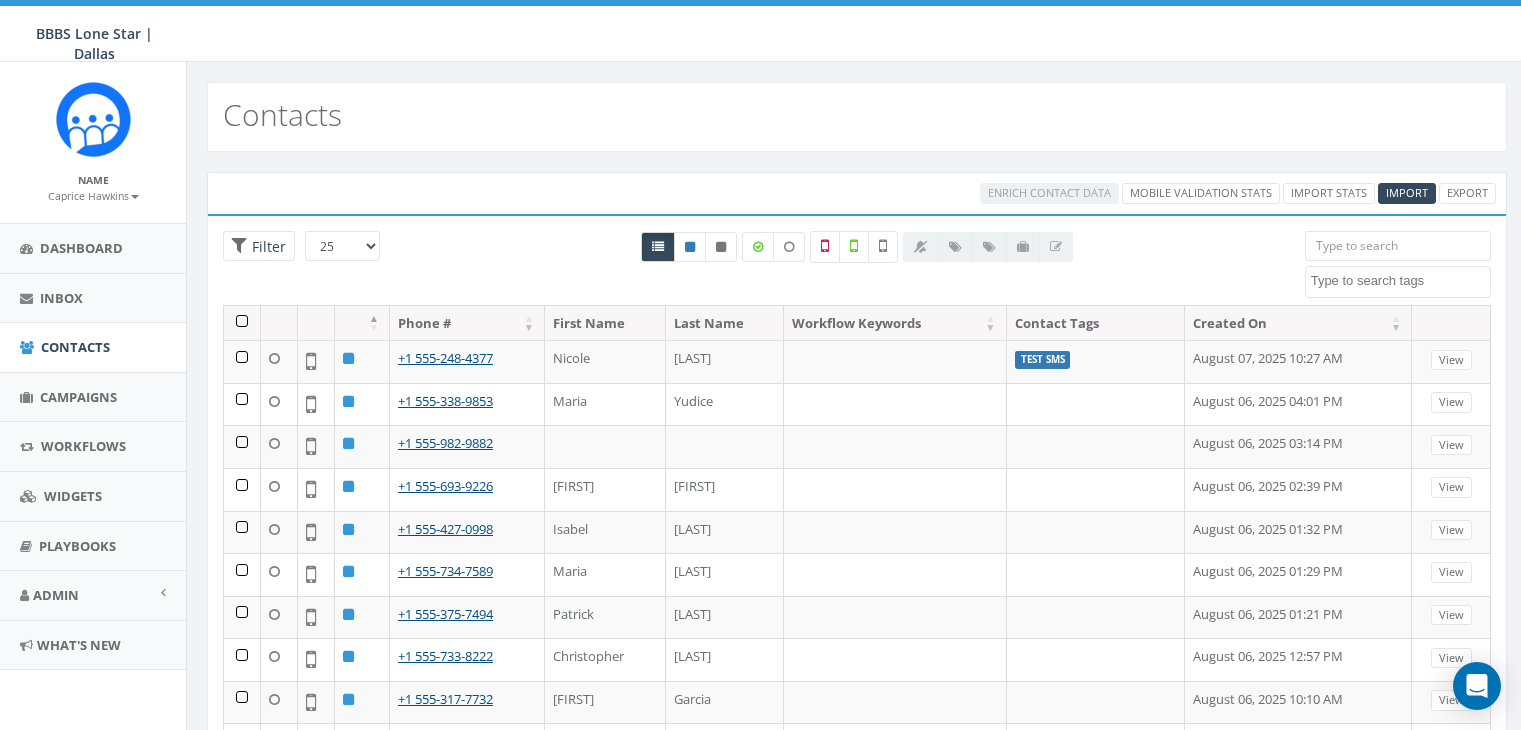 select 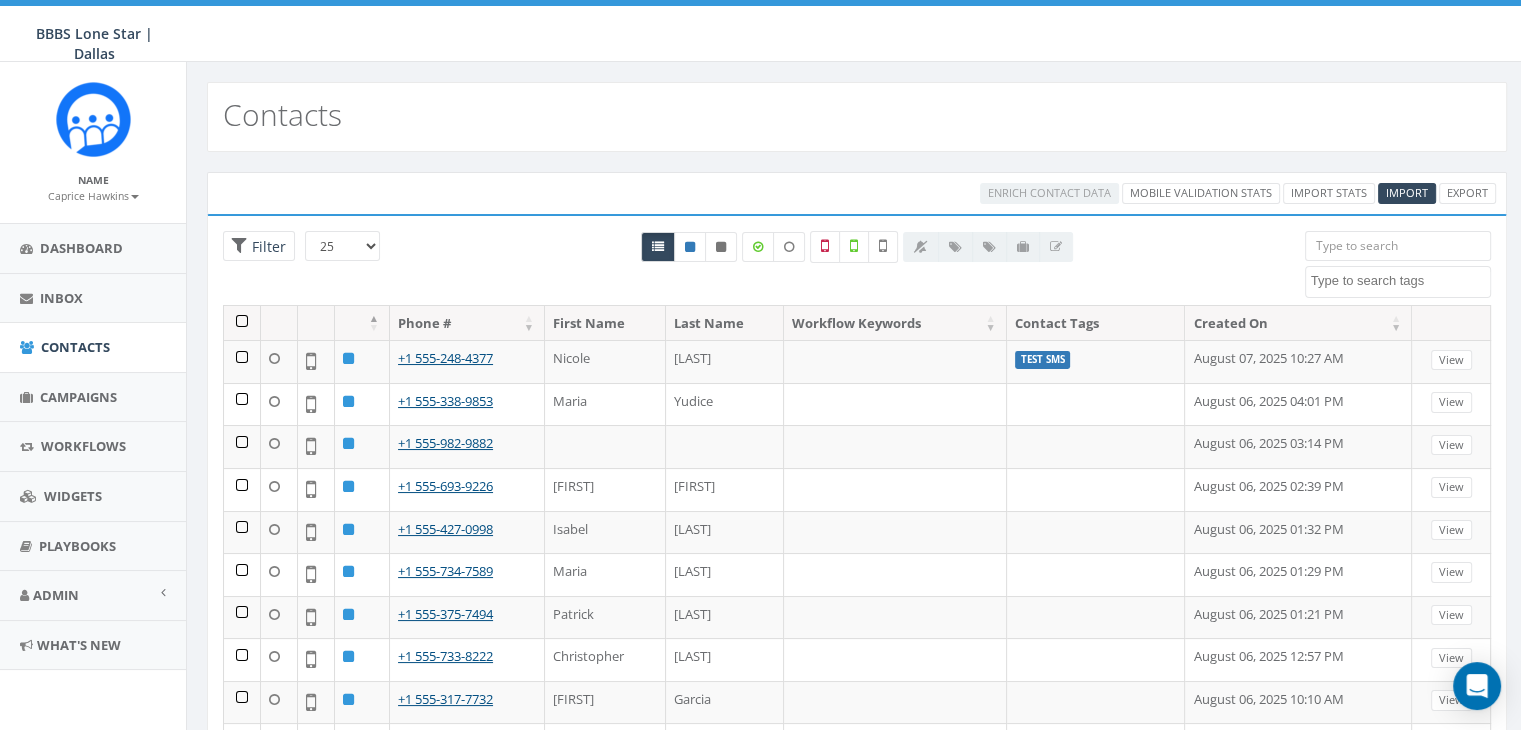 scroll, scrollTop: 0, scrollLeft: 0, axis: both 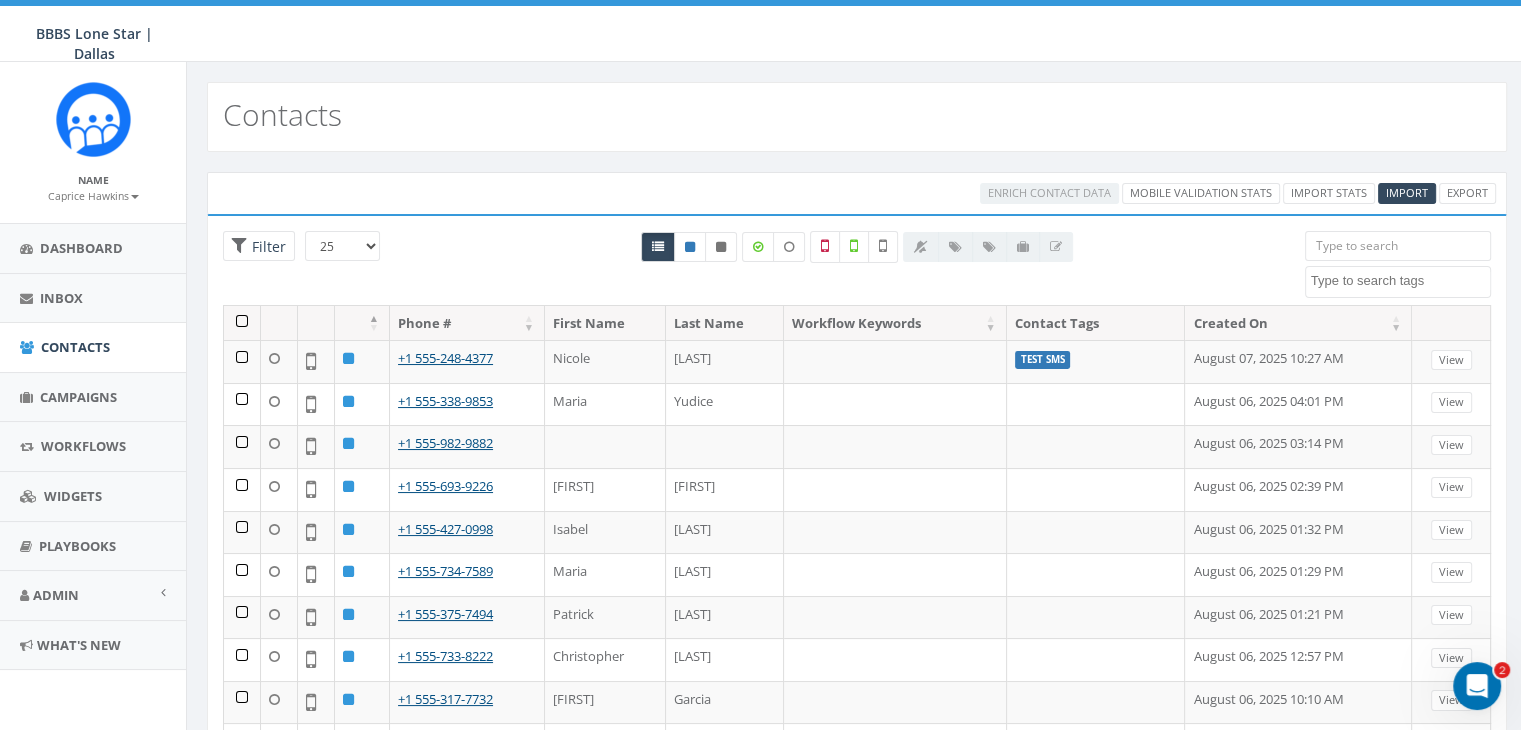 click on "Caprice Hawkins" at bounding box center (93, 196) 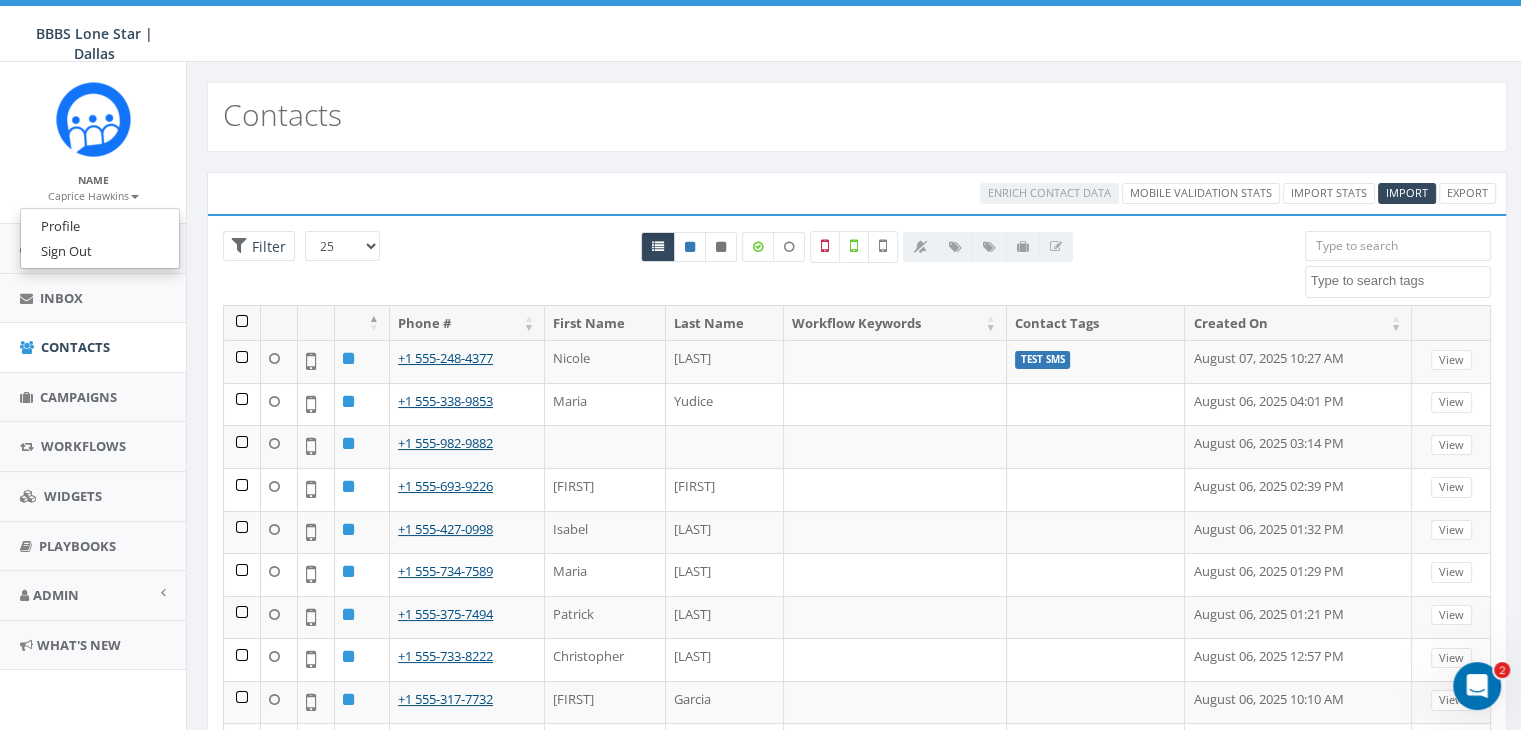 click on "Enrich Contact Data   Mobile Validation Stats   Import Stats    Import   Export" at bounding box center [857, 193] 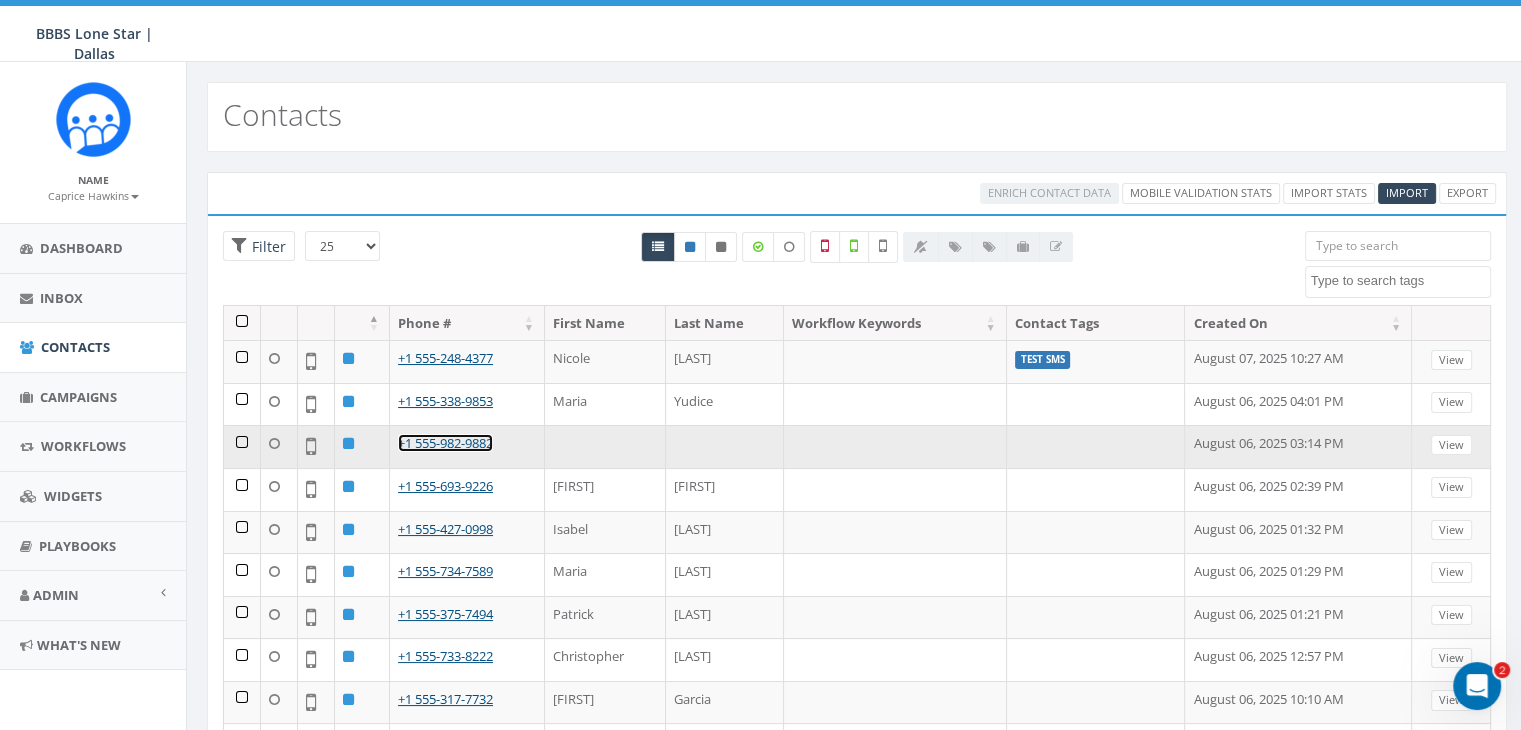 click on "+1 [PHONE]" at bounding box center (445, 443) 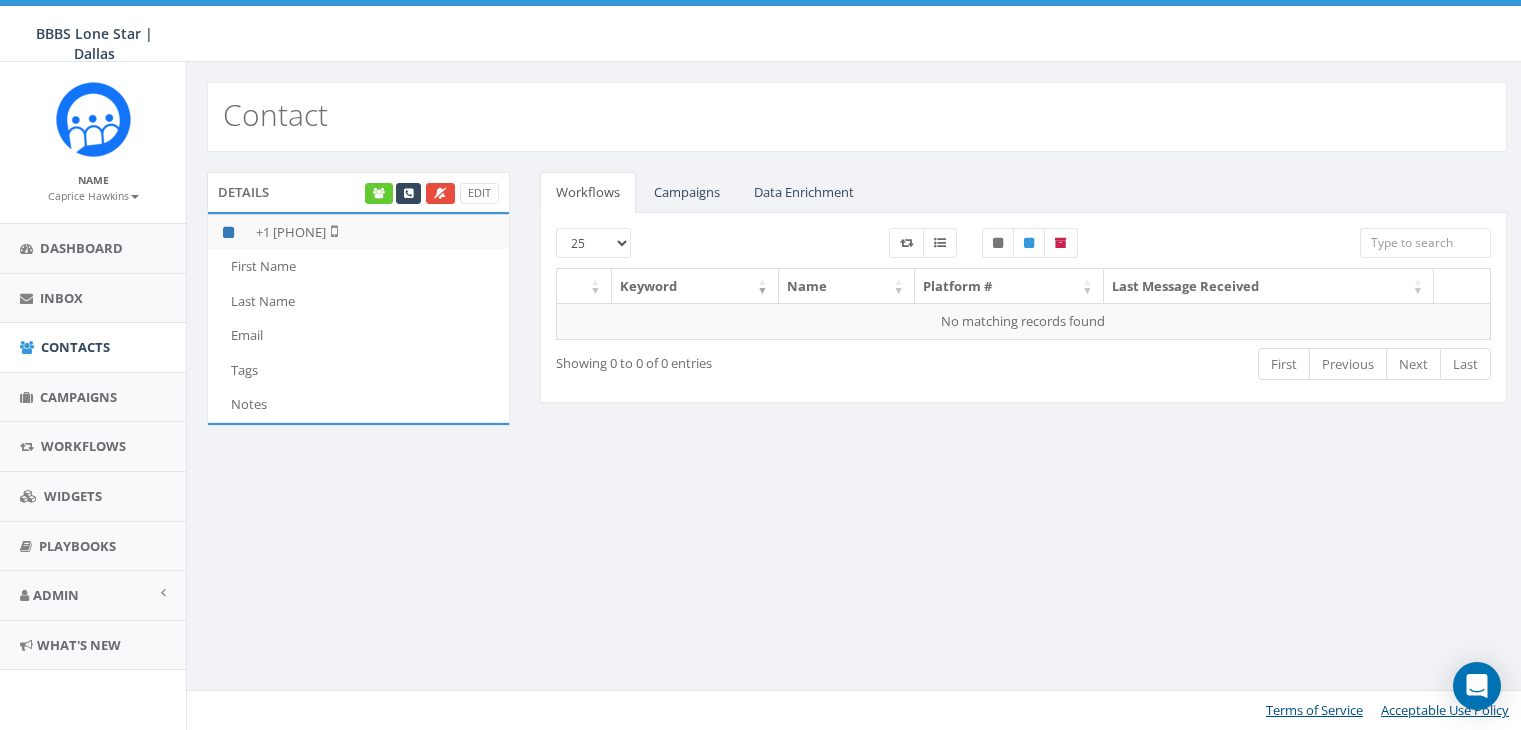 scroll, scrollTop: 0, scrollLeft: 0, axis: both 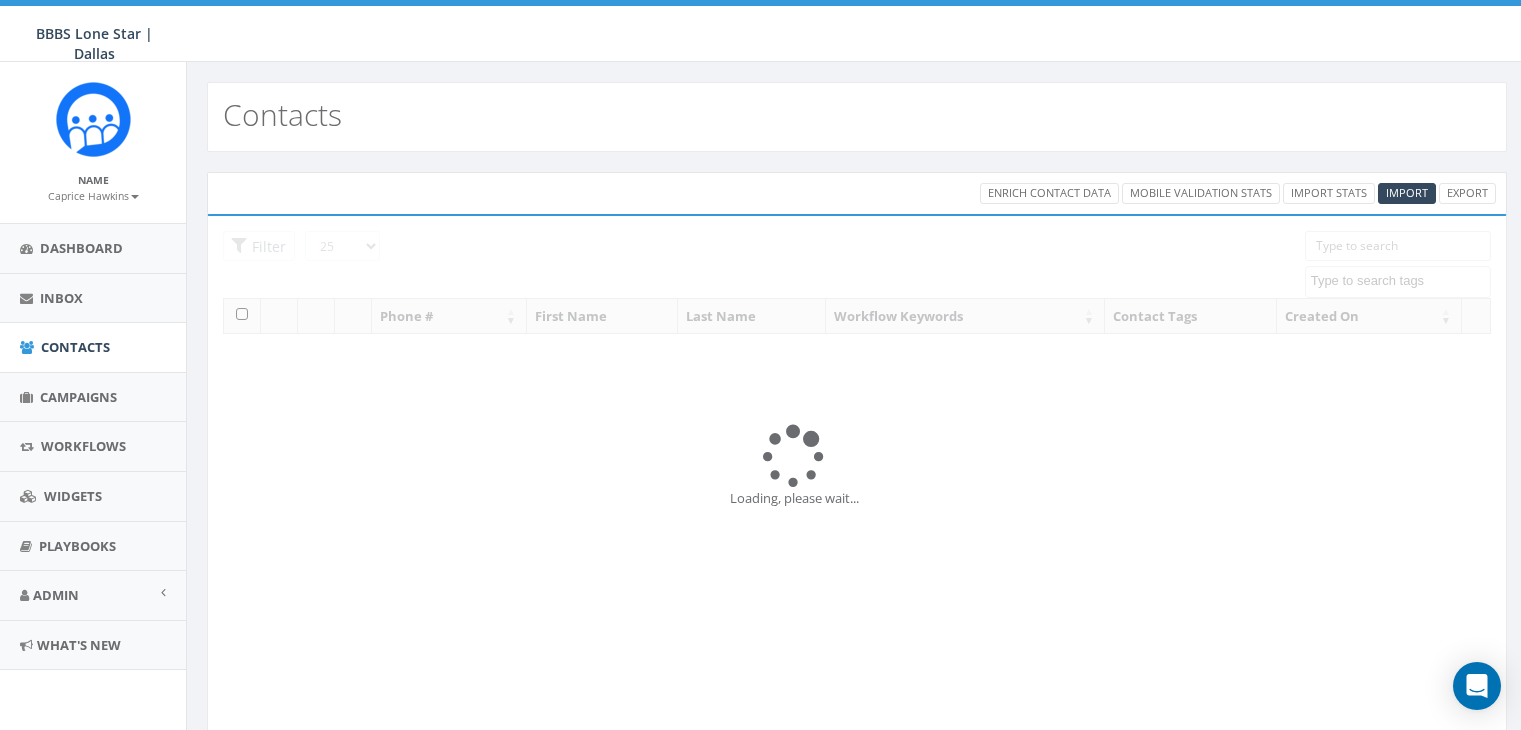 select 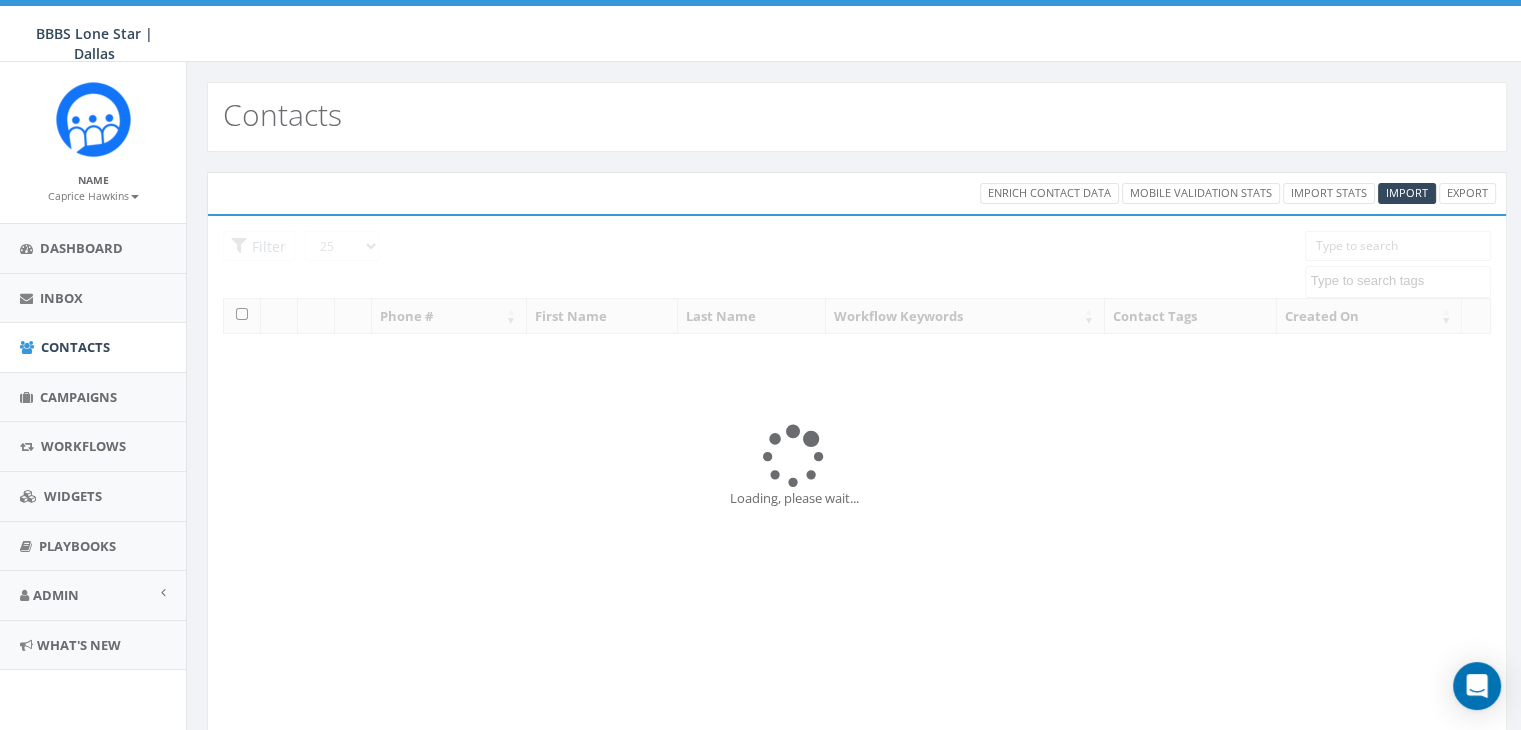 scroll, scrollTop: 0, scrollLeft: 0, axis: both 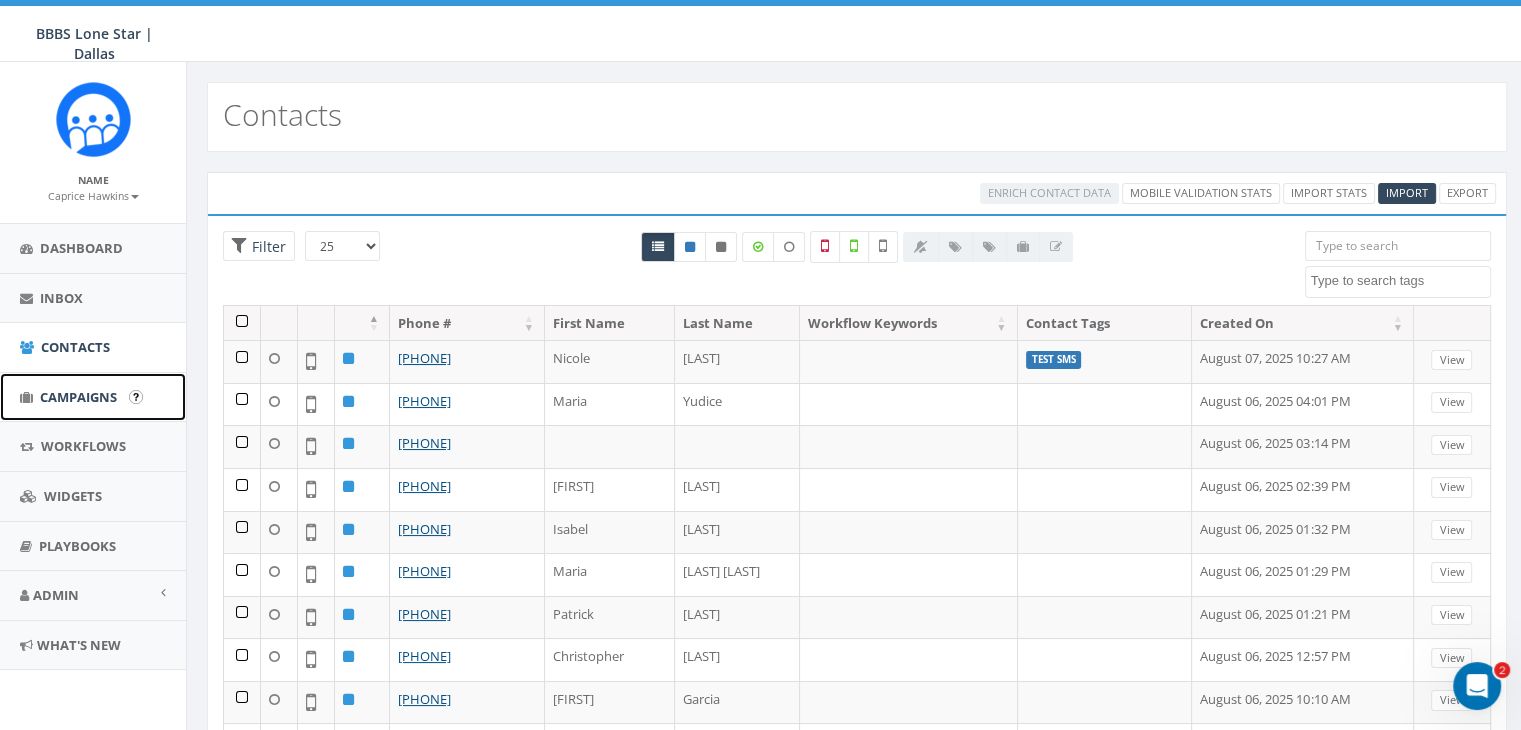 click on "Campaigns" at bounding box center [78, 397] 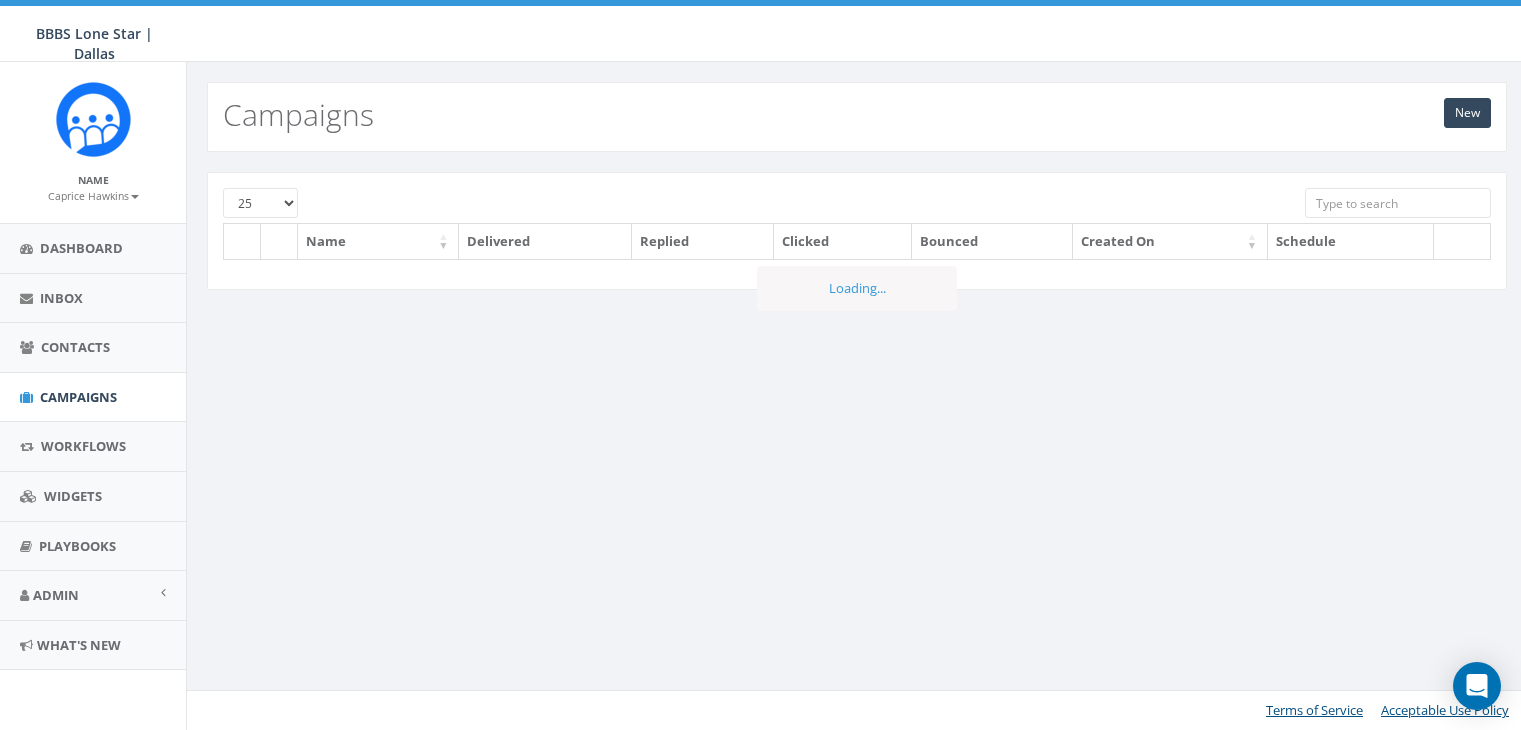 scroll, scrollTop: 0, scrollLeft: 0, axis: both 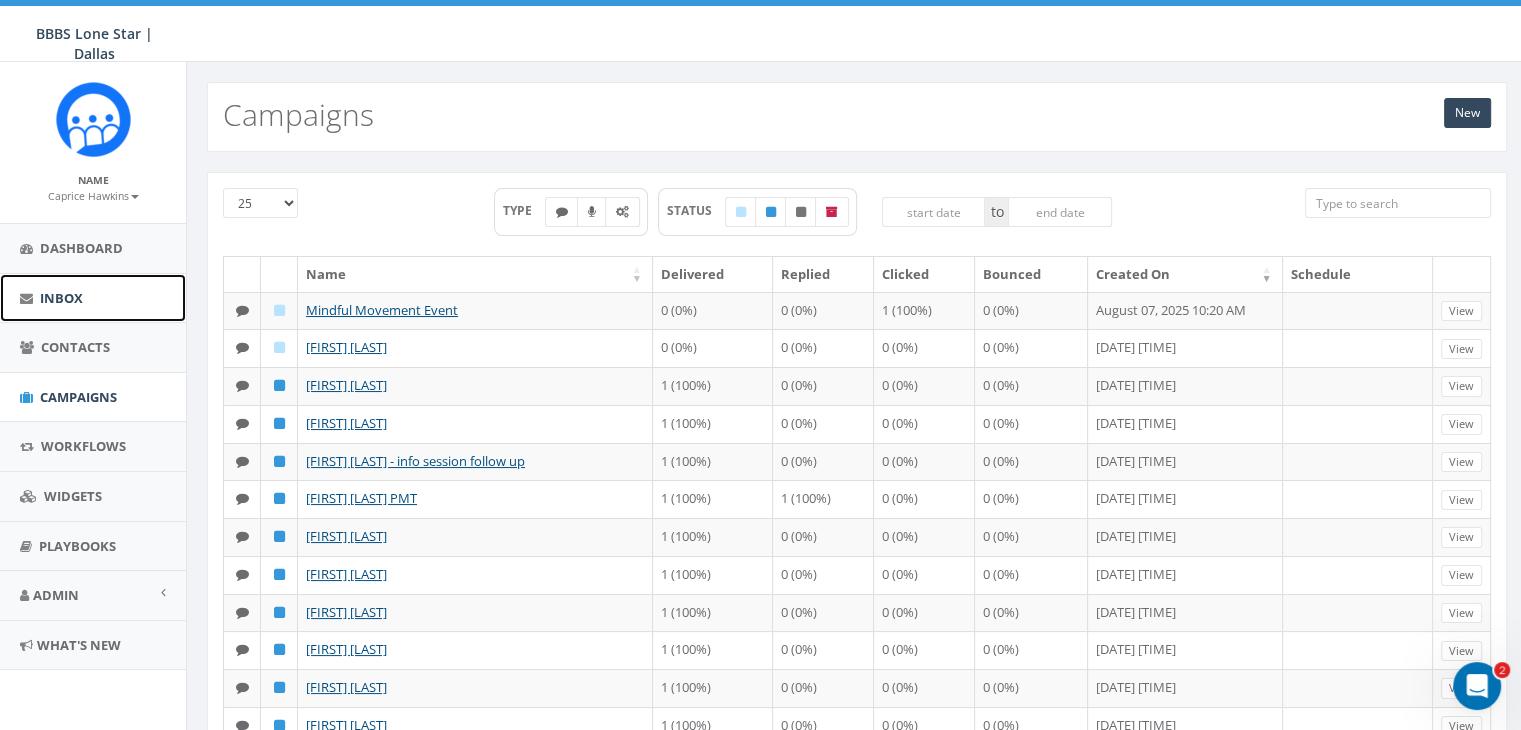 click on "Inbox" at bounding box center [93, 298] 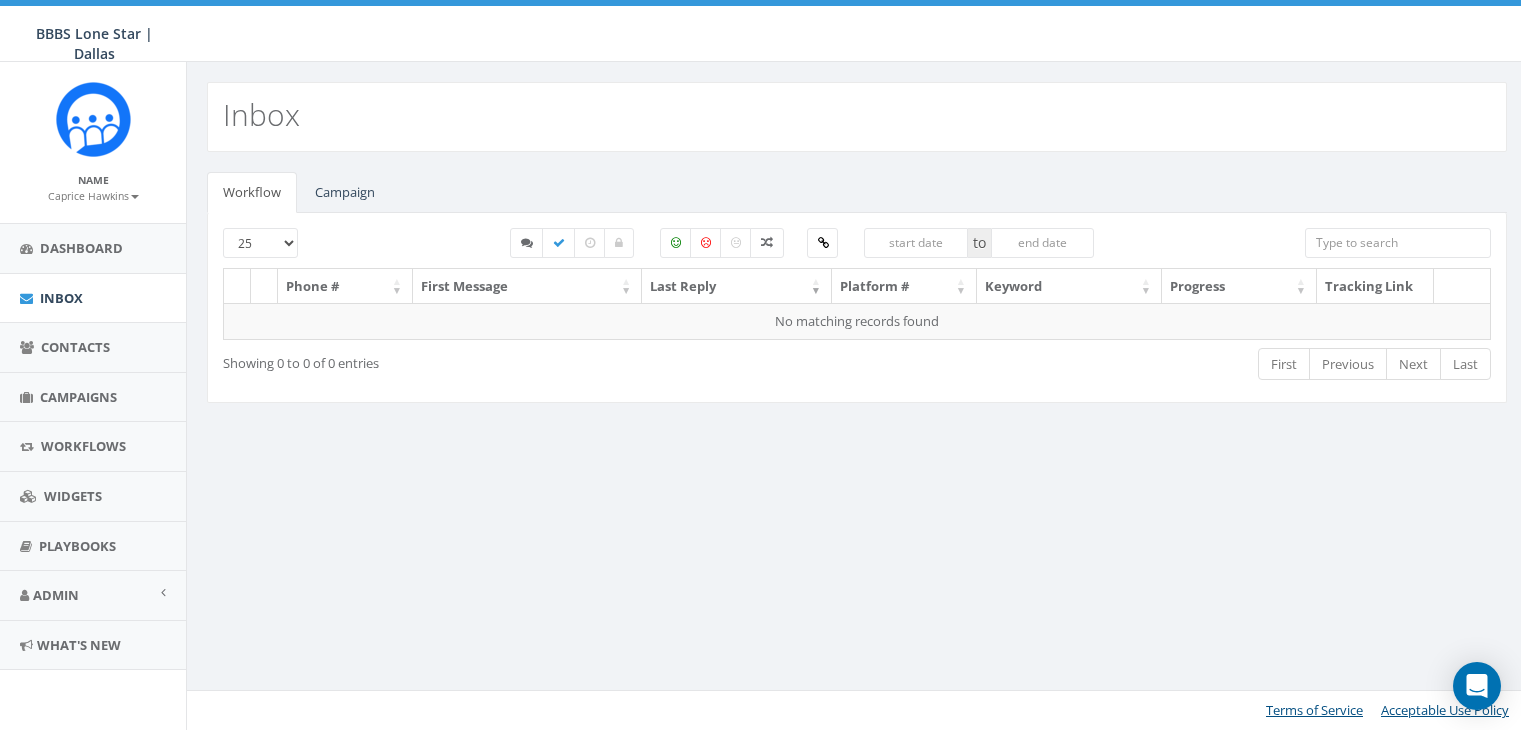 scroll, scrollTop: 0, scrollLeft: 0, axis: both 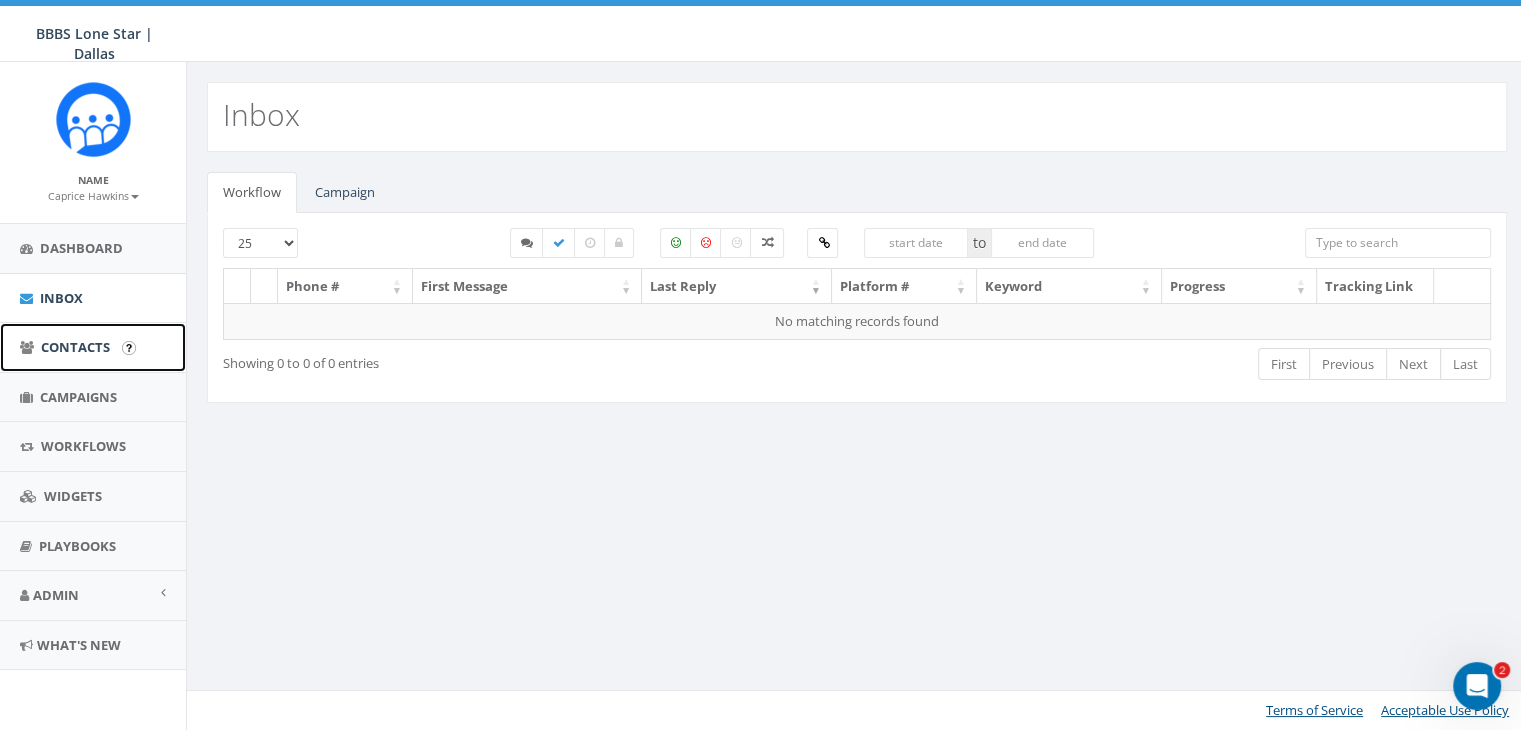 click on "Contacts" at bounding box center [93, 347] 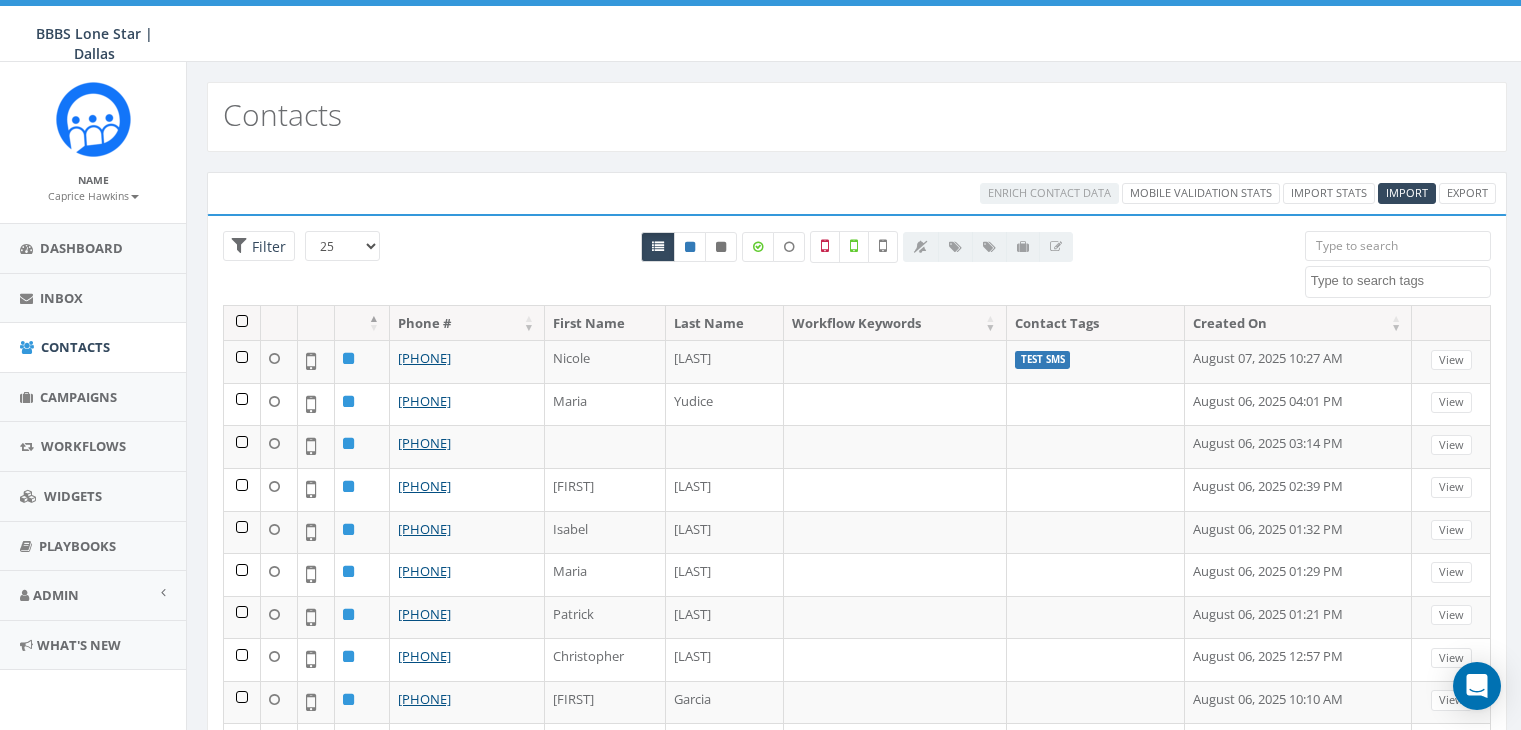 select 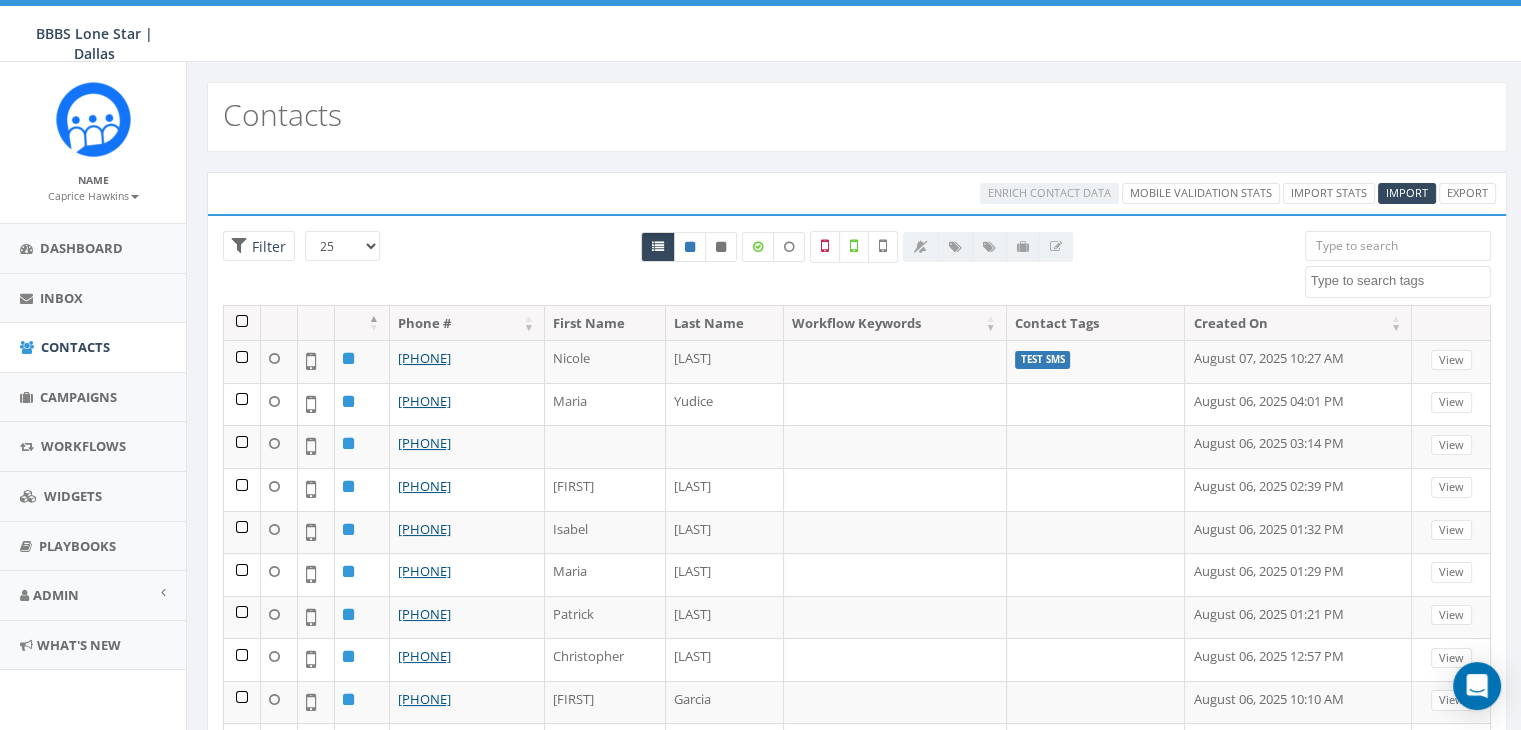 scroll, scrollTop: 0, scrollLeft: 0, axis: both 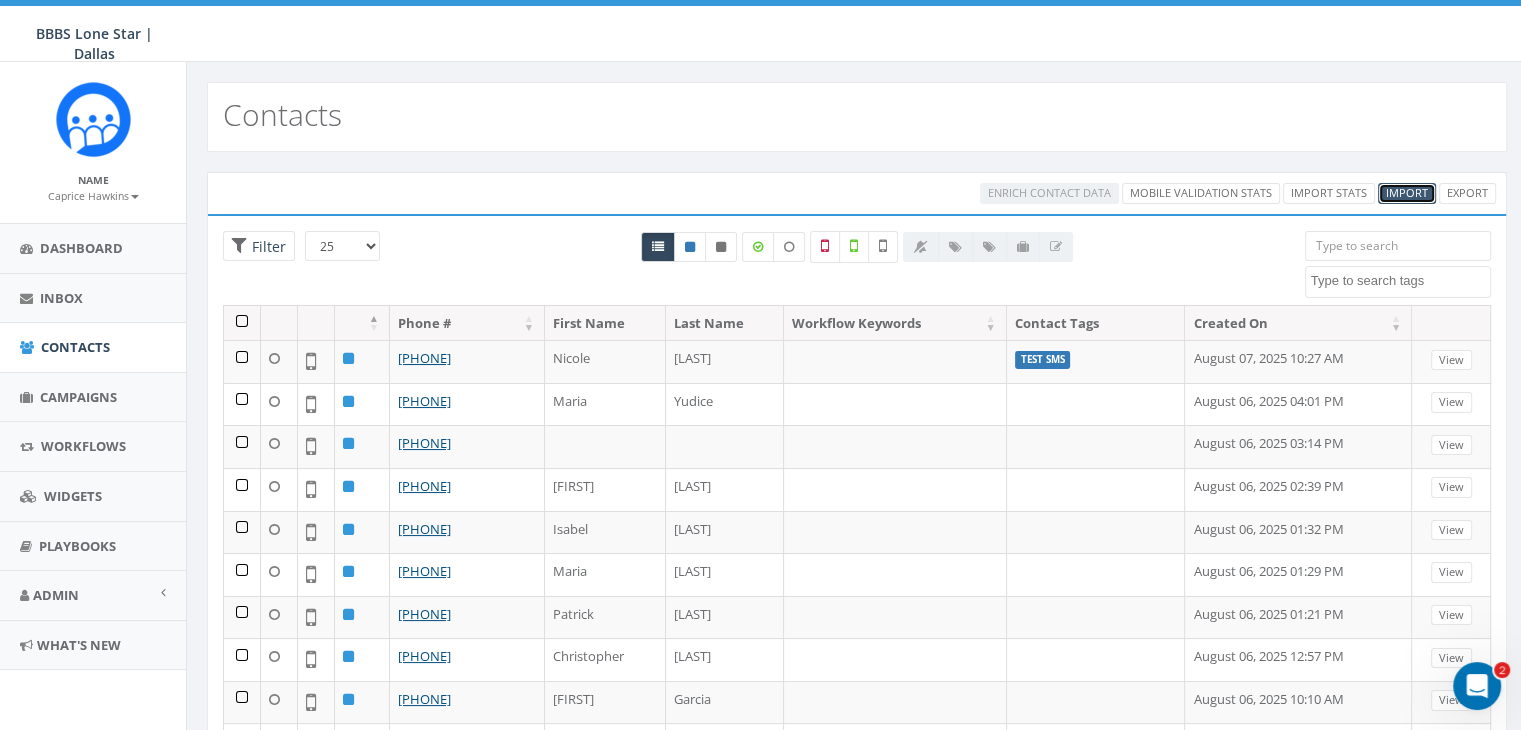 click on "Import" at bounding box center [1407, 192] 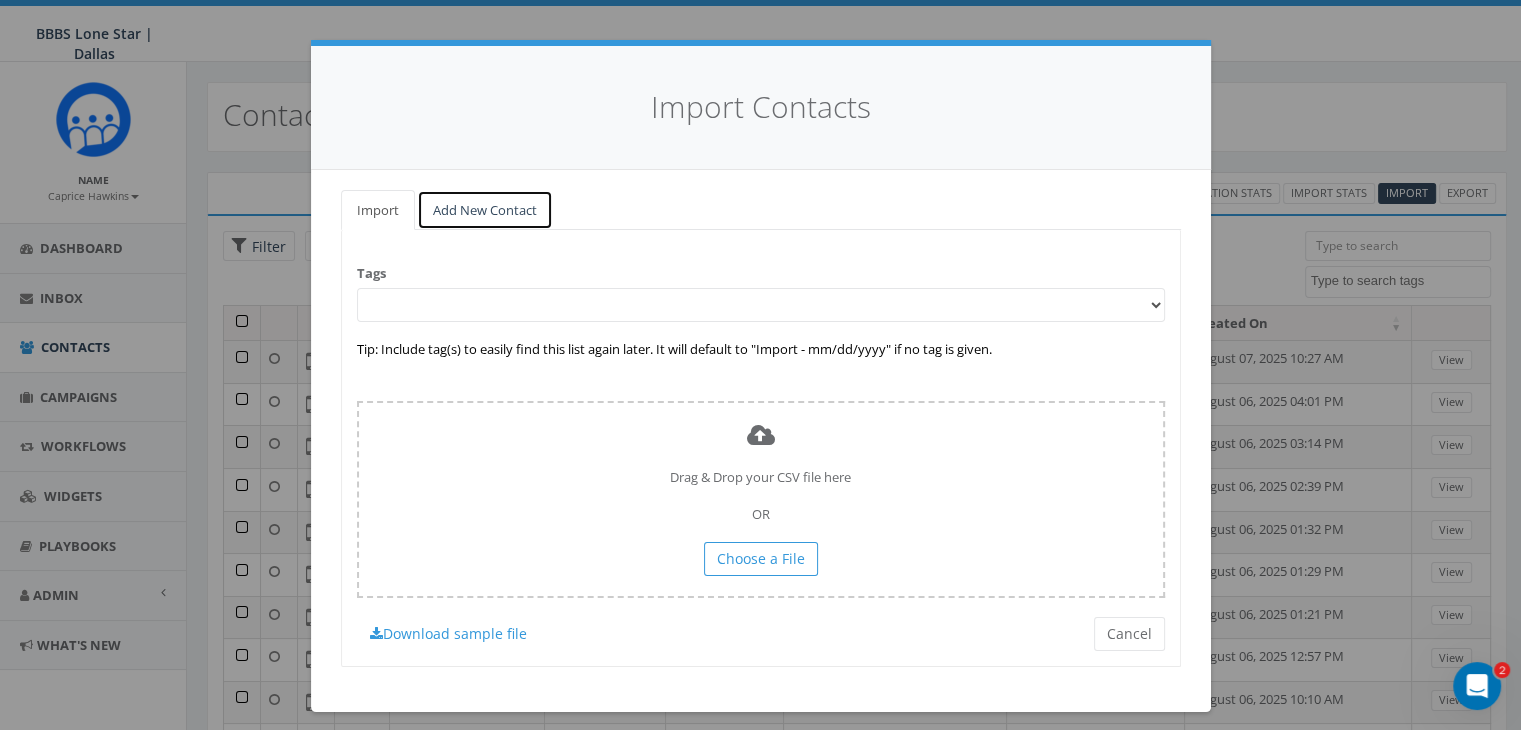 click on "Add New Contact" at bounding box center (485, 210) 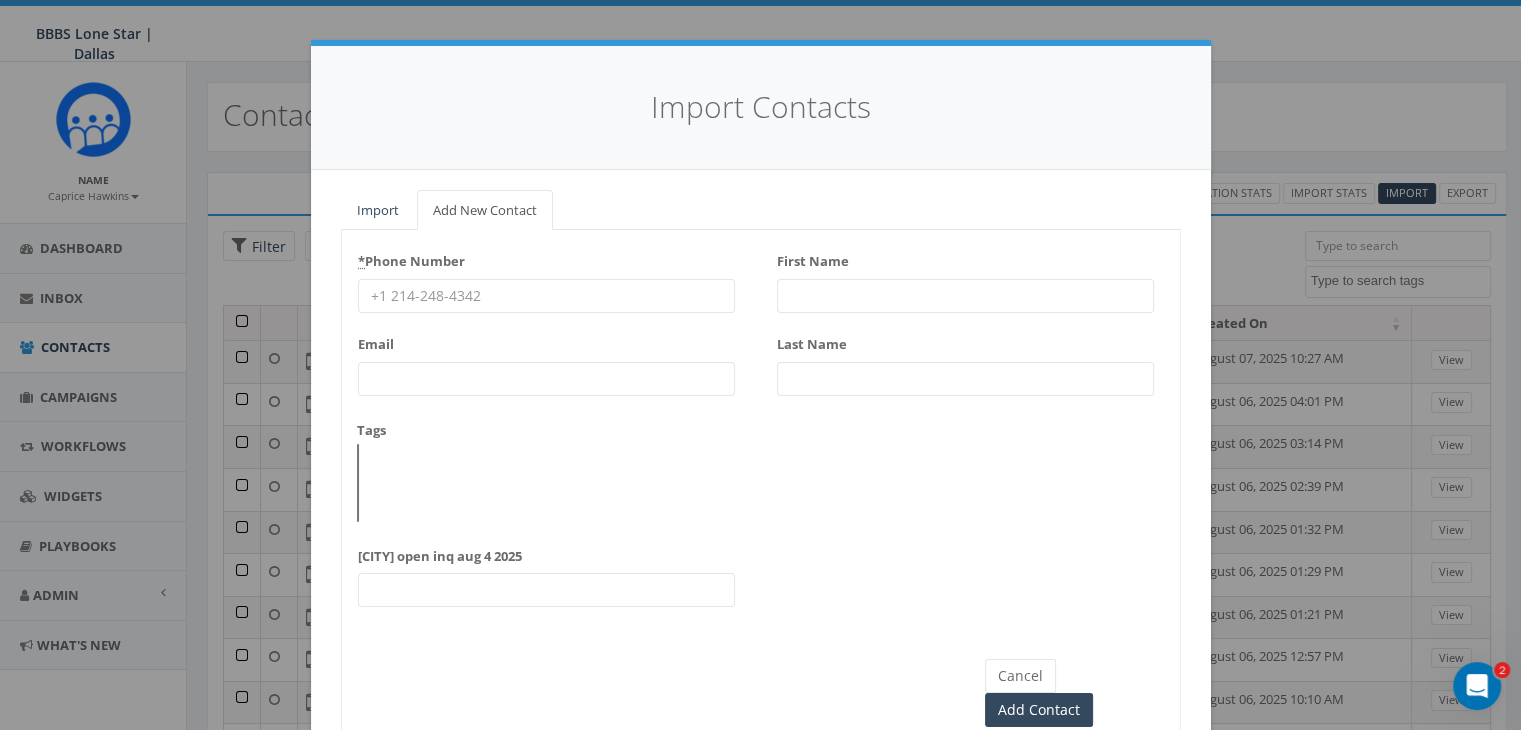 click on "*   Phone Number" at bounding box center [546, 296] 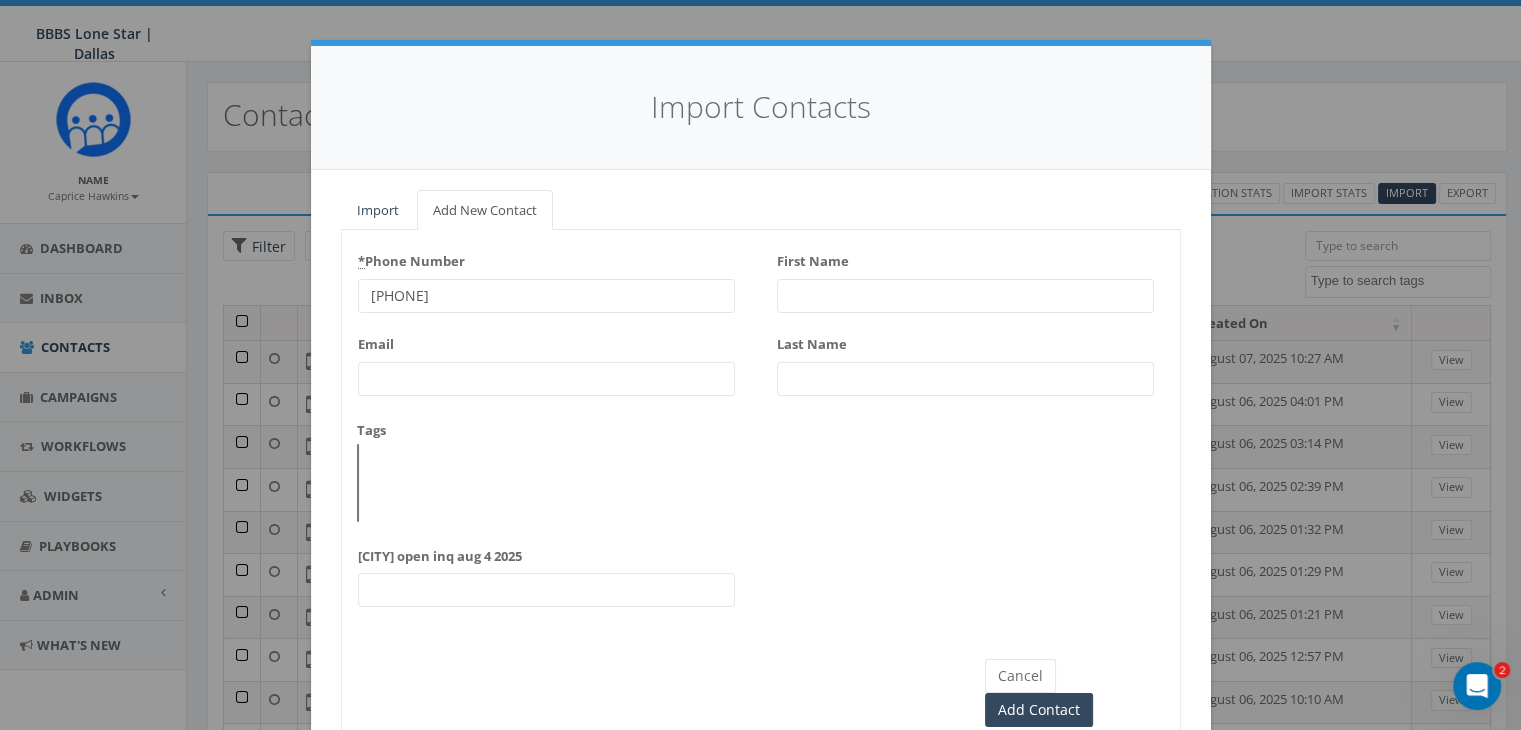 type on "(469) 432-9910" 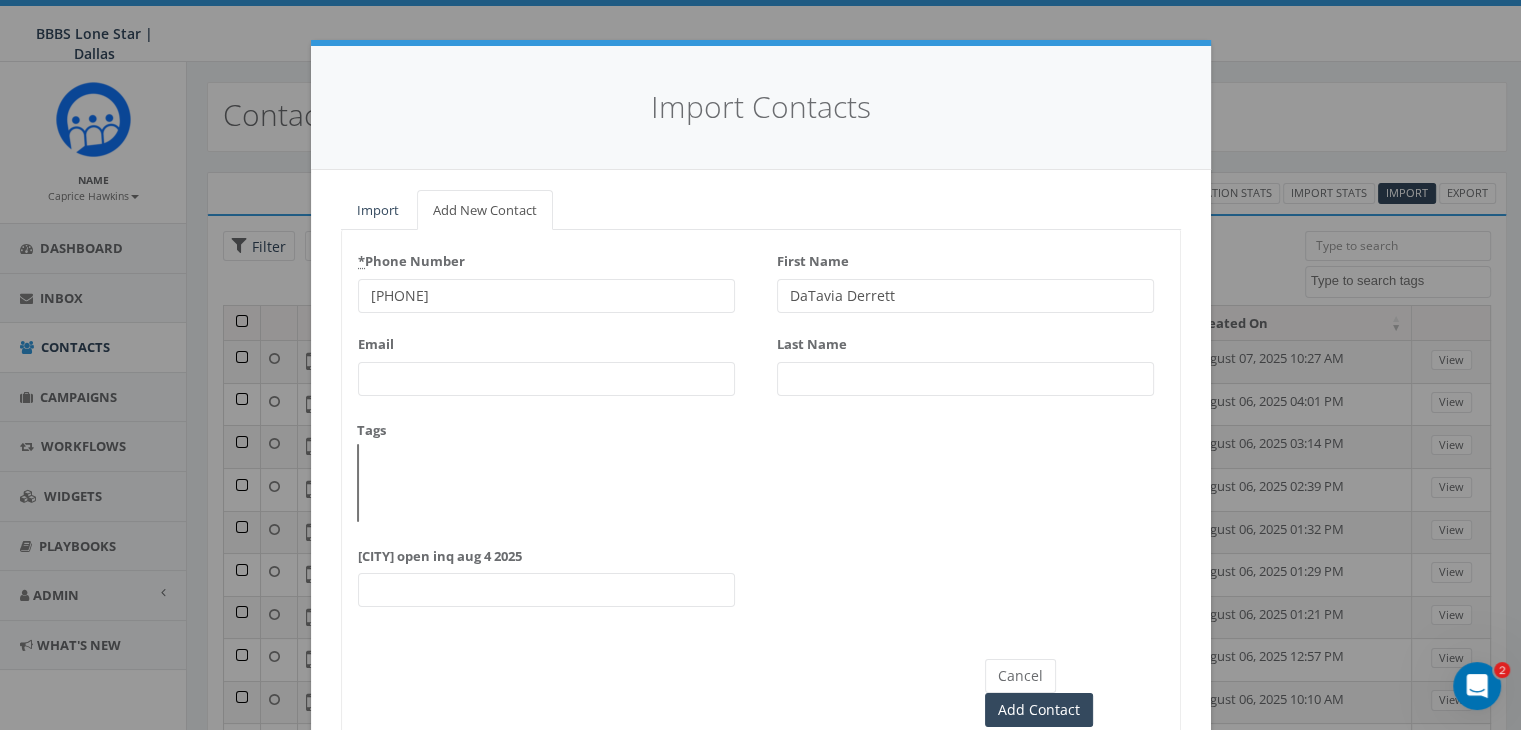 type on "DaTavia Derrett" 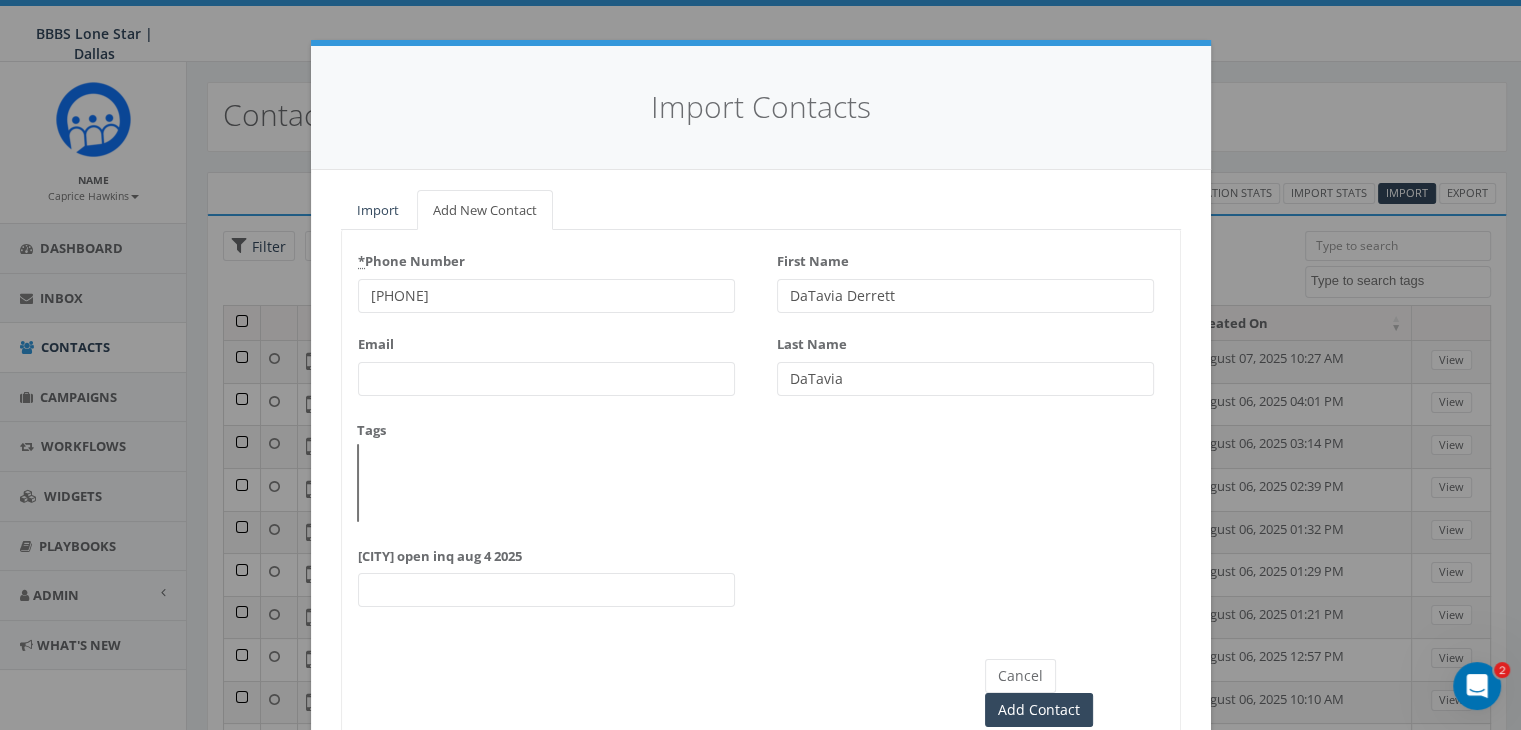 drag, startPoint x: 856, startPoint y: 373, endPoint x: 748, endPoint y: 381, distance: 108.29589 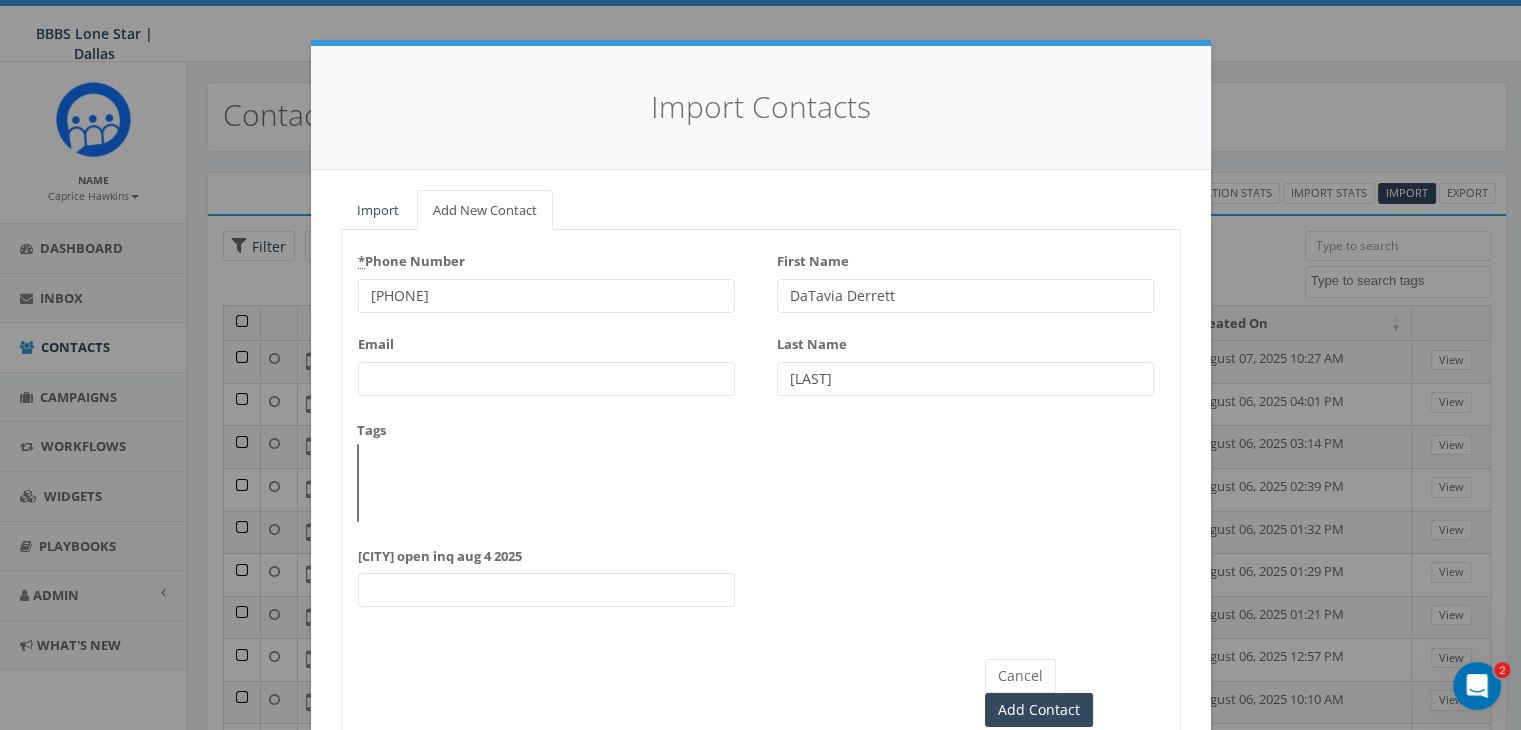 type on "Derrett" 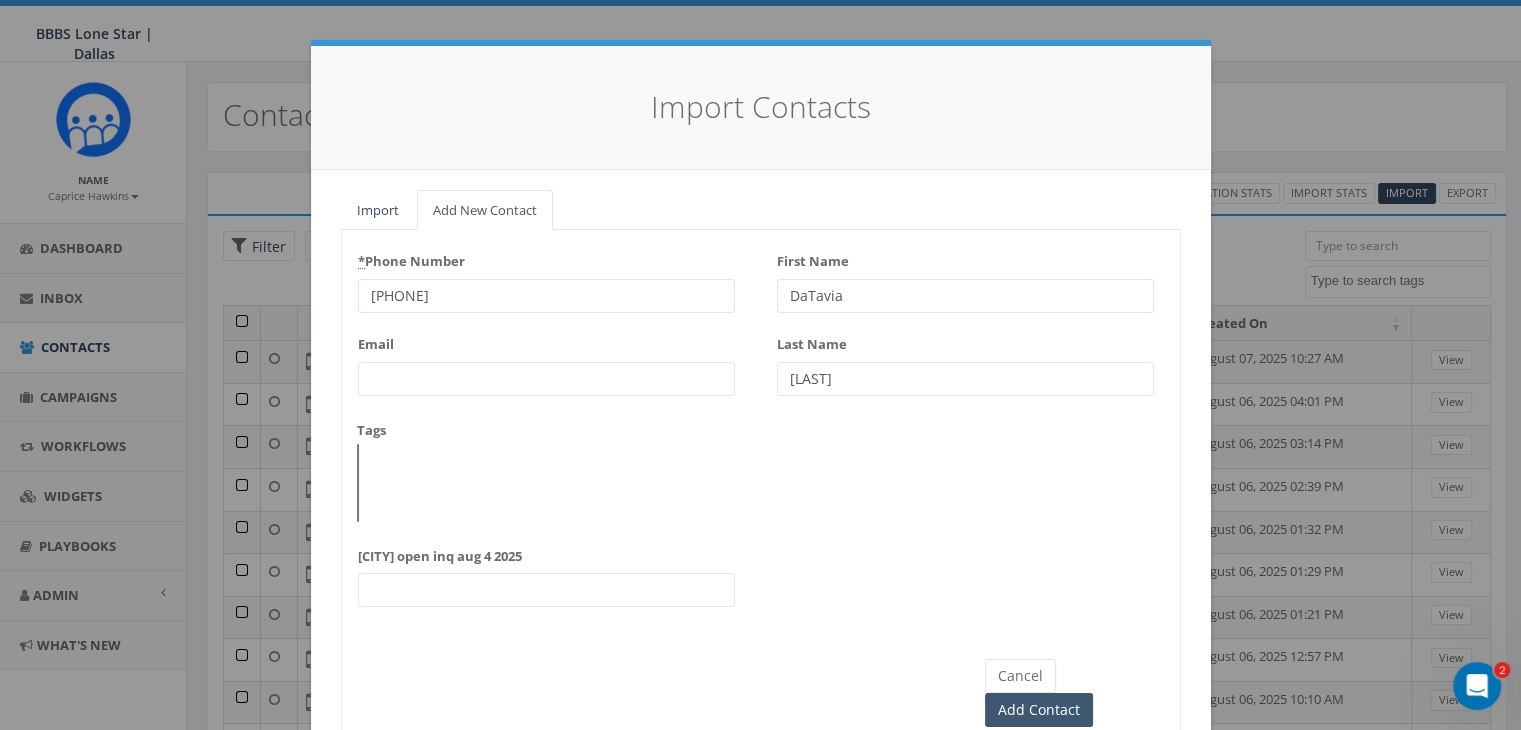 type on "DaTavia" 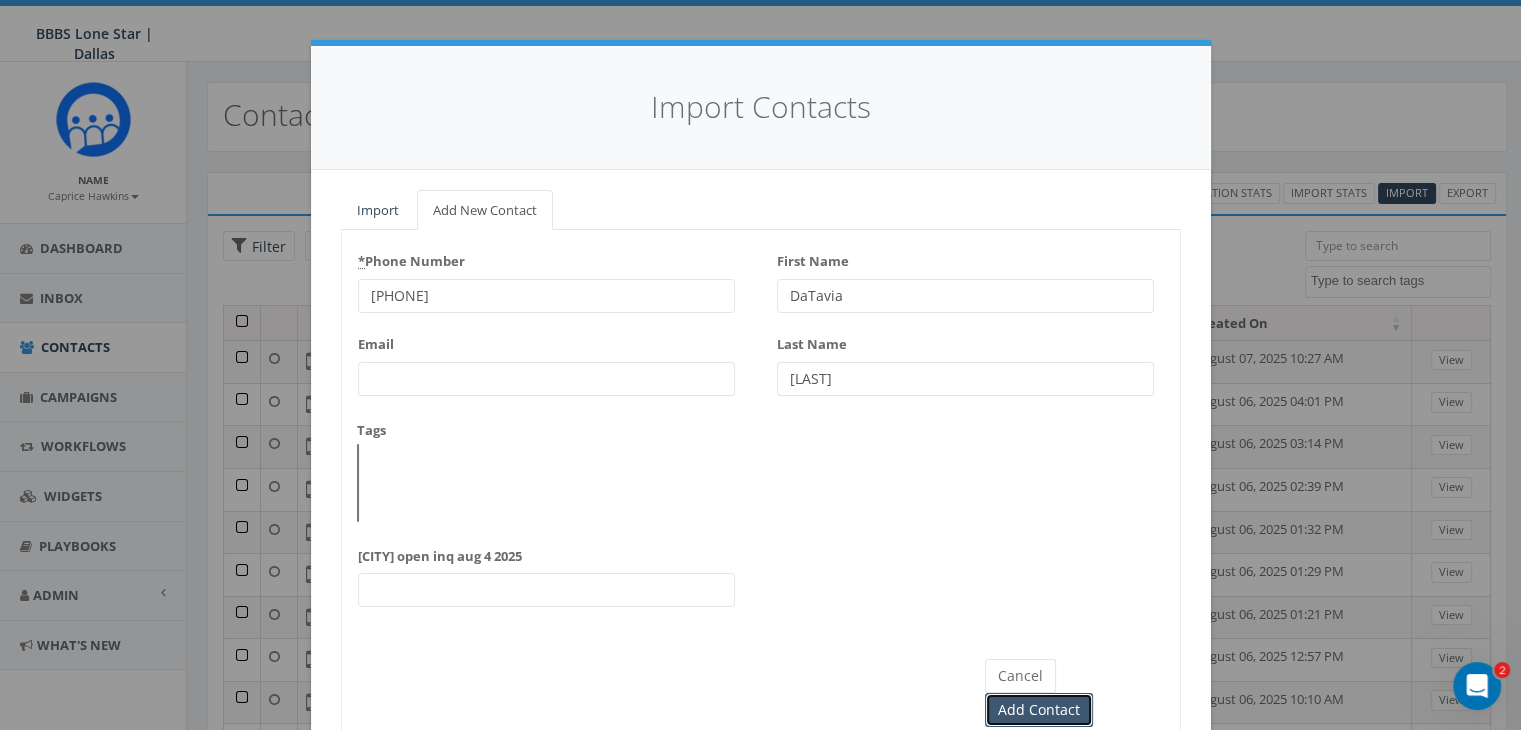 click on "Add Contact" at bounding box center (1039, 710) 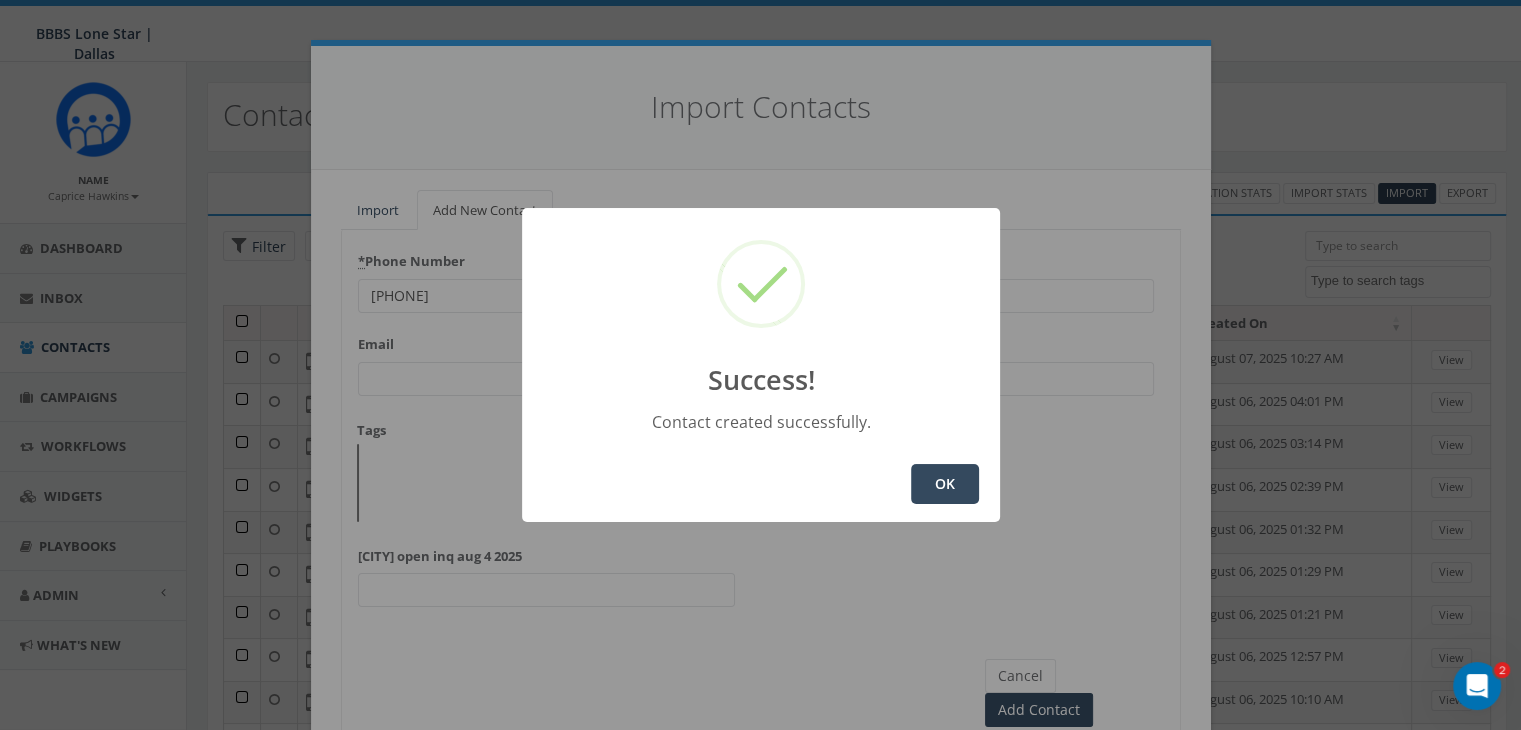 click on "OK" at bounding box center (945, 484) 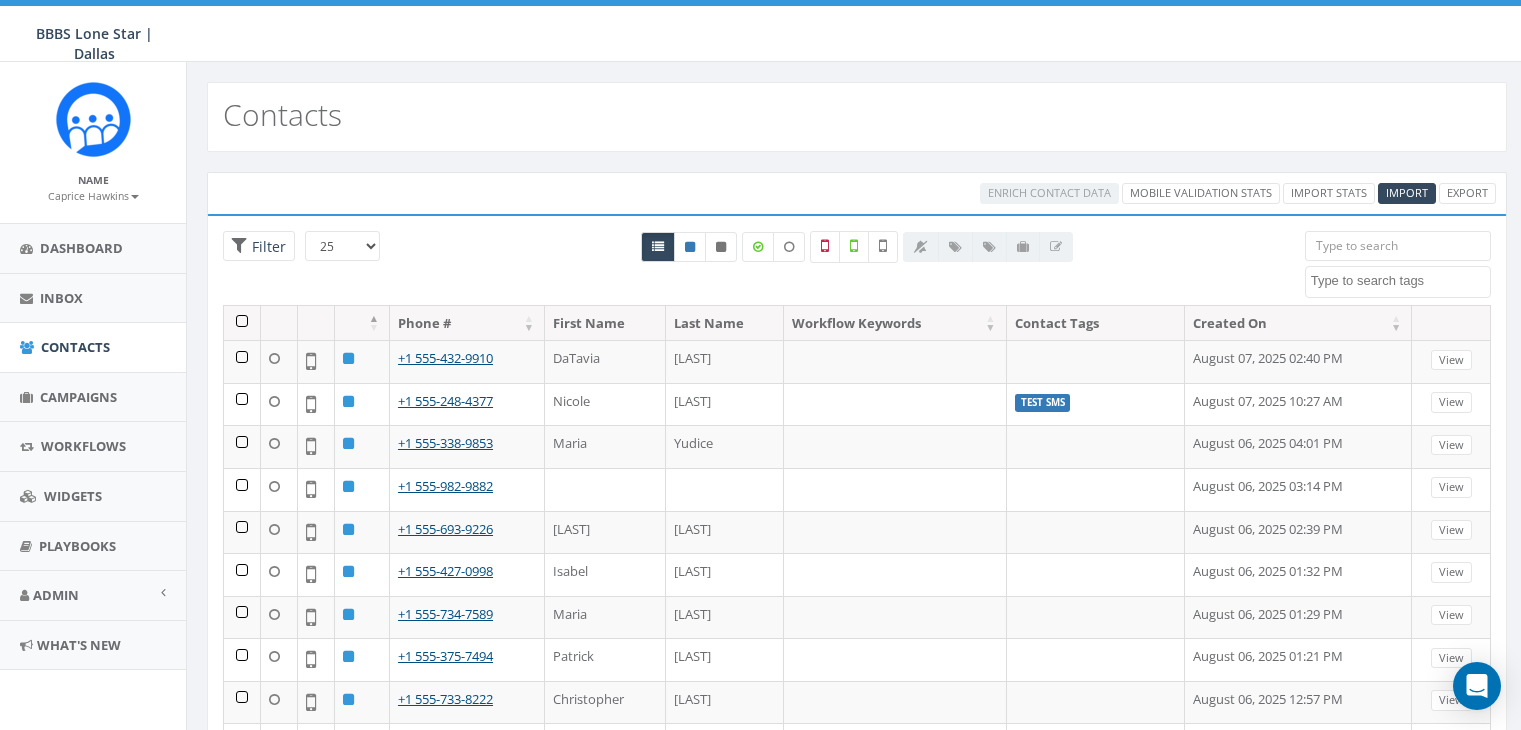 select 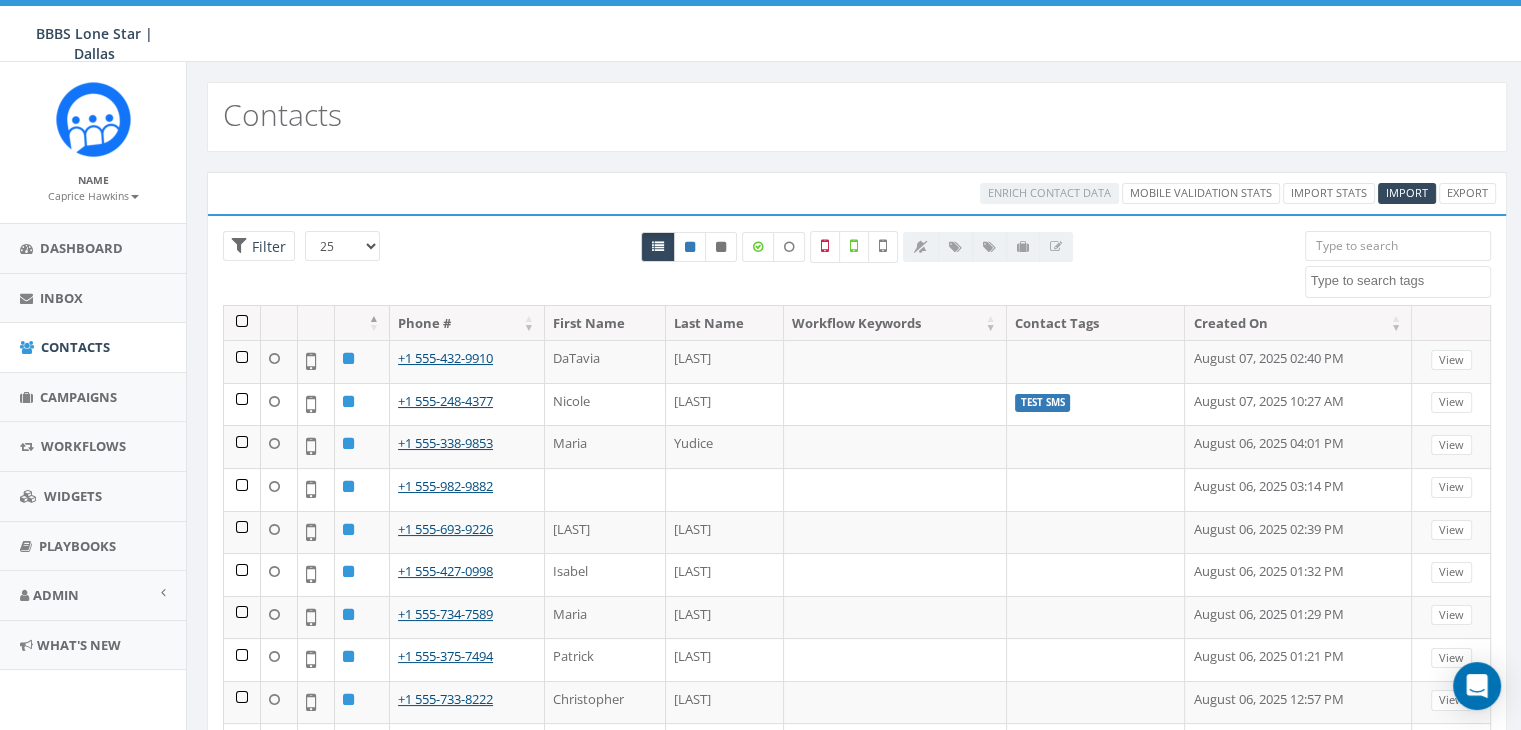 scroll, scrollTop: 0, scrollLeft: 0, axis: both 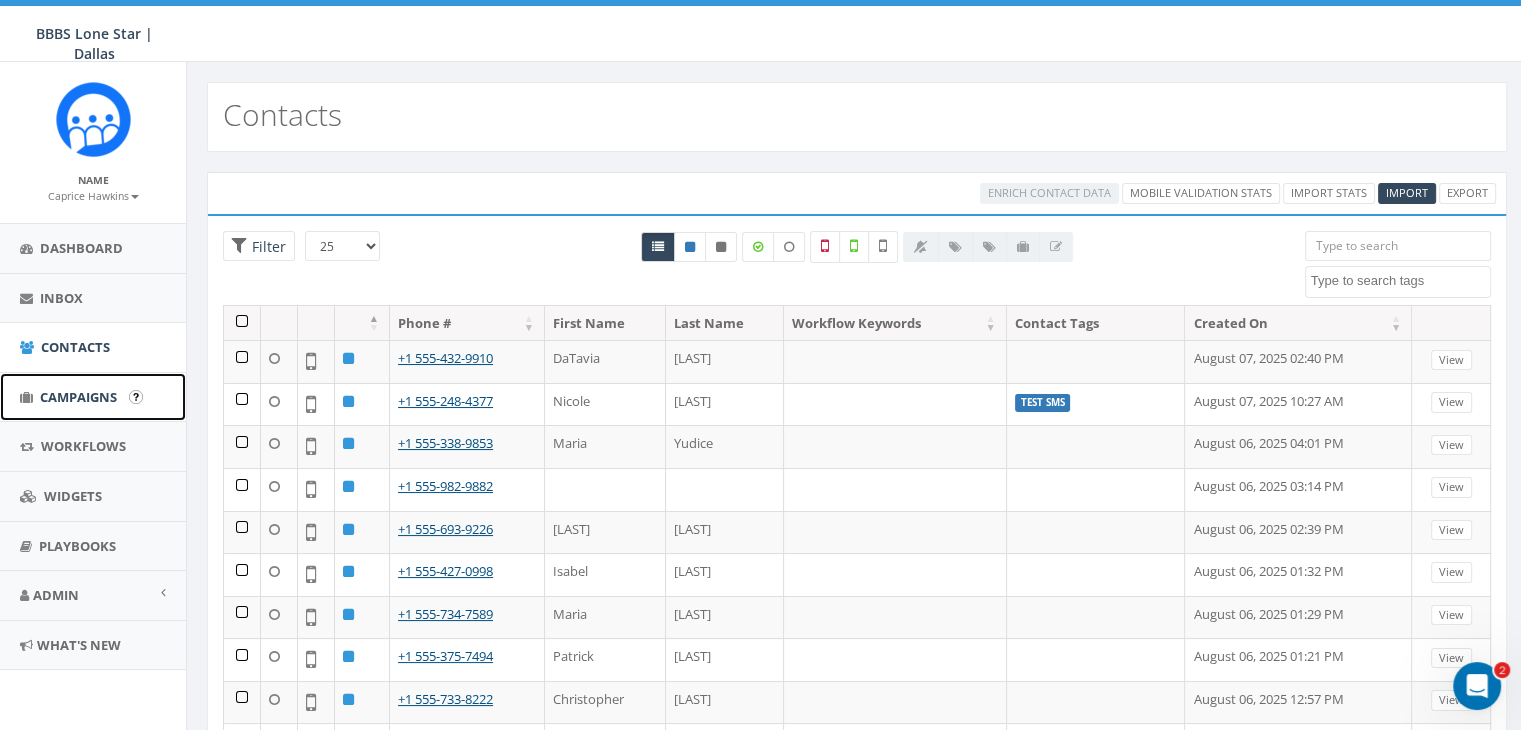 click on "Campaigns" at bounding box center (78, 397) 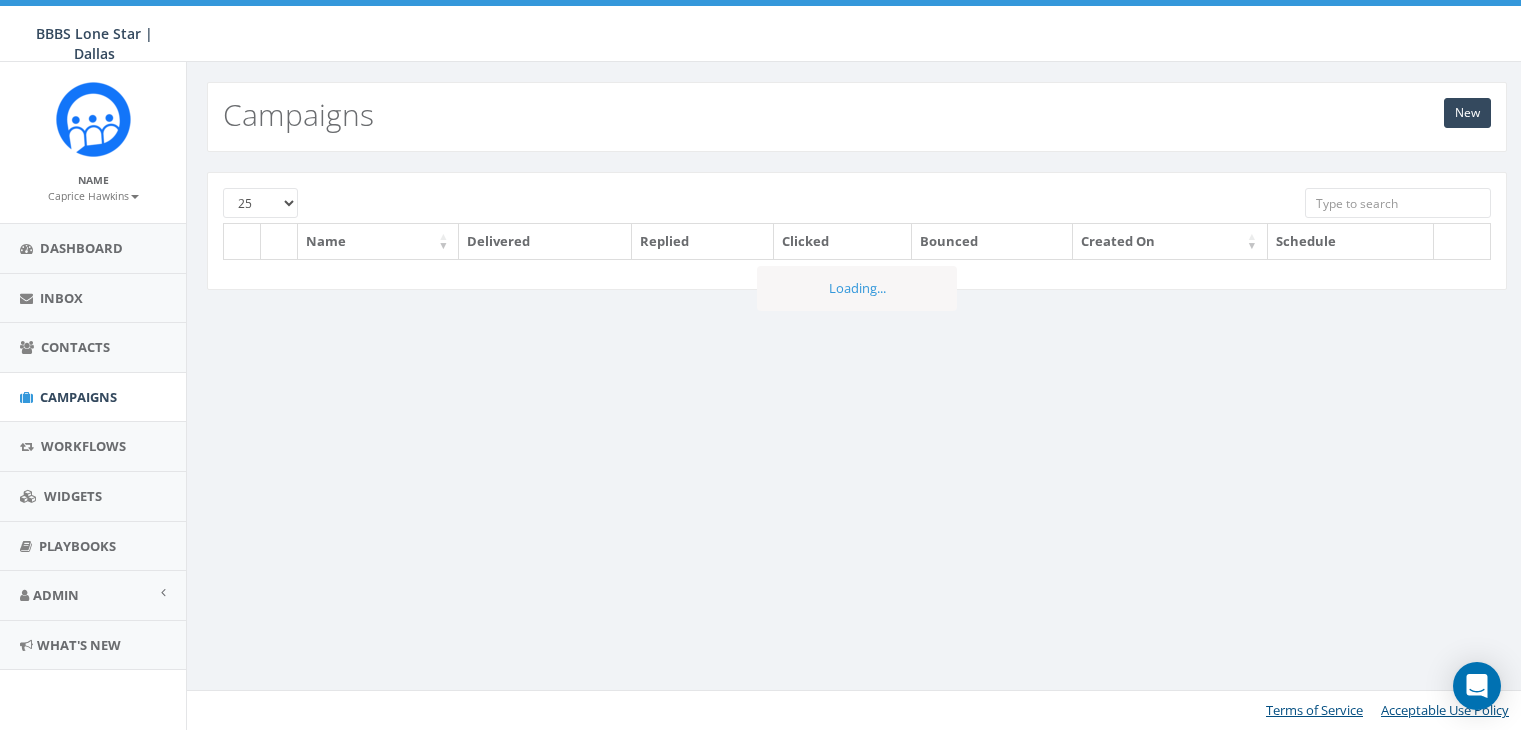 scroll, scrollTop: 0, scrollLeft: 0, axis: both 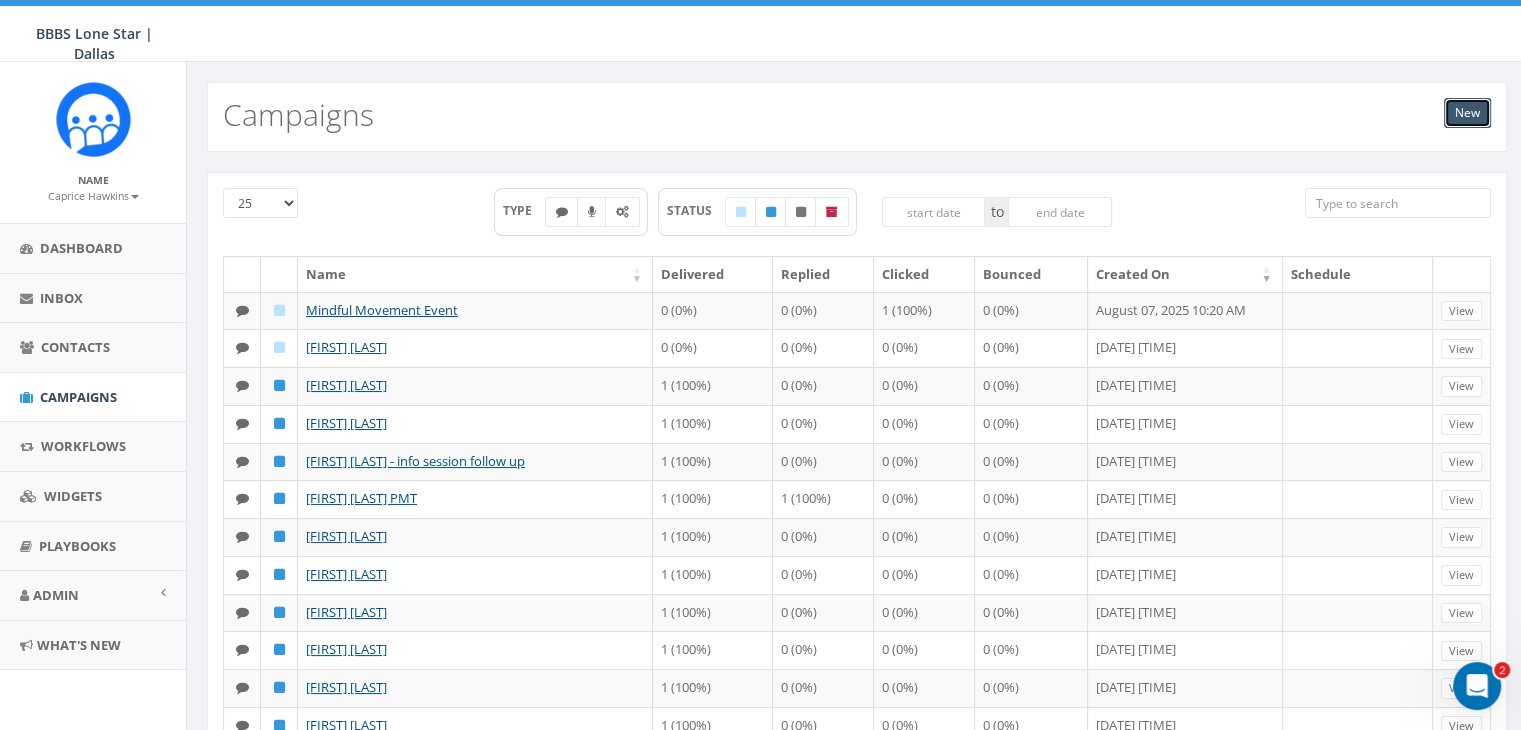 click on "New" at bounding box center [1467, 113] 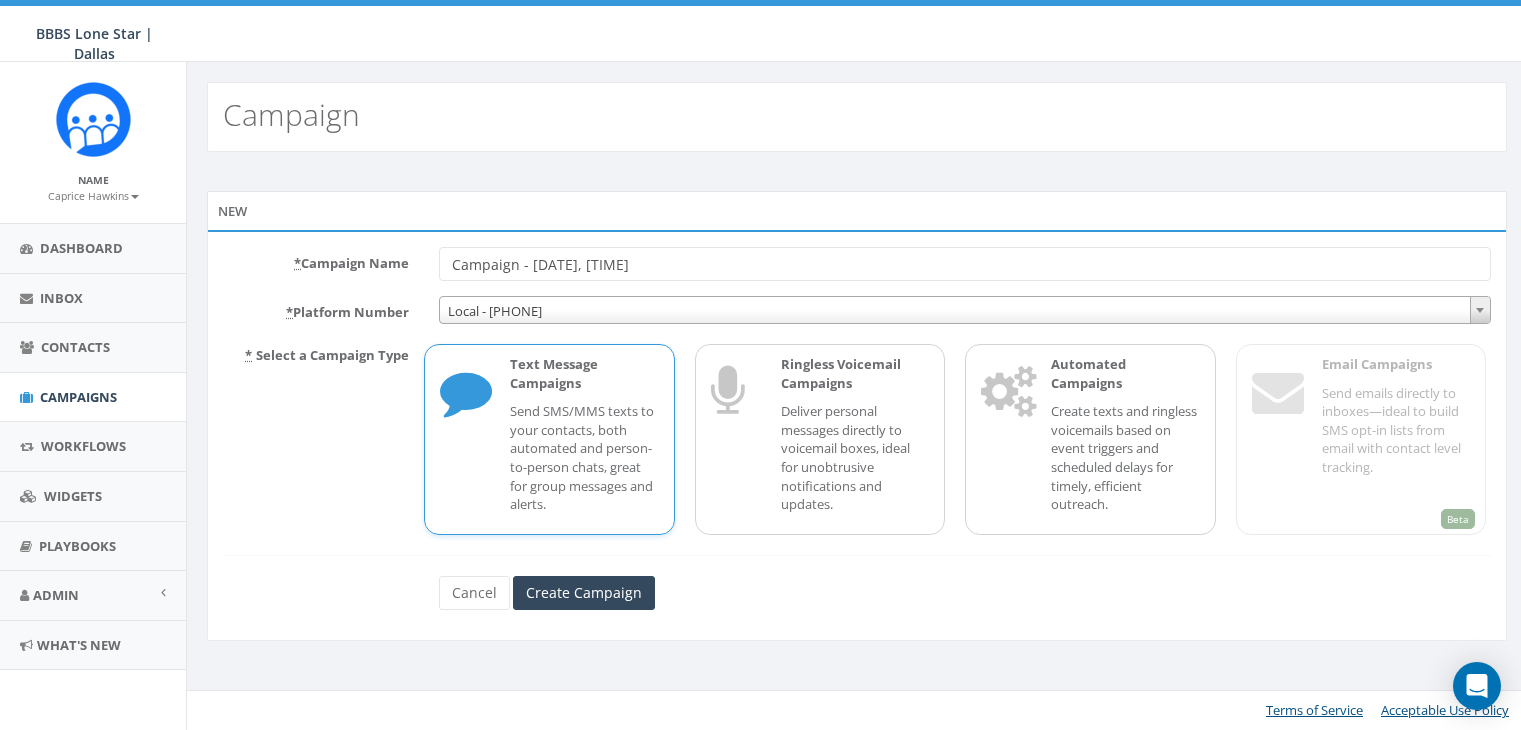 scroll, scrollTop: 0, scrollLeft: 0, axis: both 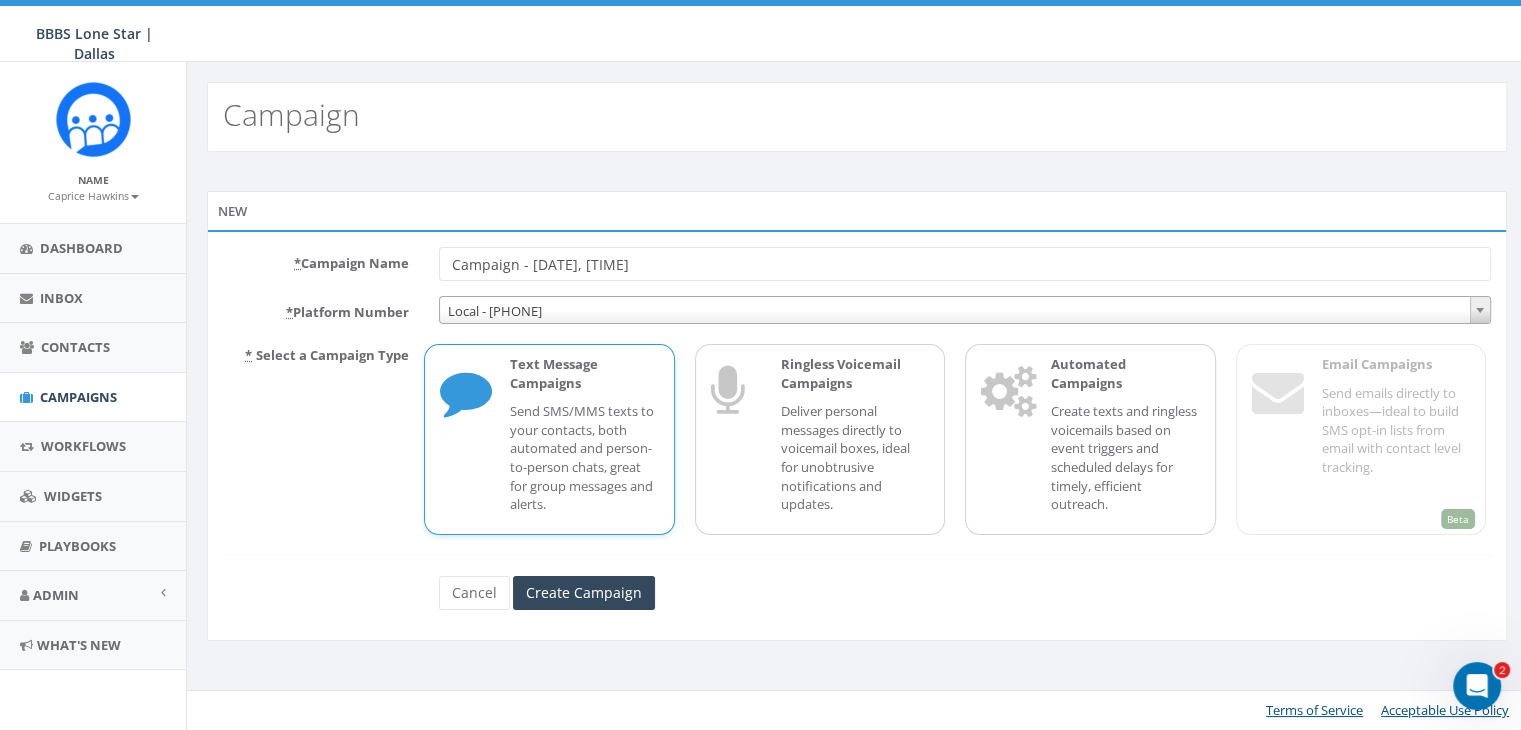 drag, startPoint x: 691, startPoint y: 265, endPoint x: 384, endPoint y: 265, distance: 307 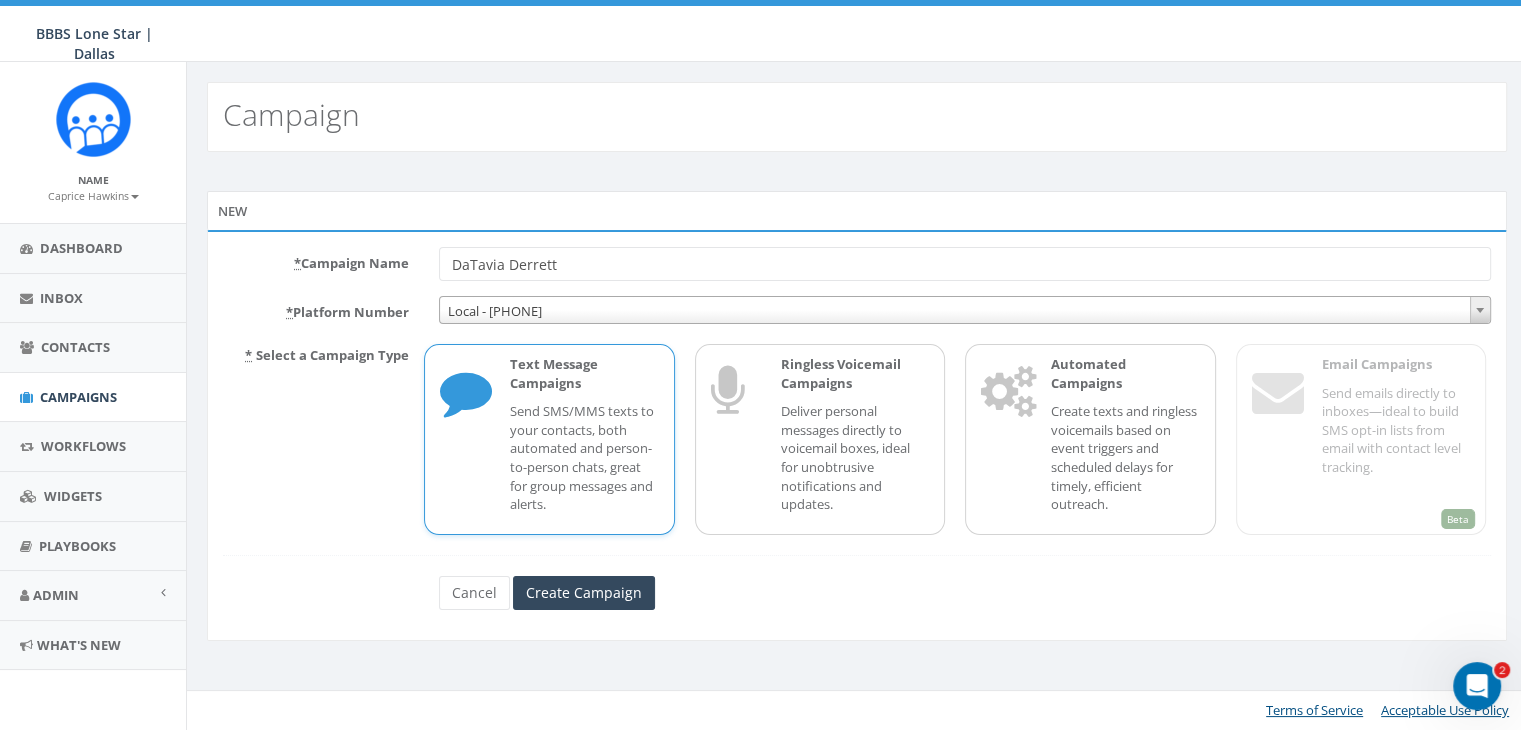 type on "DaTavia Derrett" 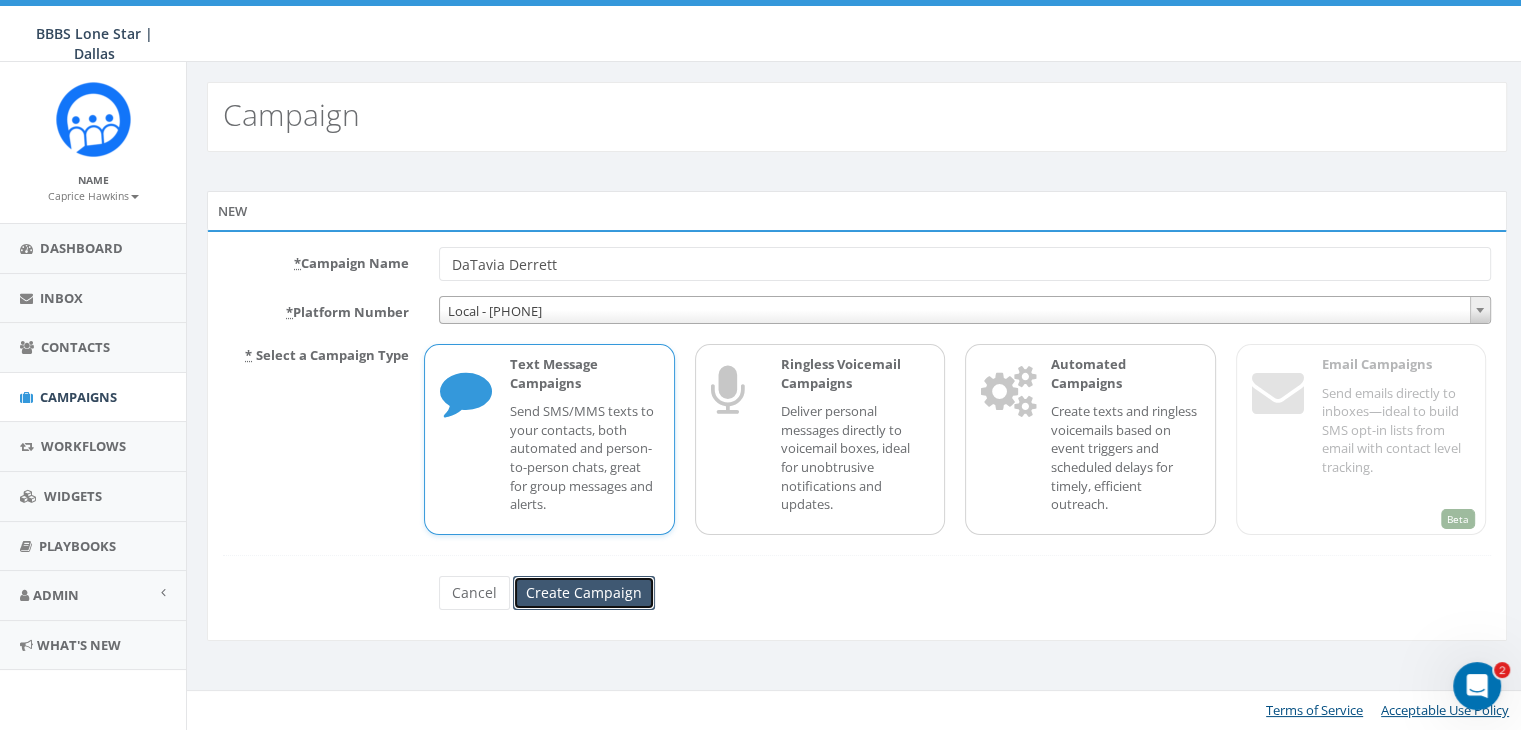 click on "Create Campaign" at bounding box center (584, 593) 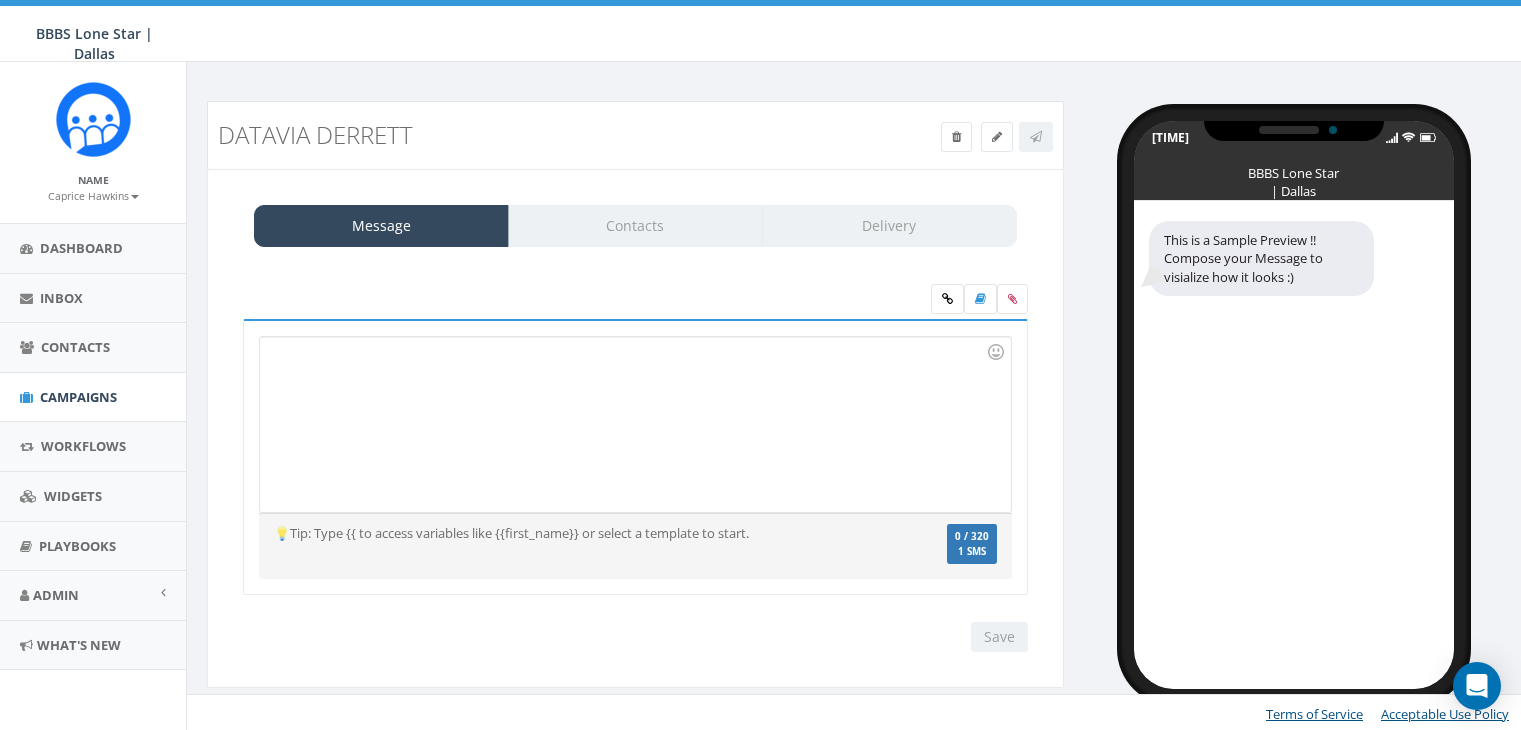 scroll, scrollTop: 0, scrollLeft: 0, axis: both 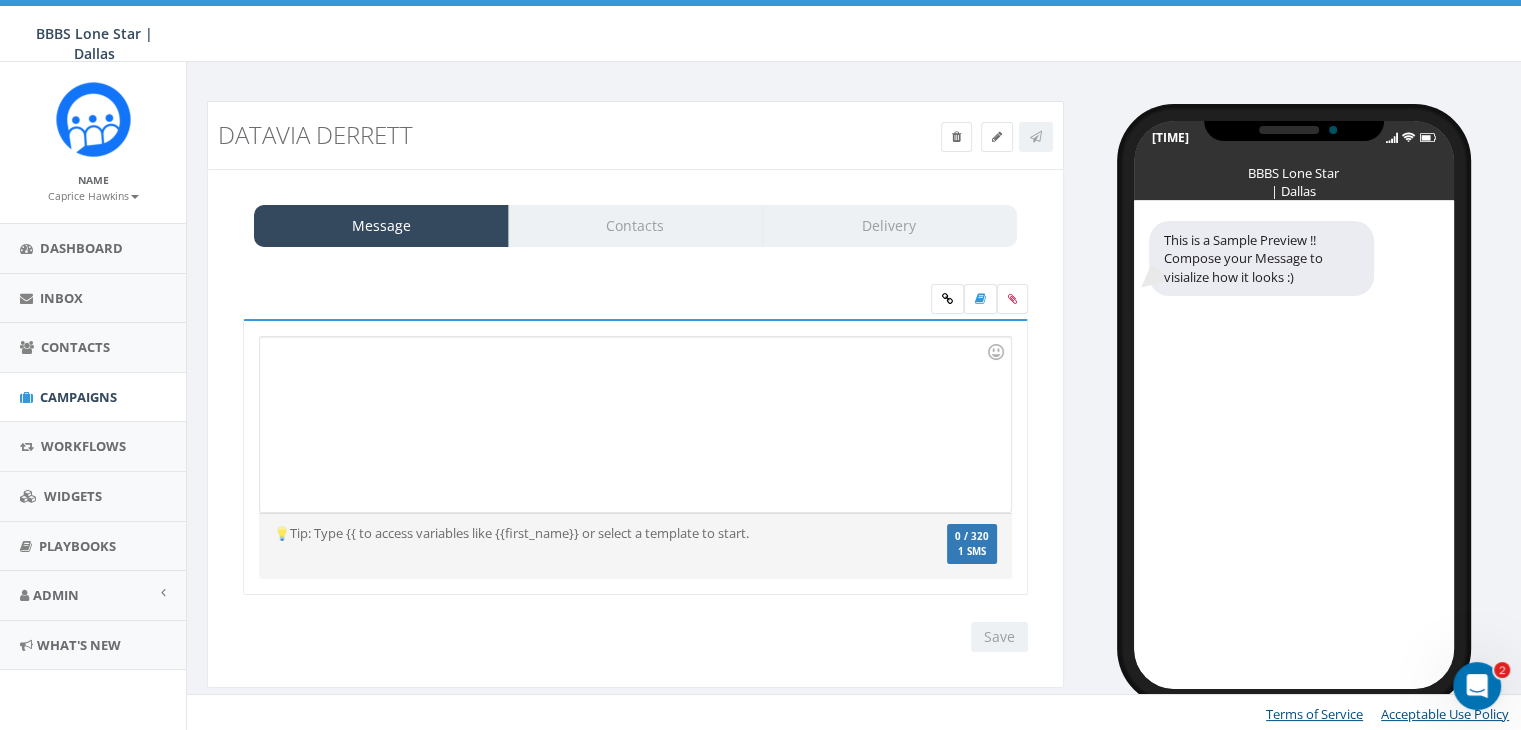 click at bounding box center (635, 424) 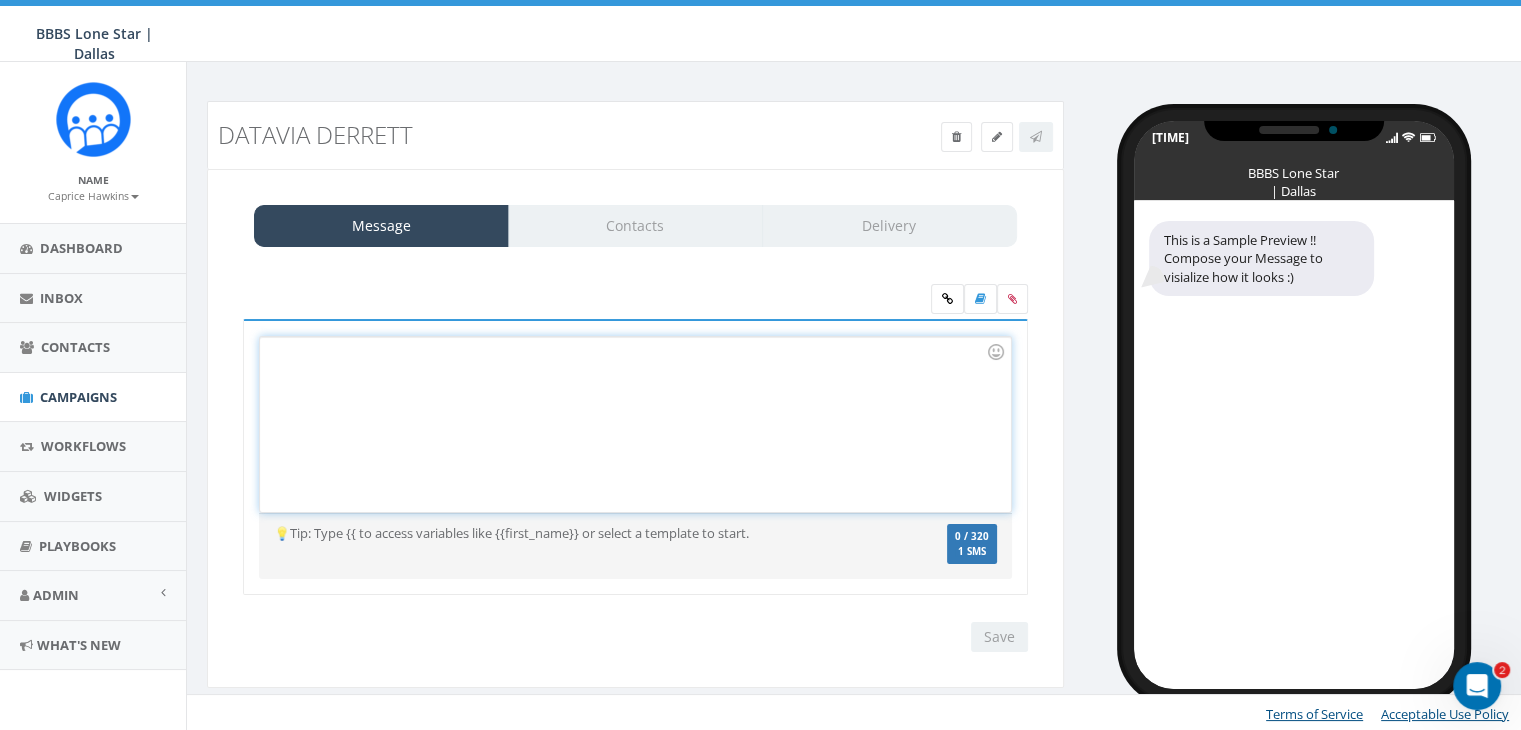 type 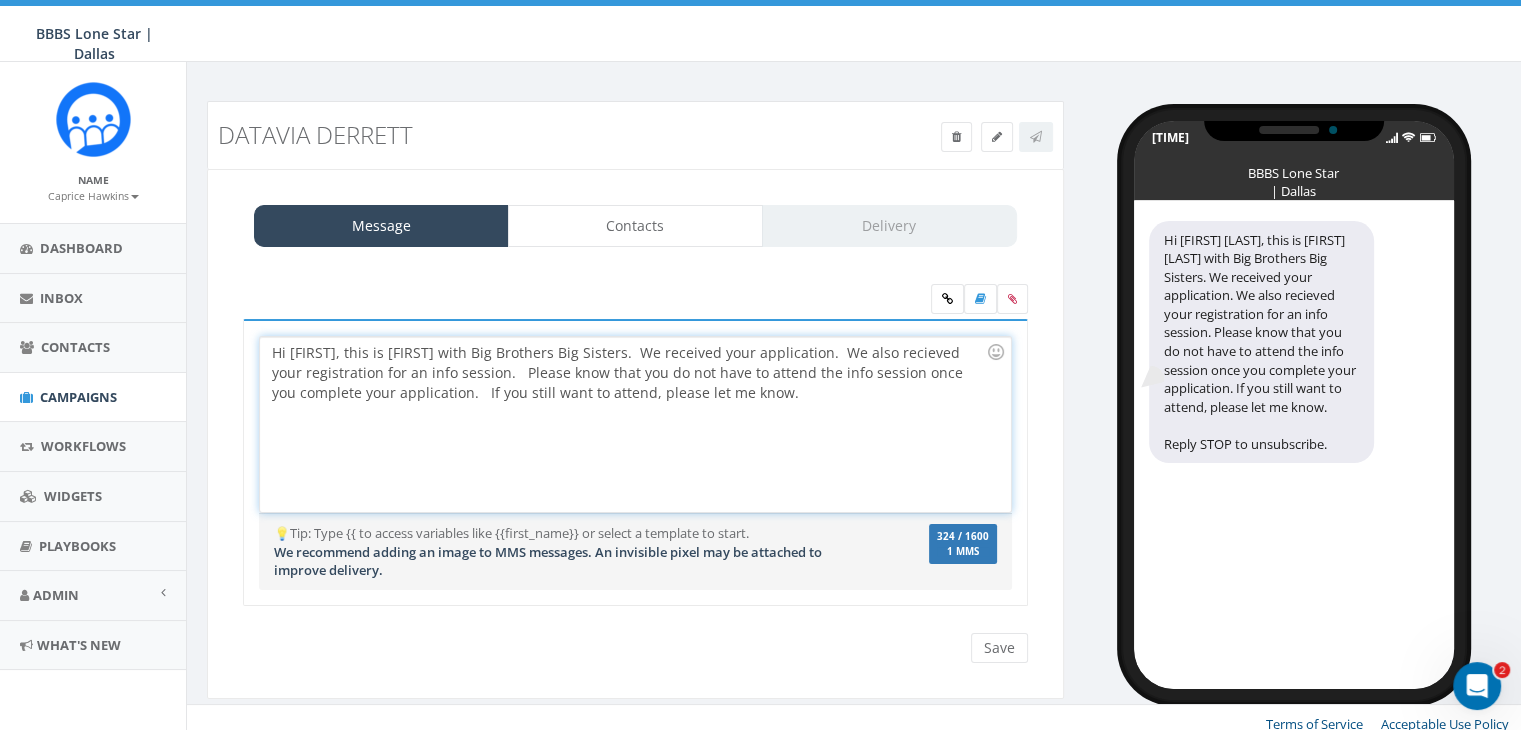 click on "Hi [FIRST], this is [FIRST] with Big Brothers Big Sisters.  We received your application.  We also recieved your registration for an info session.   Please know that you do not have to attend the info session once you complete your application.   If you still want to attend, please let me know." at bounding box center (635, 424) 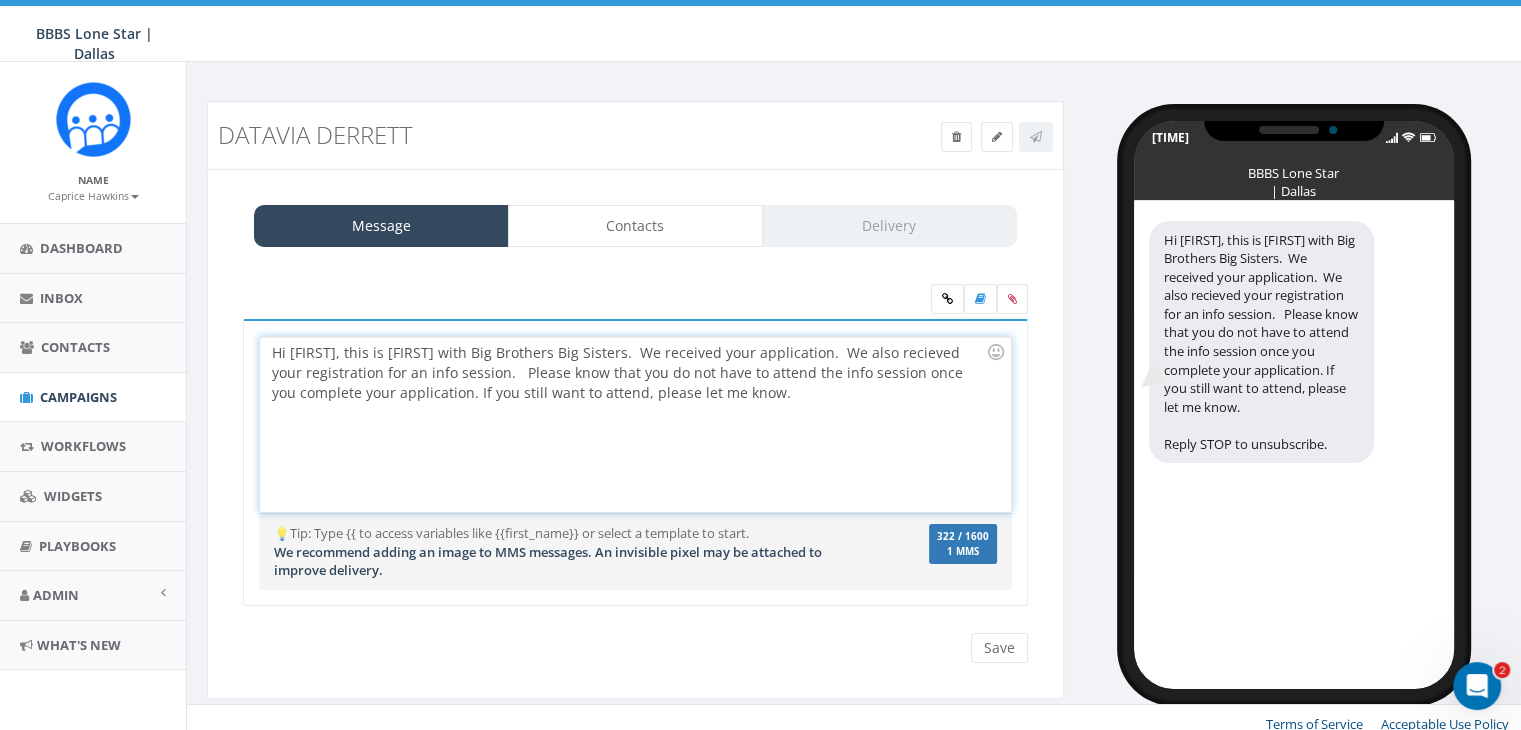click on "Hi DaTavia, this is Caprice with Big Brothers Big Sisters.  We received your application.  We also recieved your registration for an info session.   Please know that you do not have to attend the info session once you complete your application. If you still want to attend, please let me know." at bounding box center (635, 424) 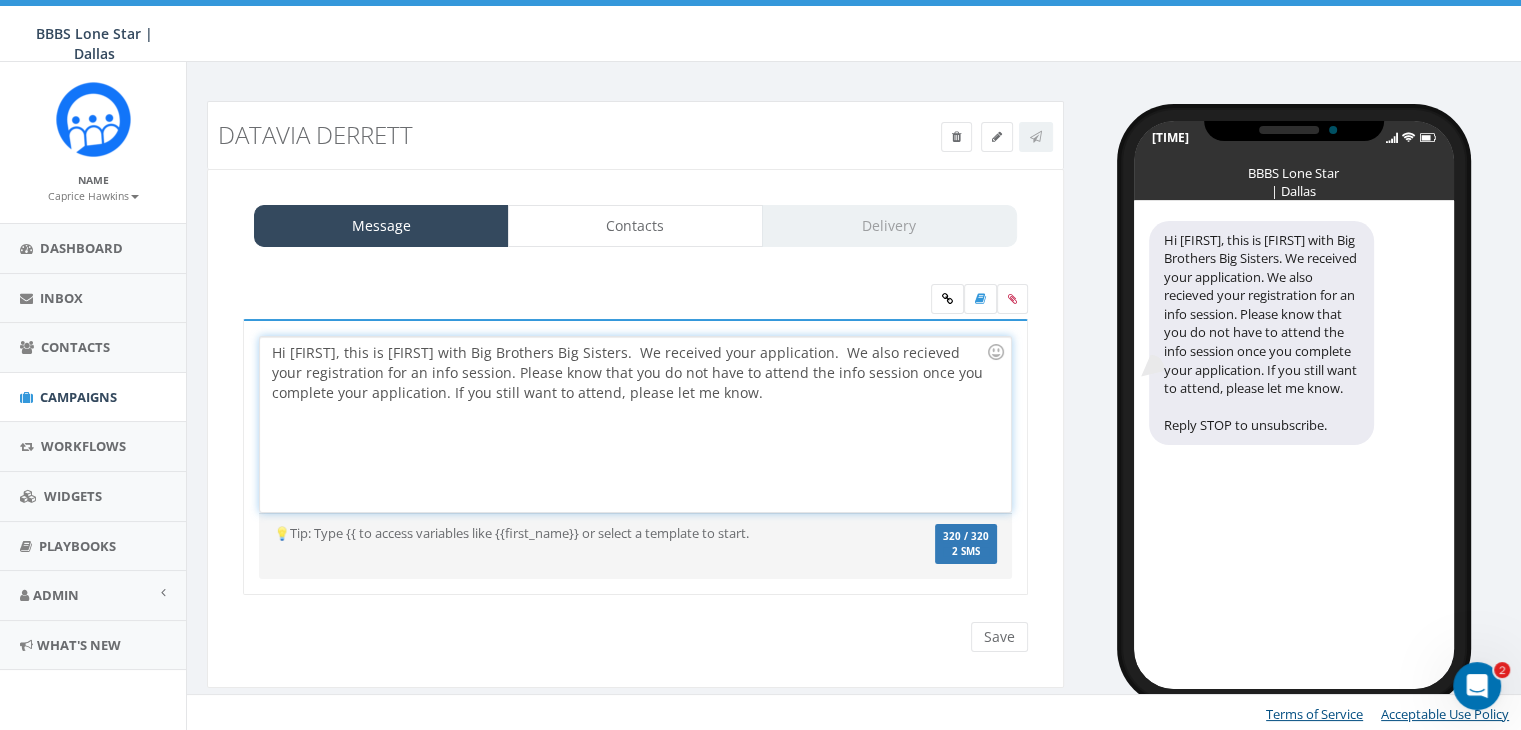 click on "Hi DaTavia, this is Caprice with Big Brothers Big Sisters.  We received your application.  We also recieved your registration for an info session. Please know that you do not have to attend the info session once you complete your application. If you still want to attend, please let me know." at bounding box center [635, 424] 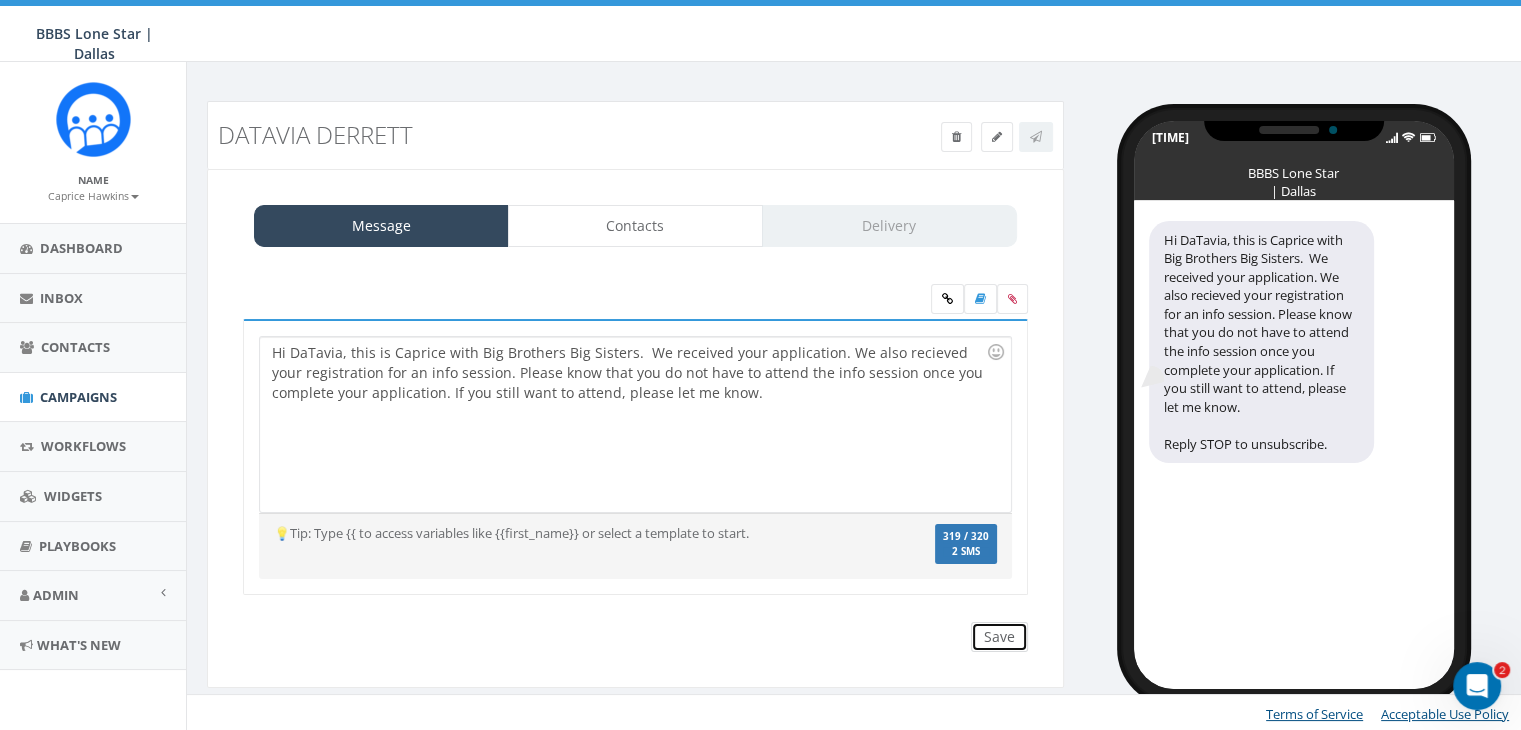 click on "Save" at bounding box center (999, 637) 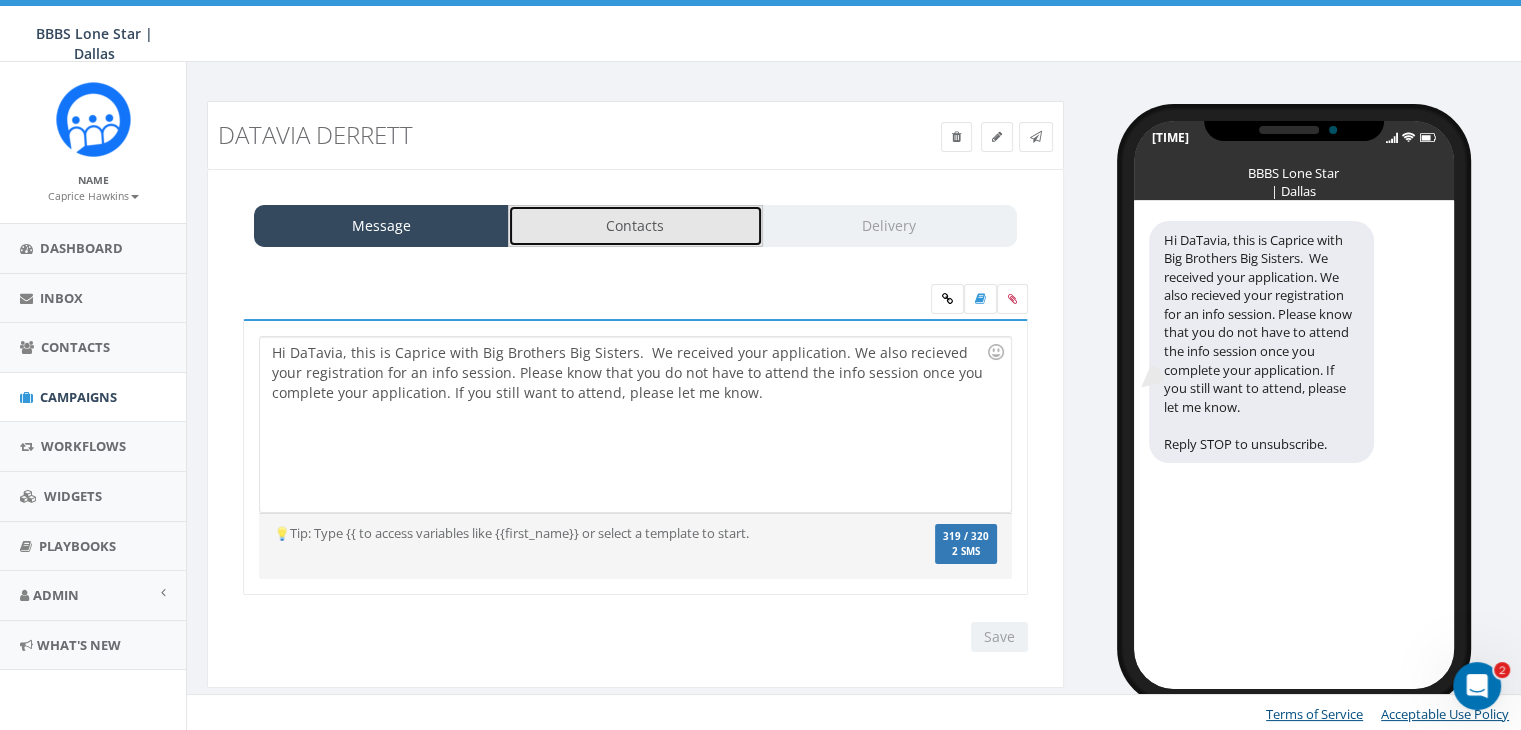 click on "Contacts" at bounding box center (635, 226) 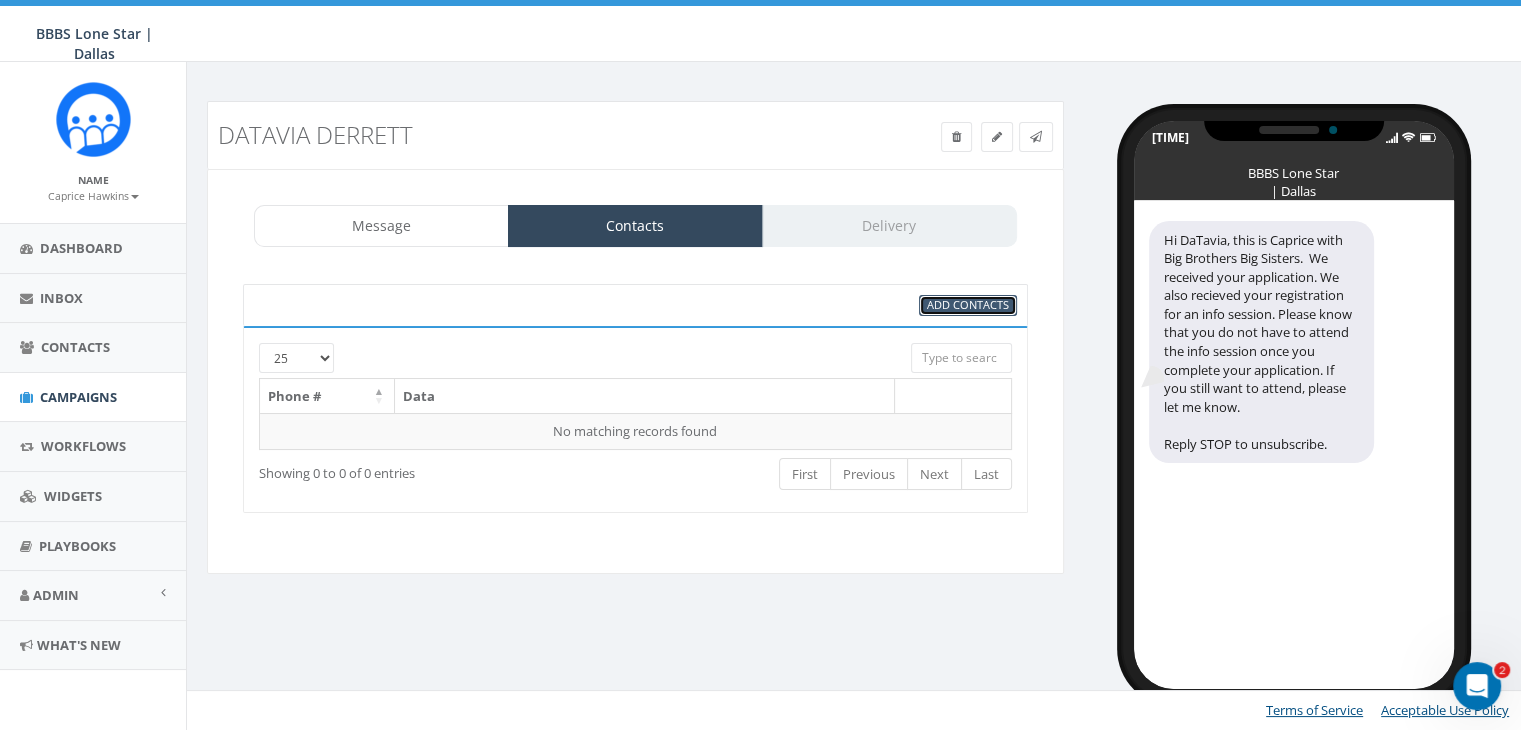 click on "Add Contacts" at bounding box center (968, 304) 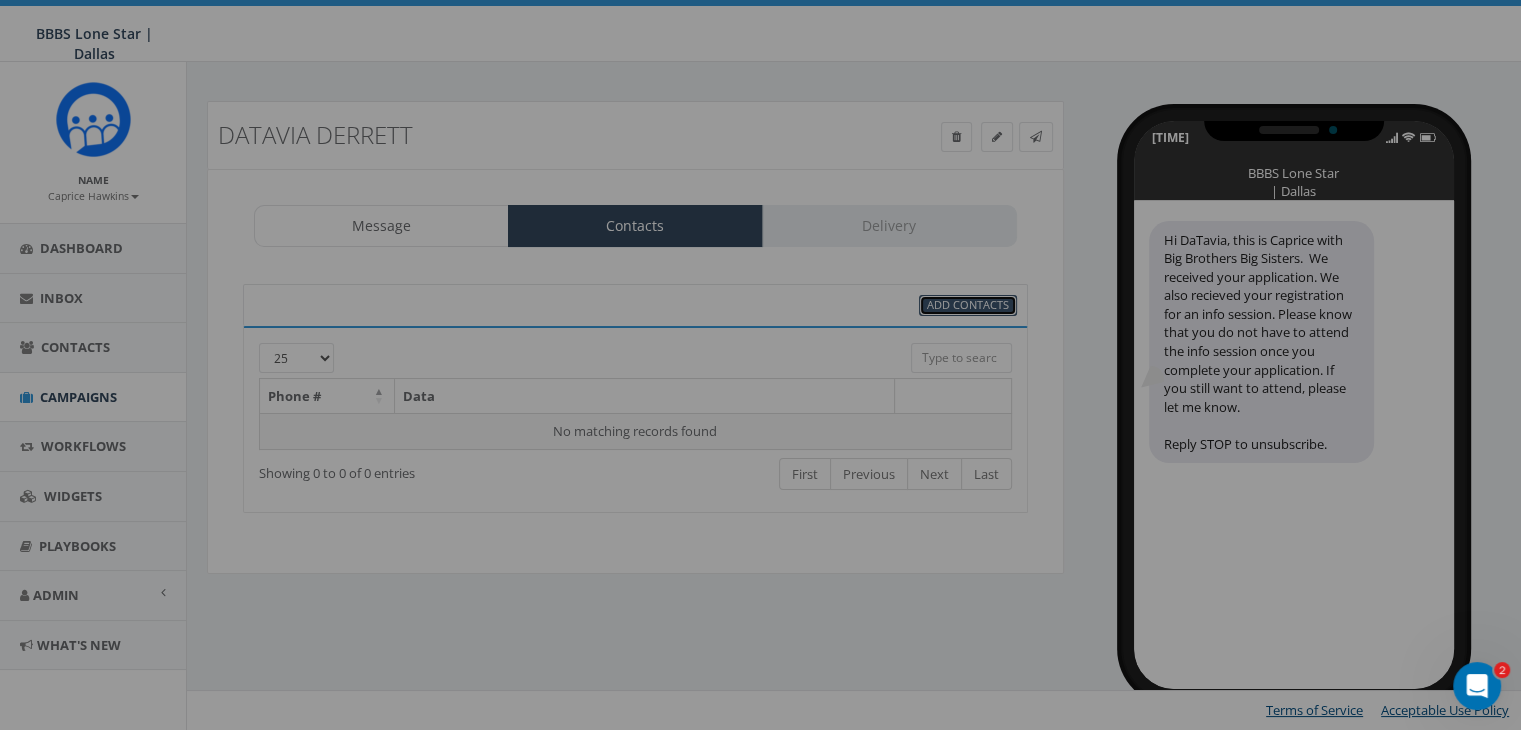 select 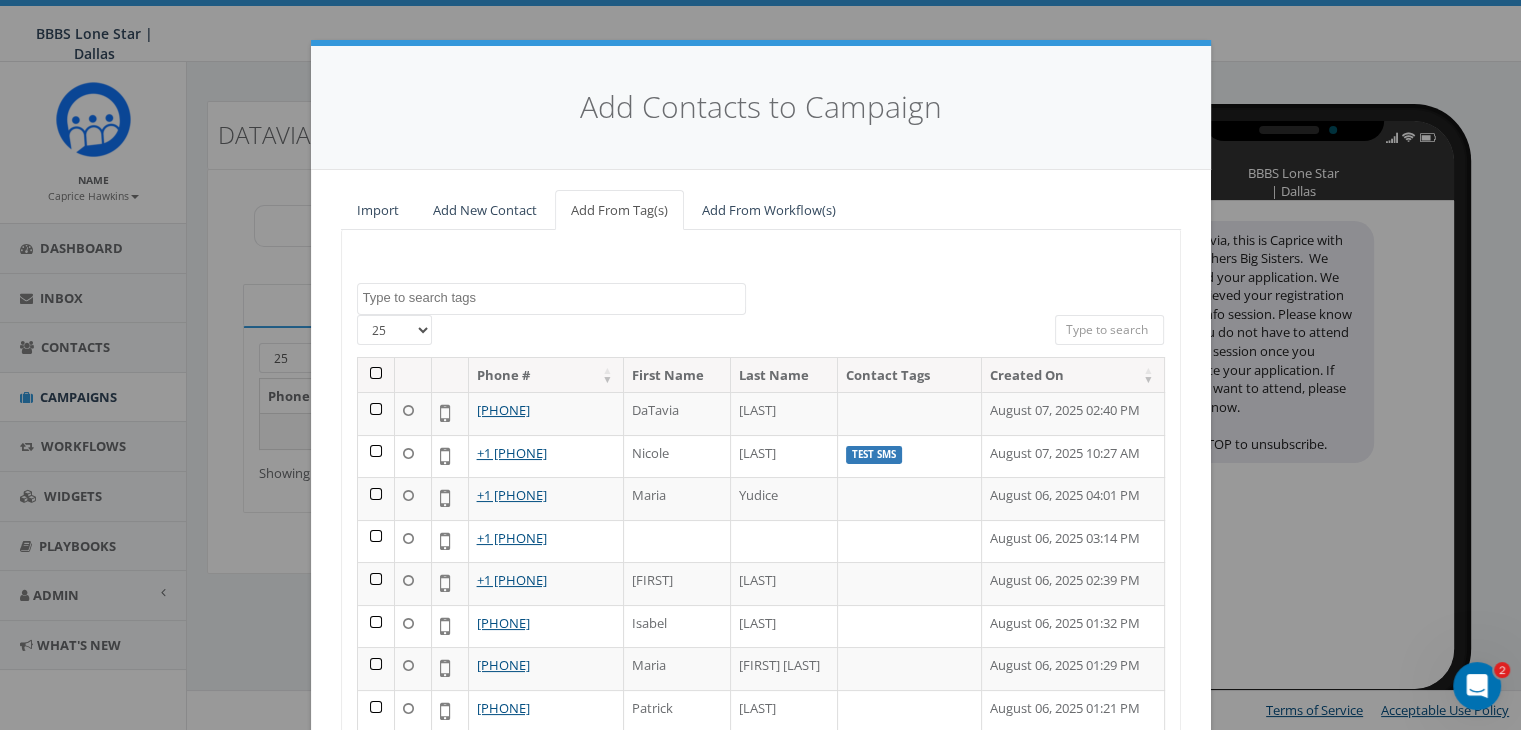 click at bounding box center (1110, 330) 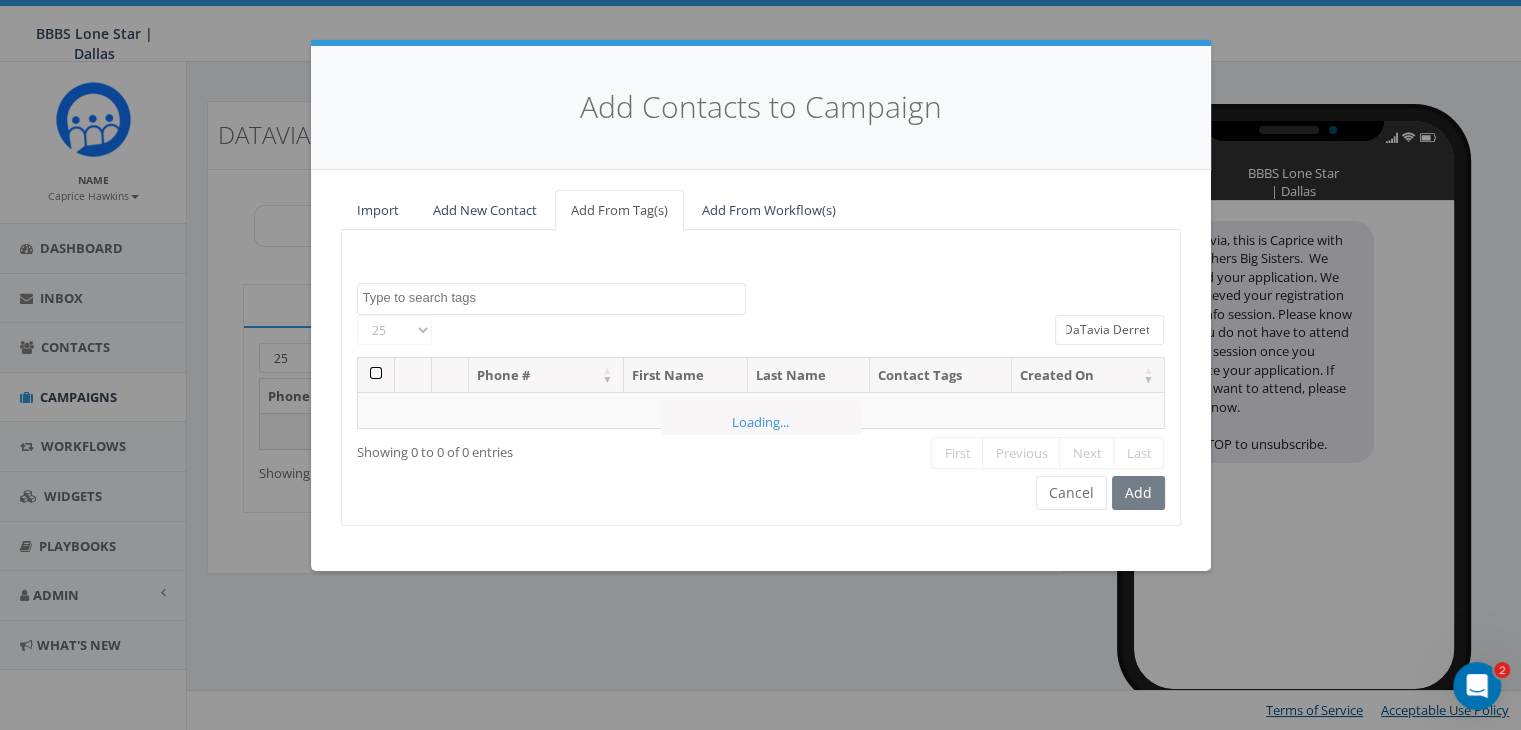 scroll, scrollTop: 0, scrollLeft: 0, axis: both 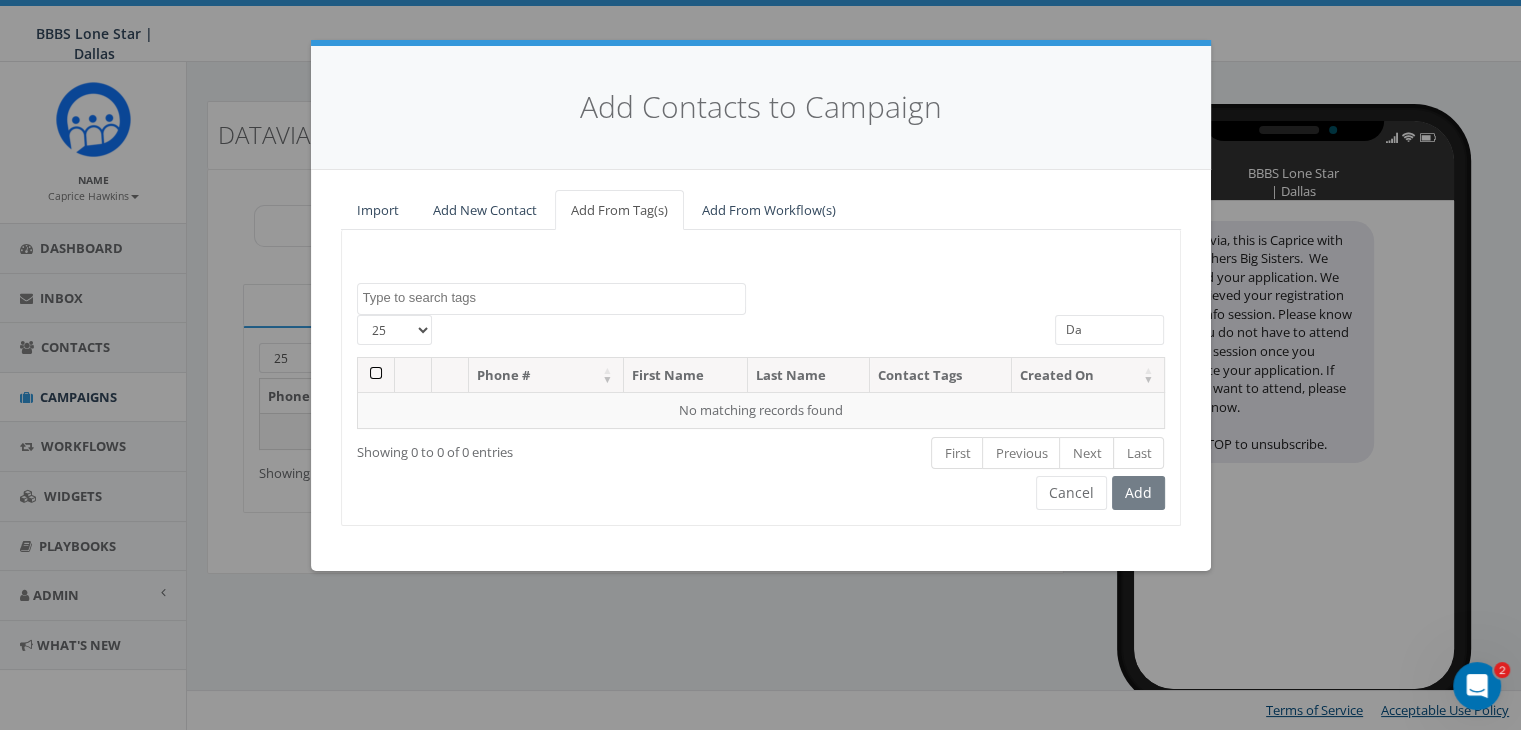 type on "D" 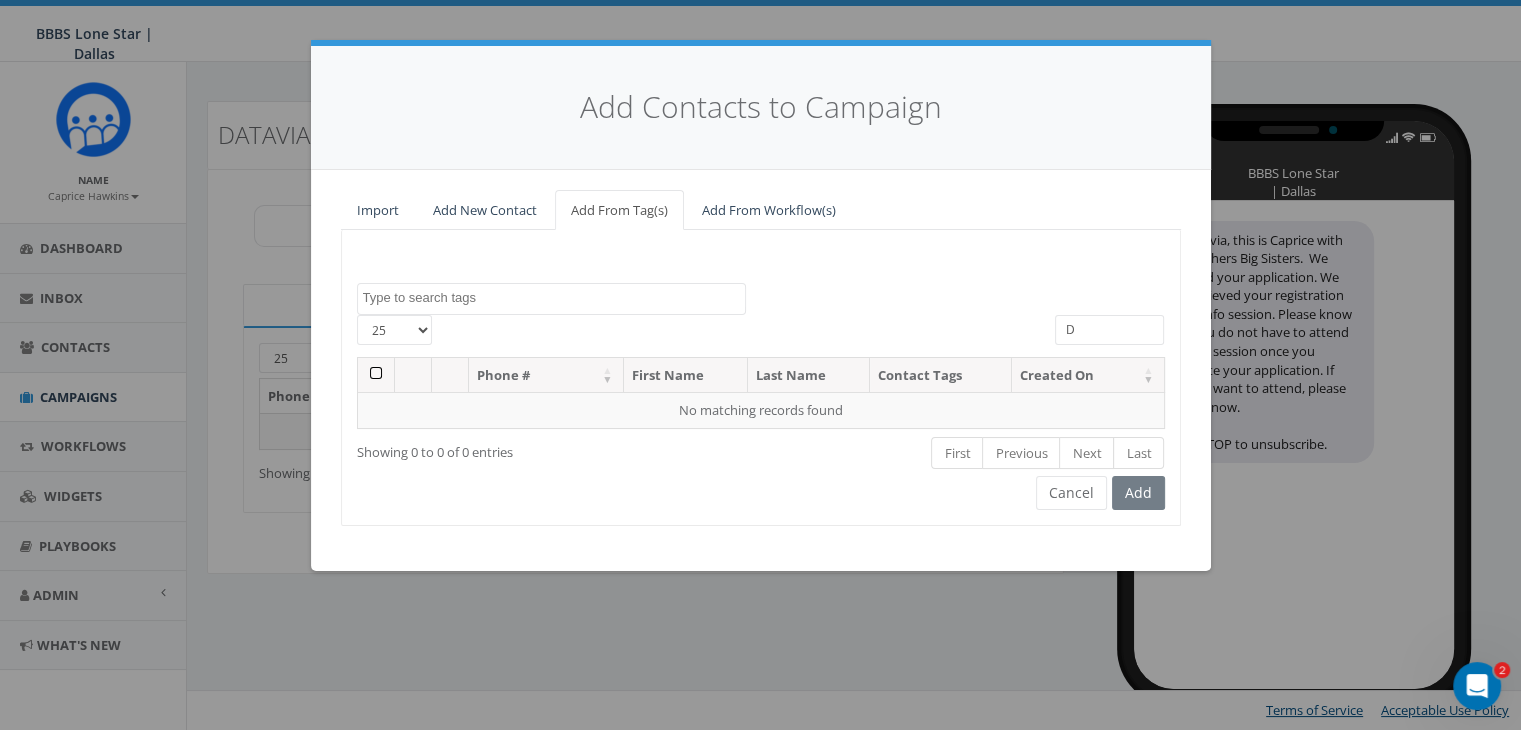 type 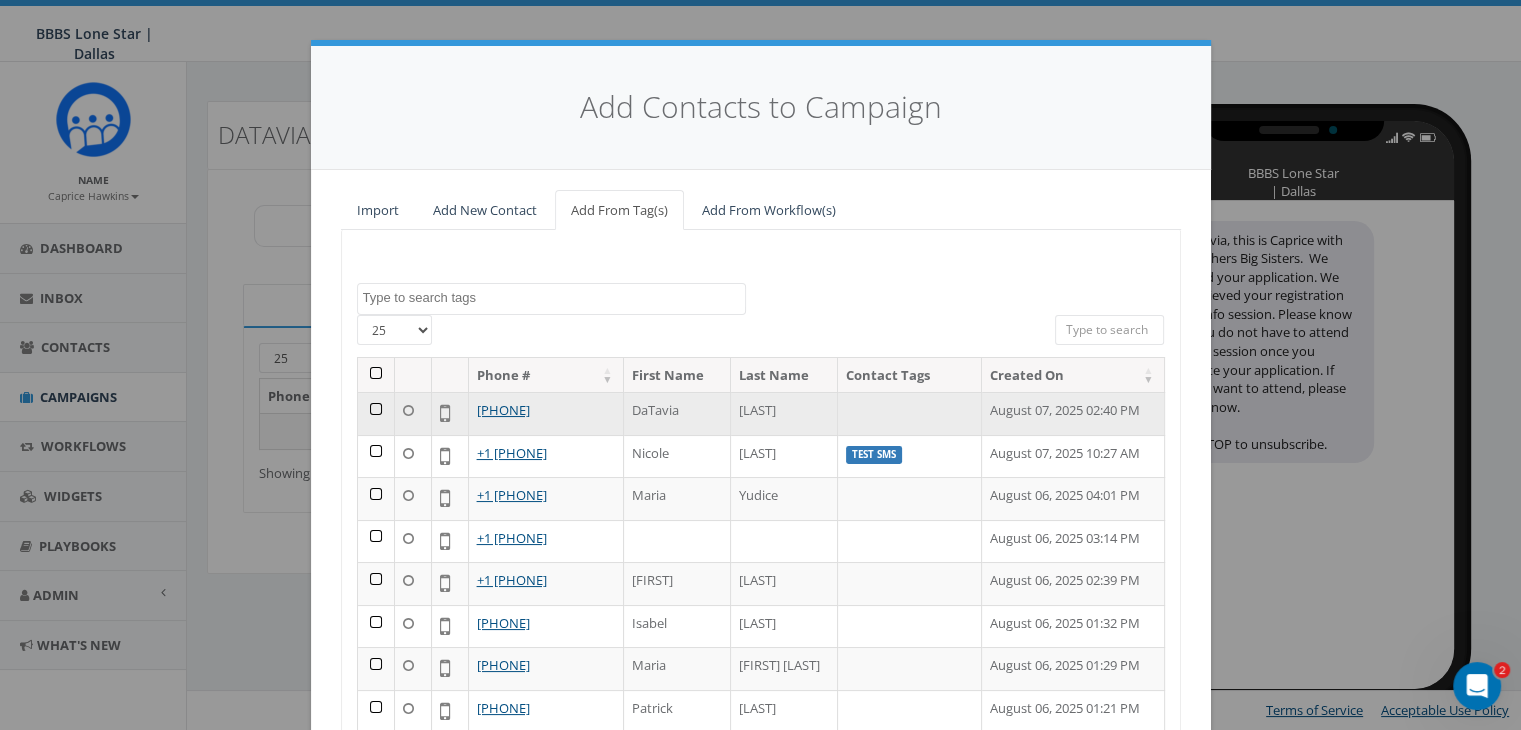 click at bounding box center [376, 413] 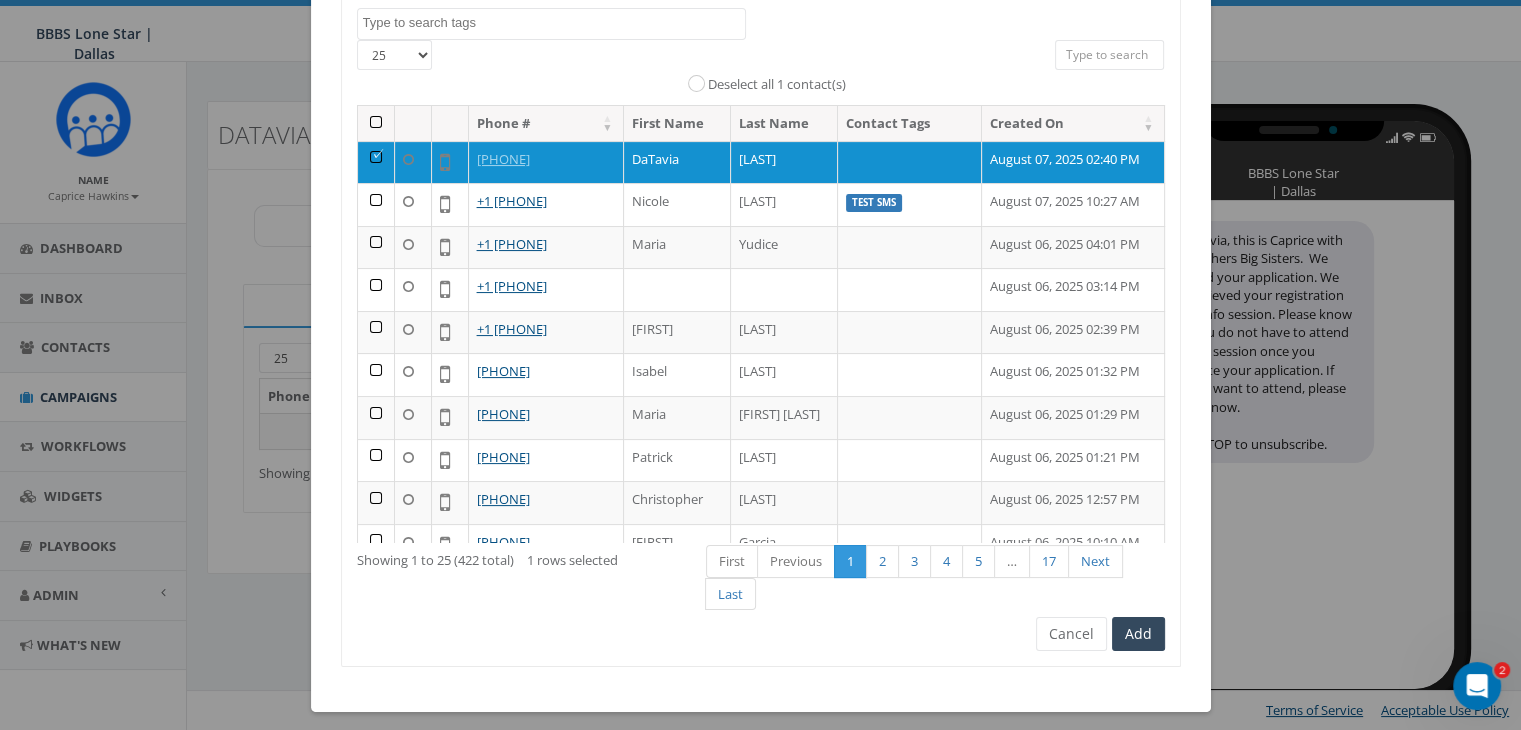 scroll, scrollTop: 284, scrollLeft: 0, axis: vertical 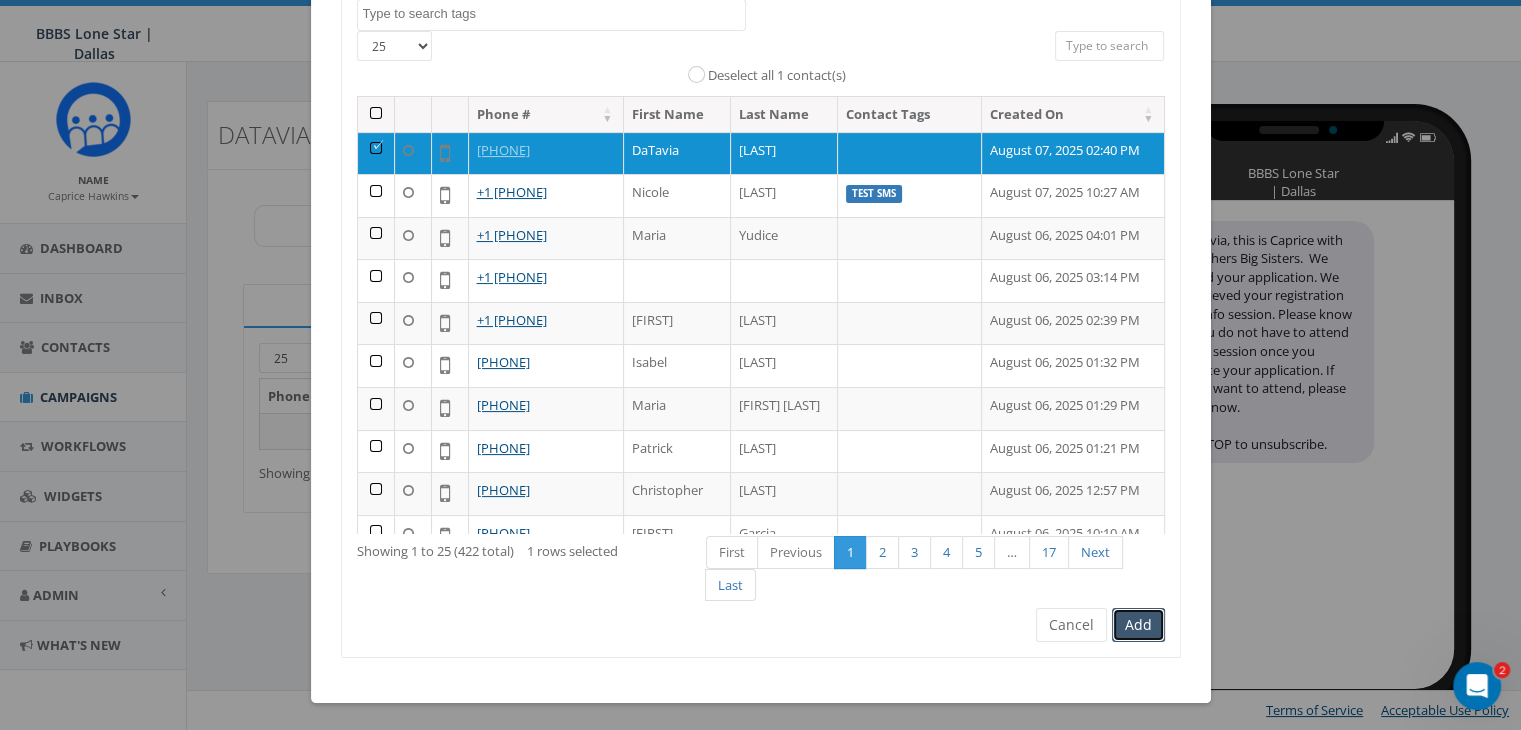 click on "Add" at bounding box center [1138, 625] 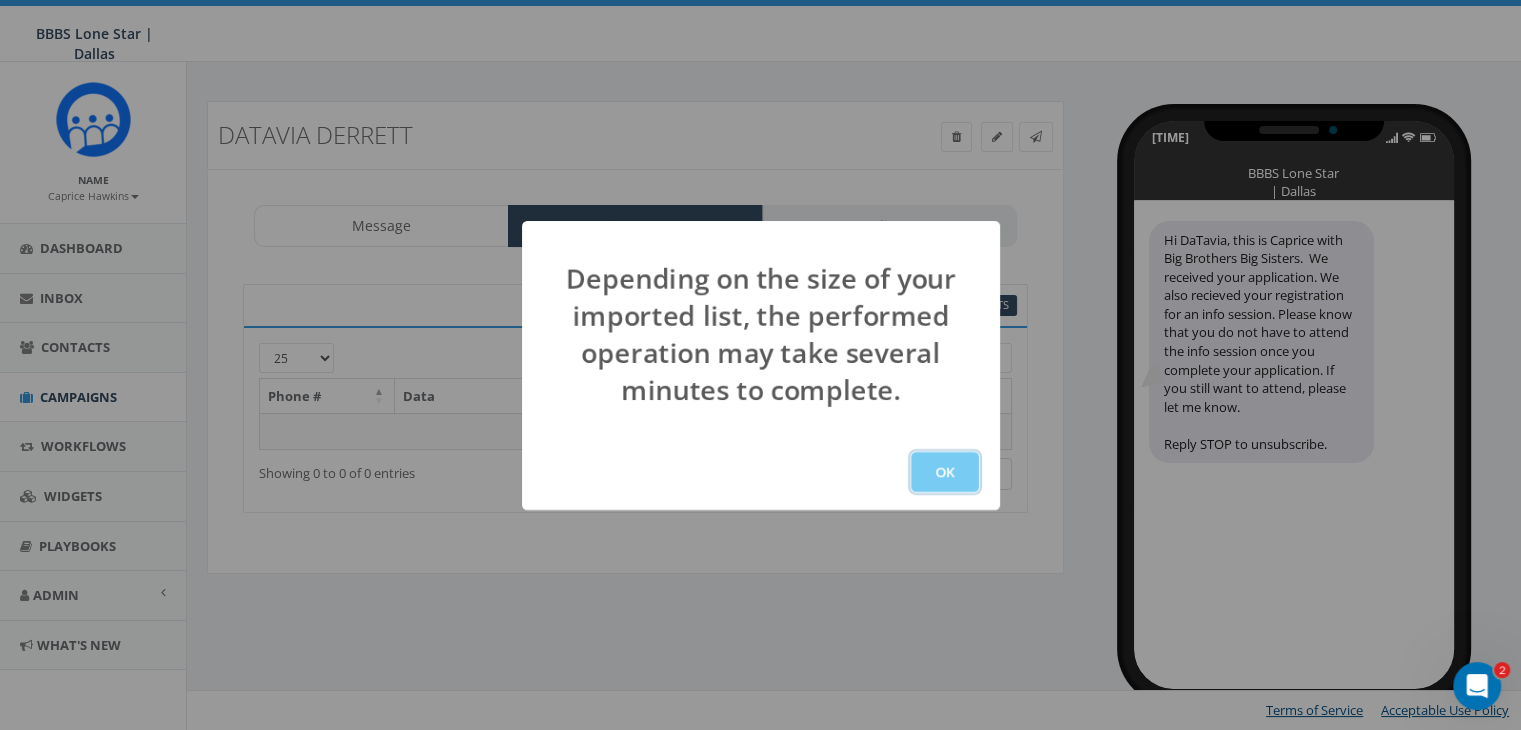 click on "OK" at bounding box center [945, 472] 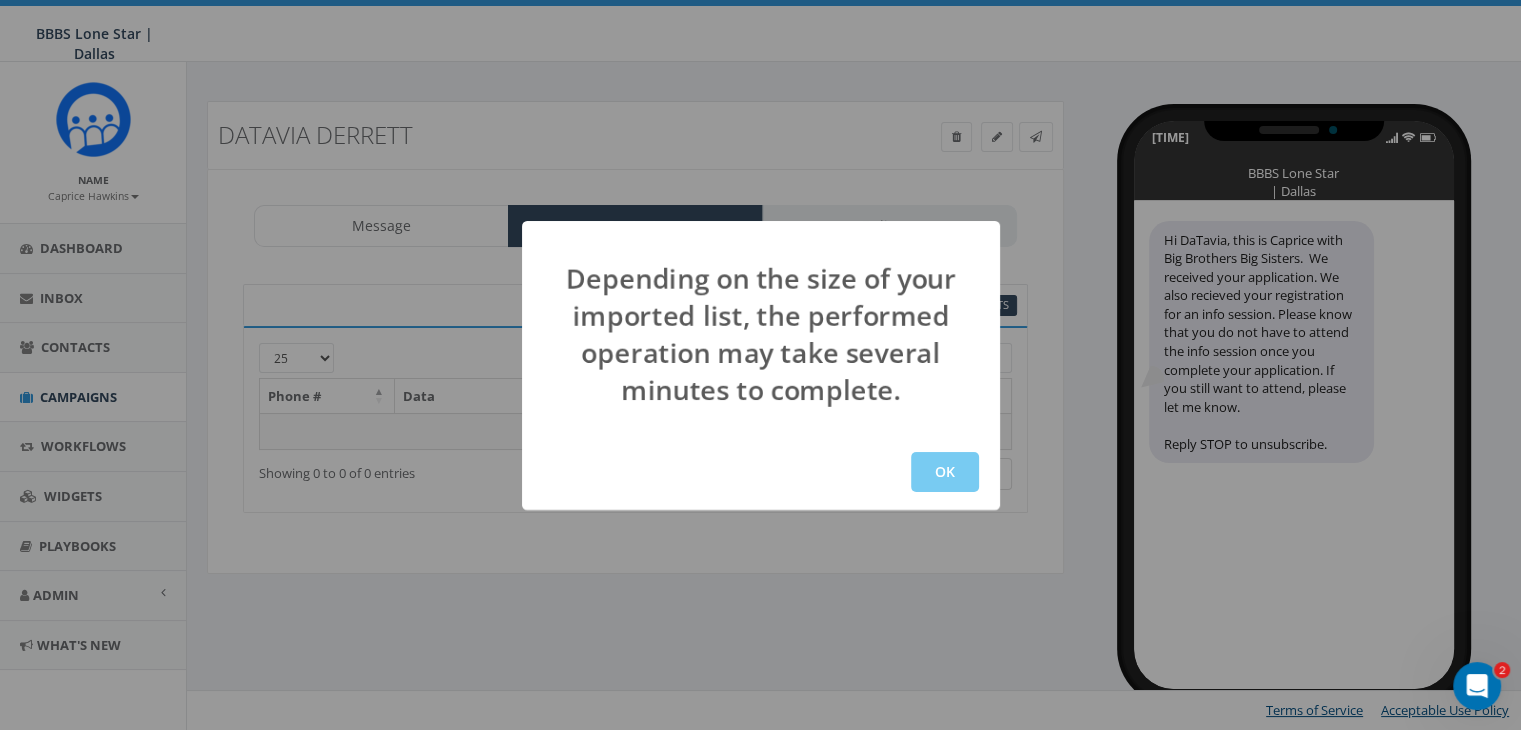 scroll, scrollTop: 0, scrollLeft: 0, axis: both 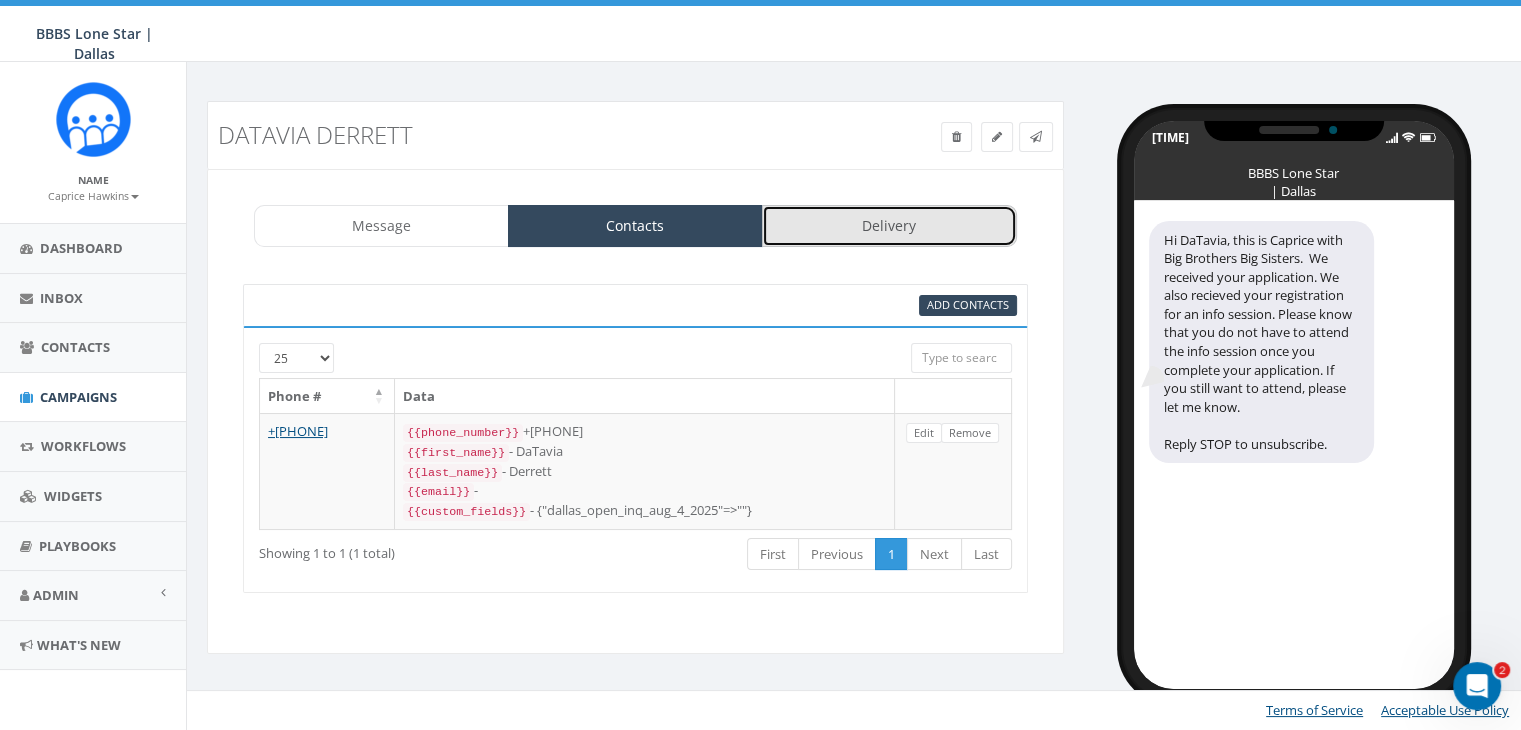 click on "Delivery" at bounding box center (889, 226) 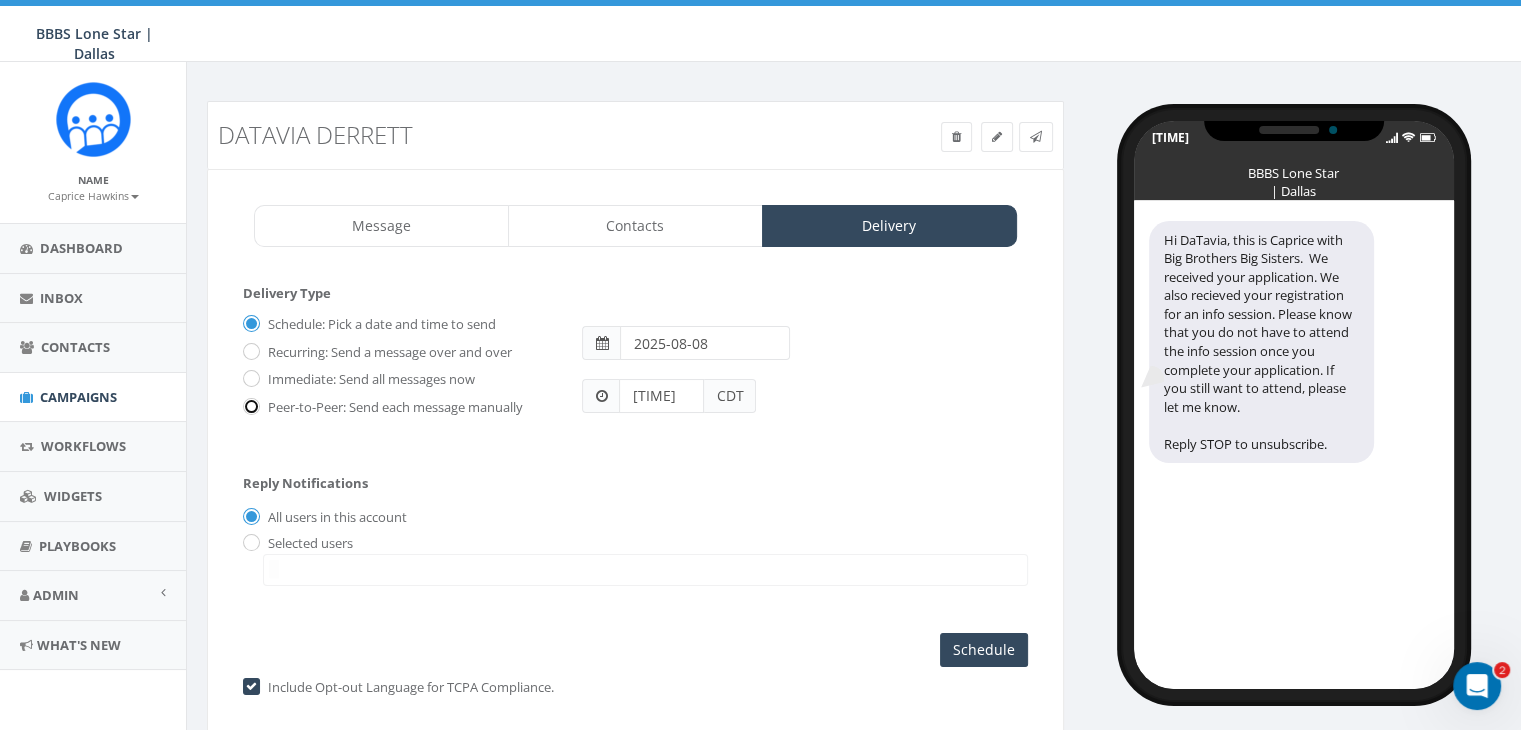 click on "Peer-to-Peer: Send each message manually" at bounding box center [249, 407] 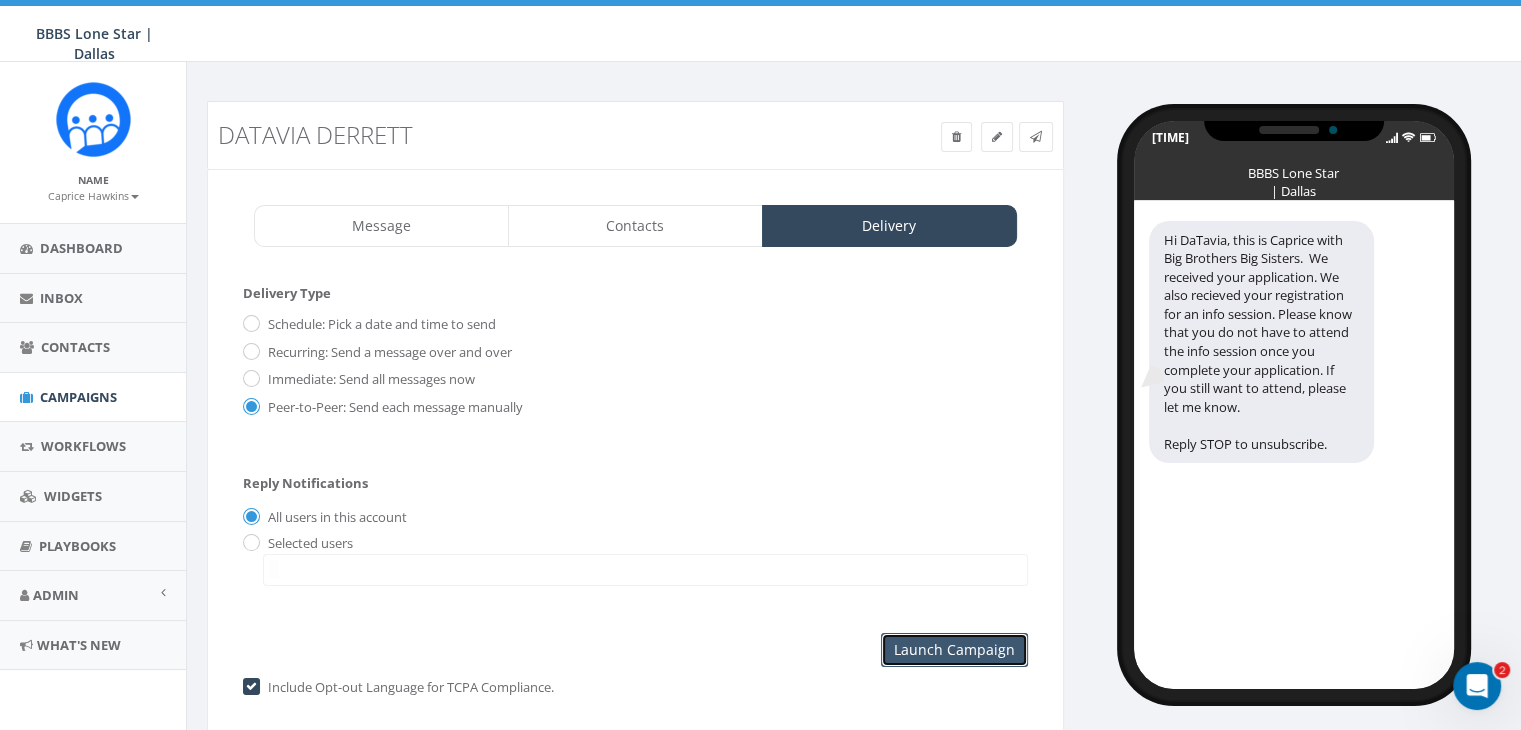 click on "Launch Campaign" at bounding box center (954, 650) 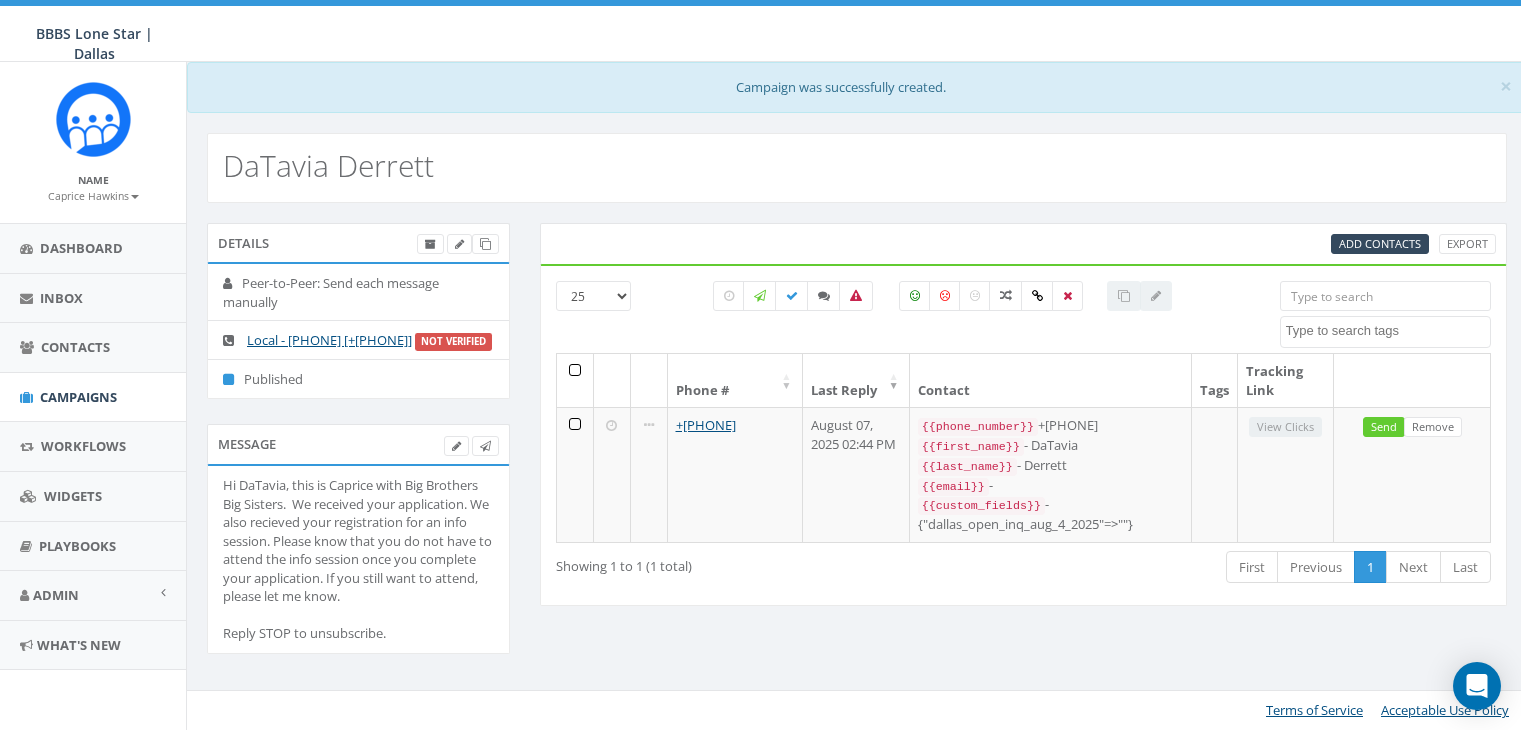 select 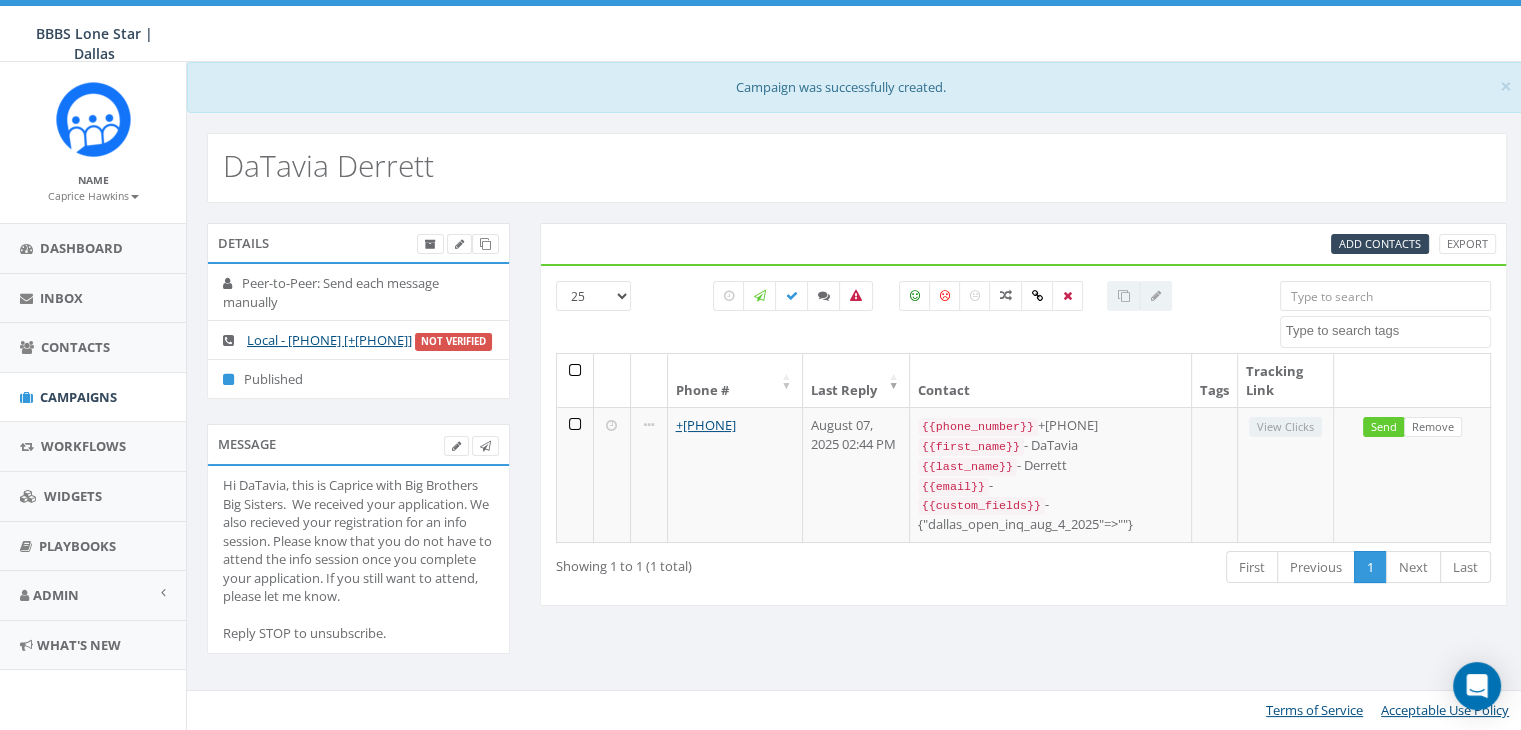 scroll, scrollTop: 0, scrollLeft: 0, axis: both 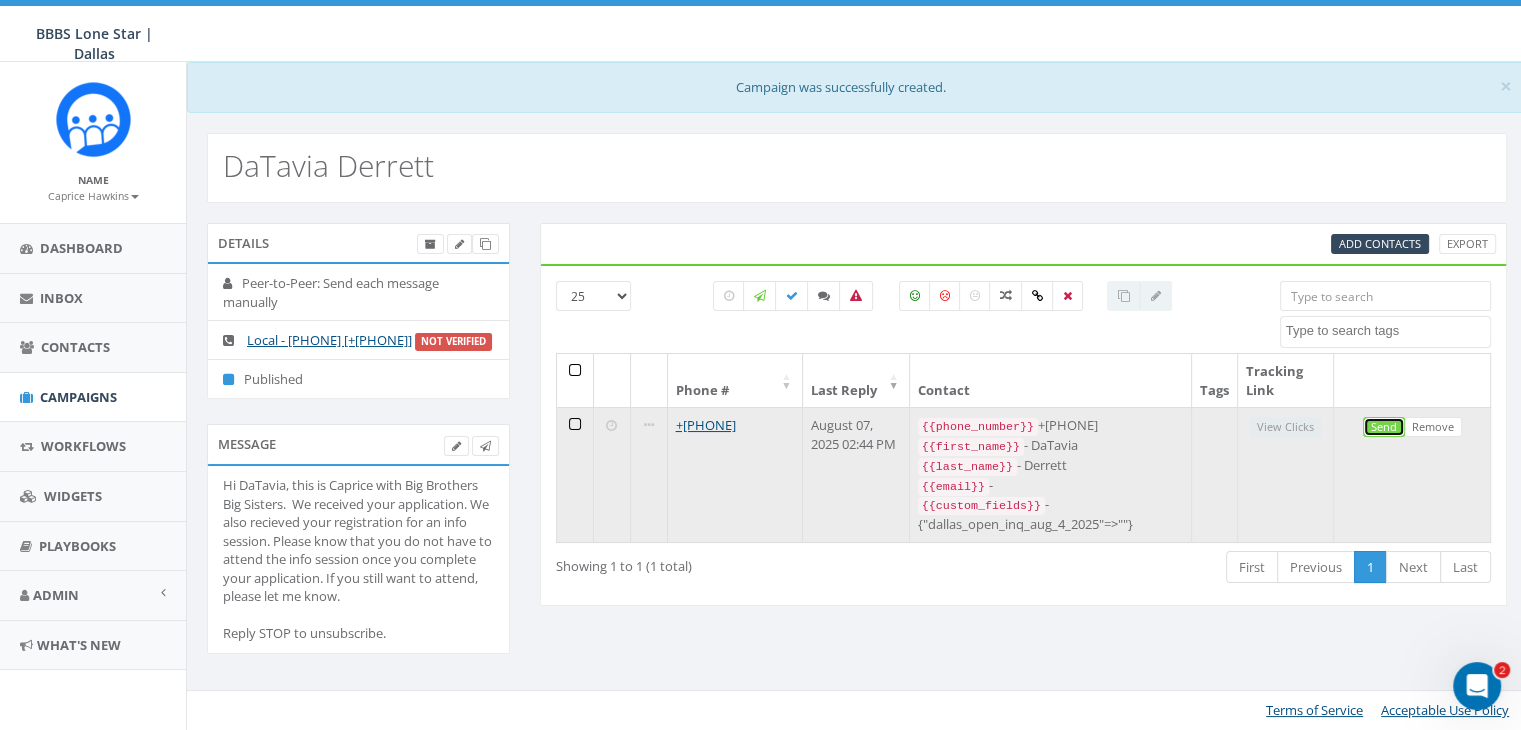 click on "Send" at bounding box center [1384, 427] 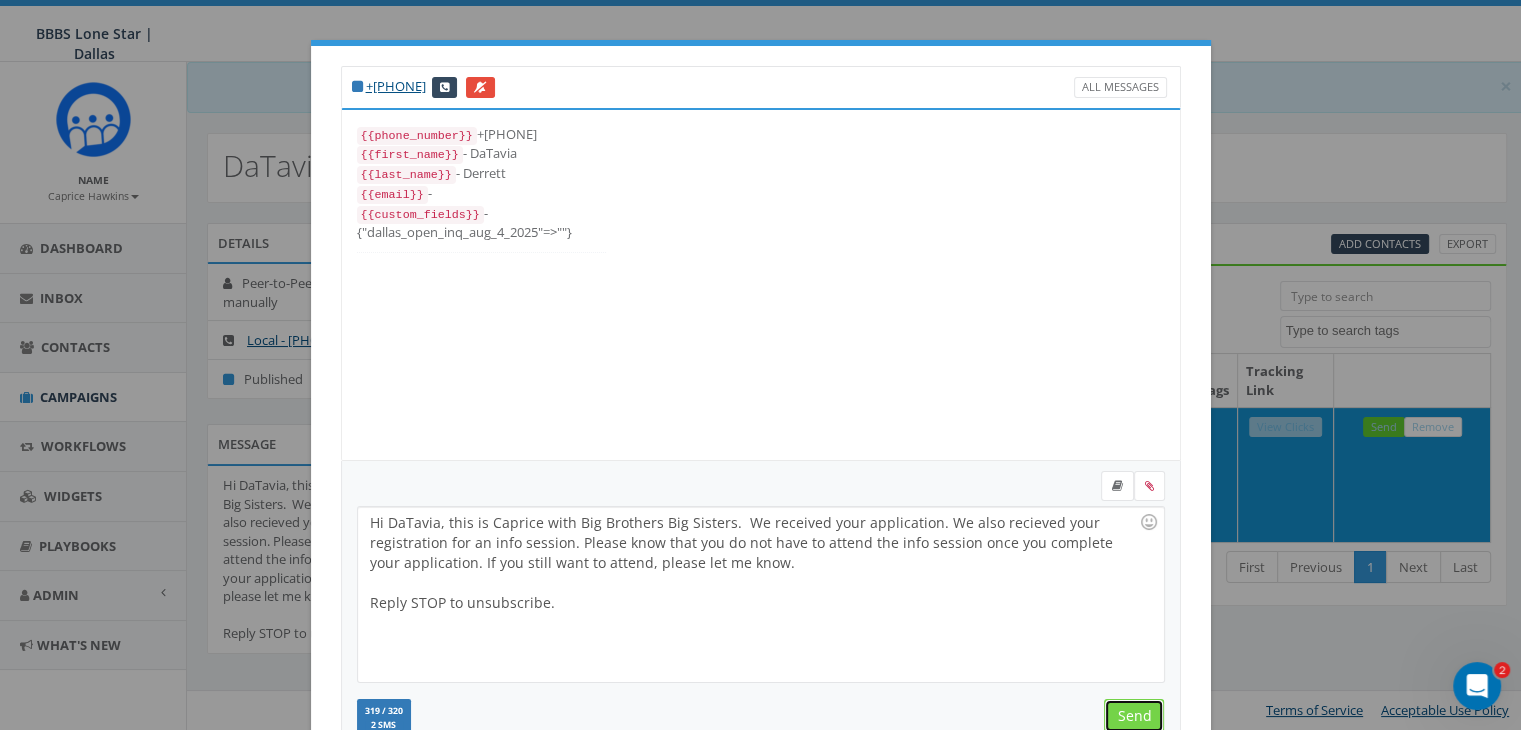 click on "Send" at bounding box center [1134, 716] 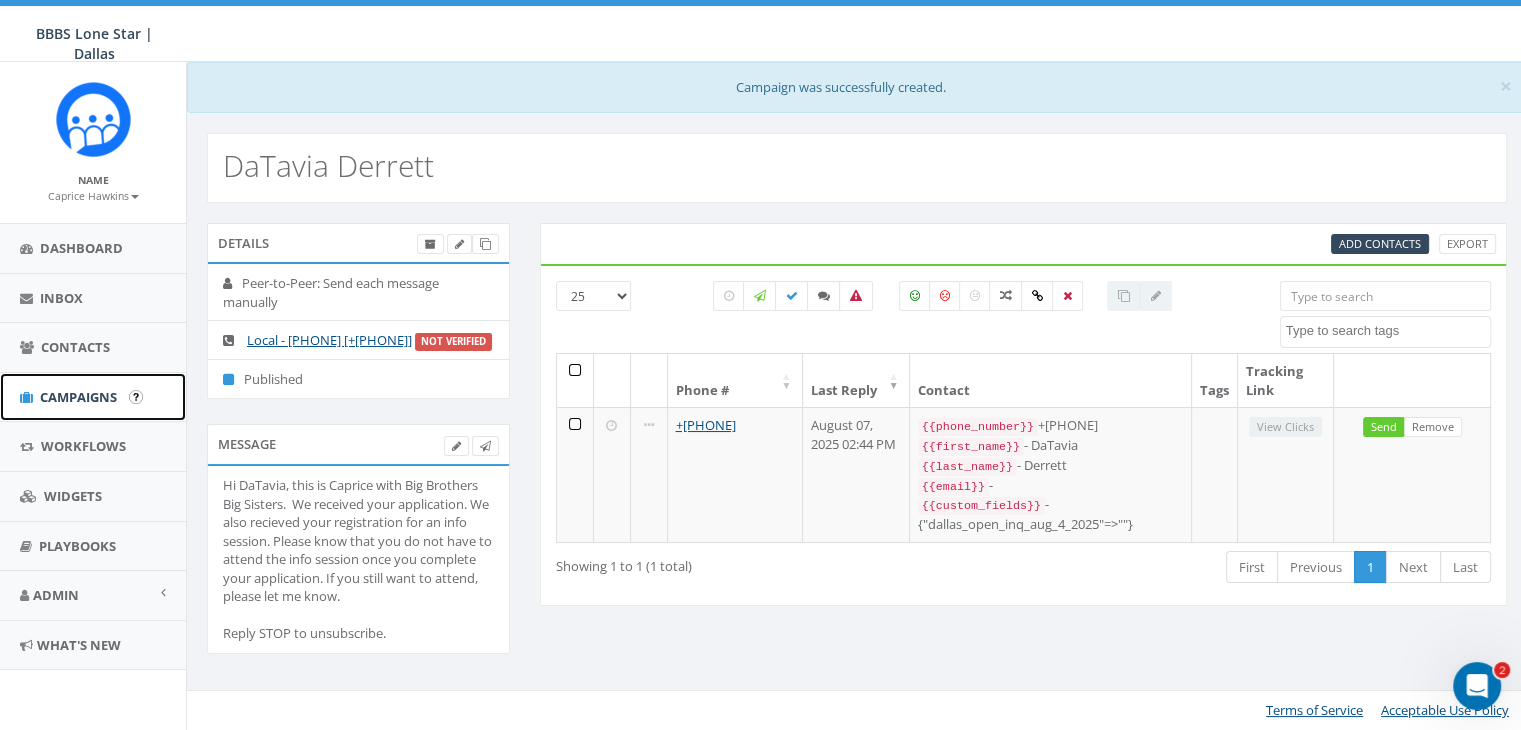 click on "Campaigns" at bounding box center (78, 397) 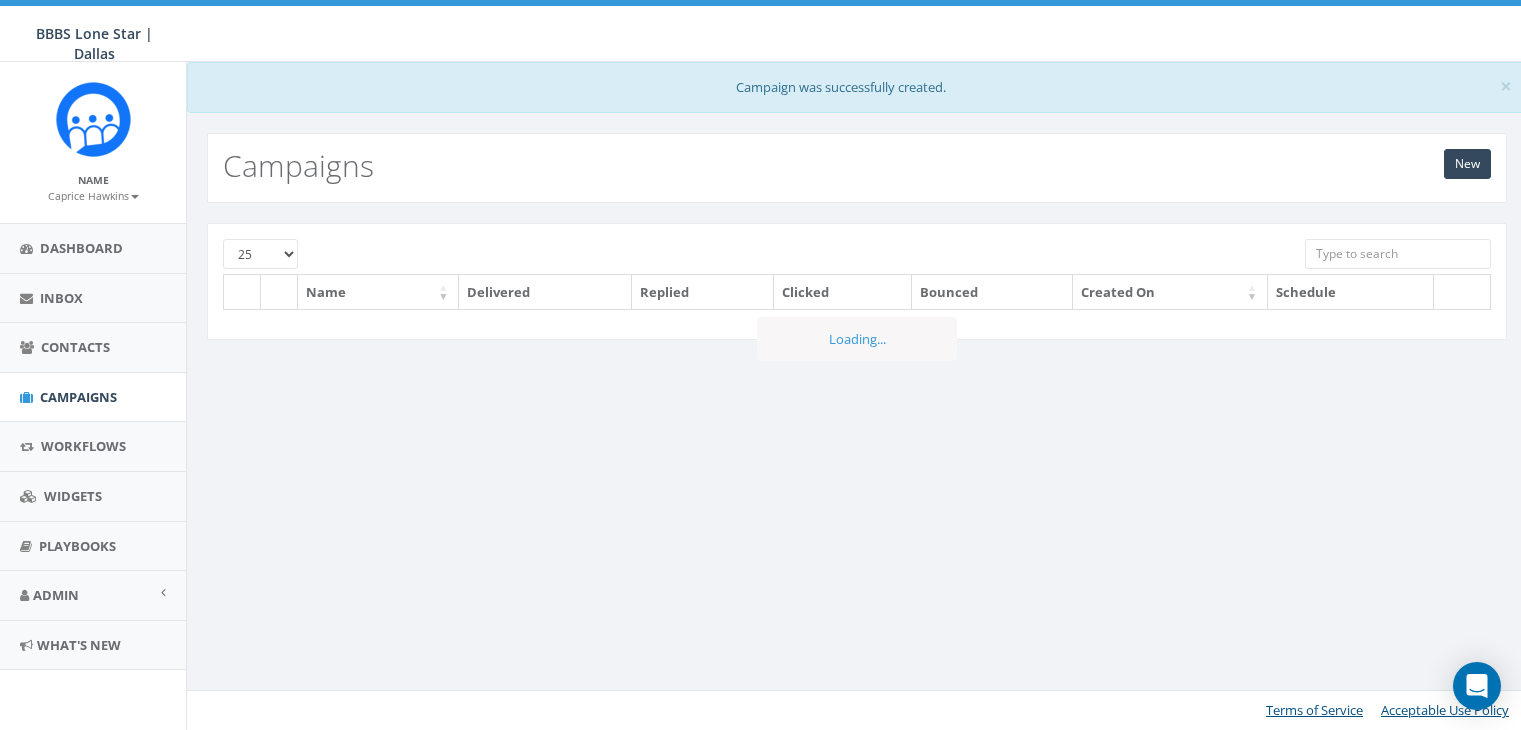 scroll, scrollTop: 0, scrollLeft: 0, axis: both 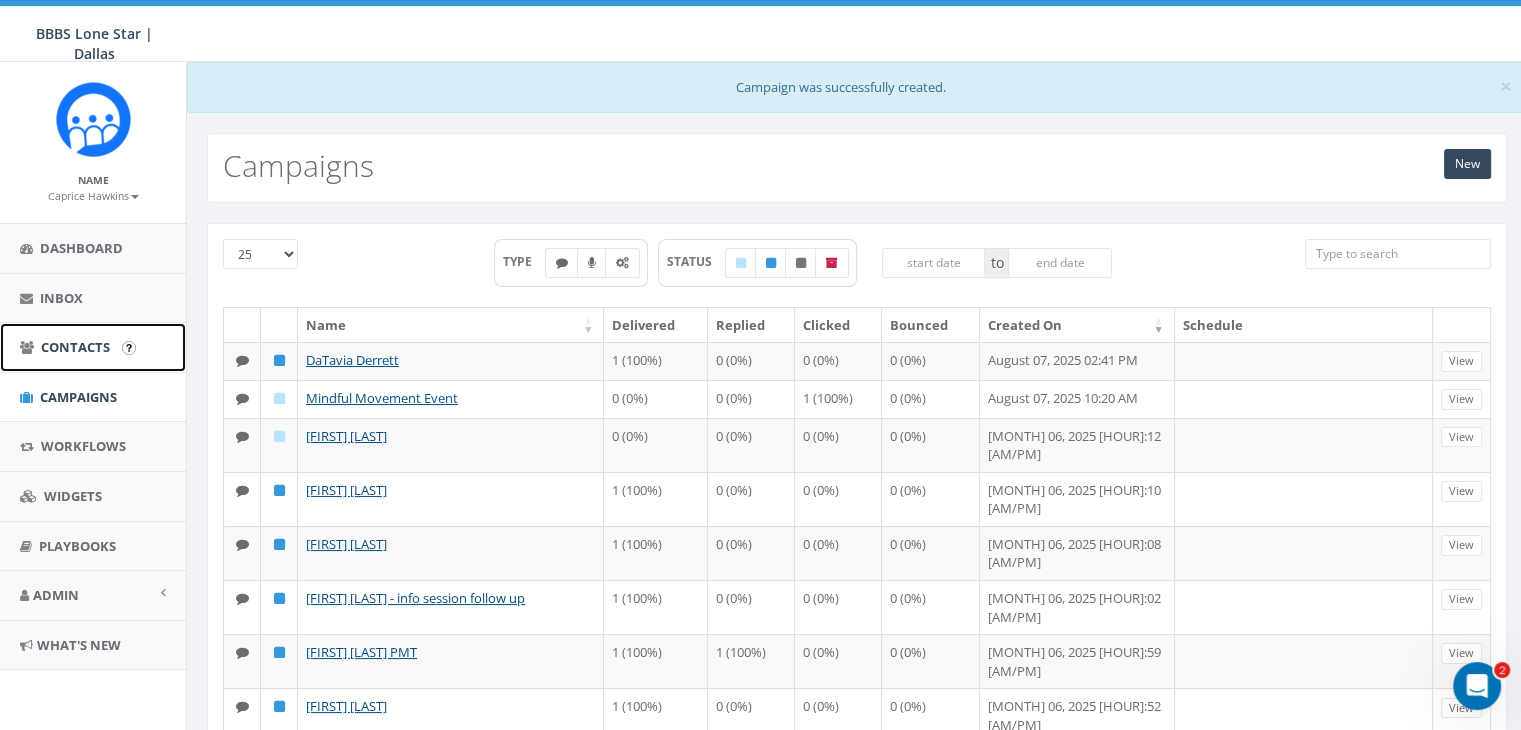 click on "Contacts" at bounding box center [75, 347] 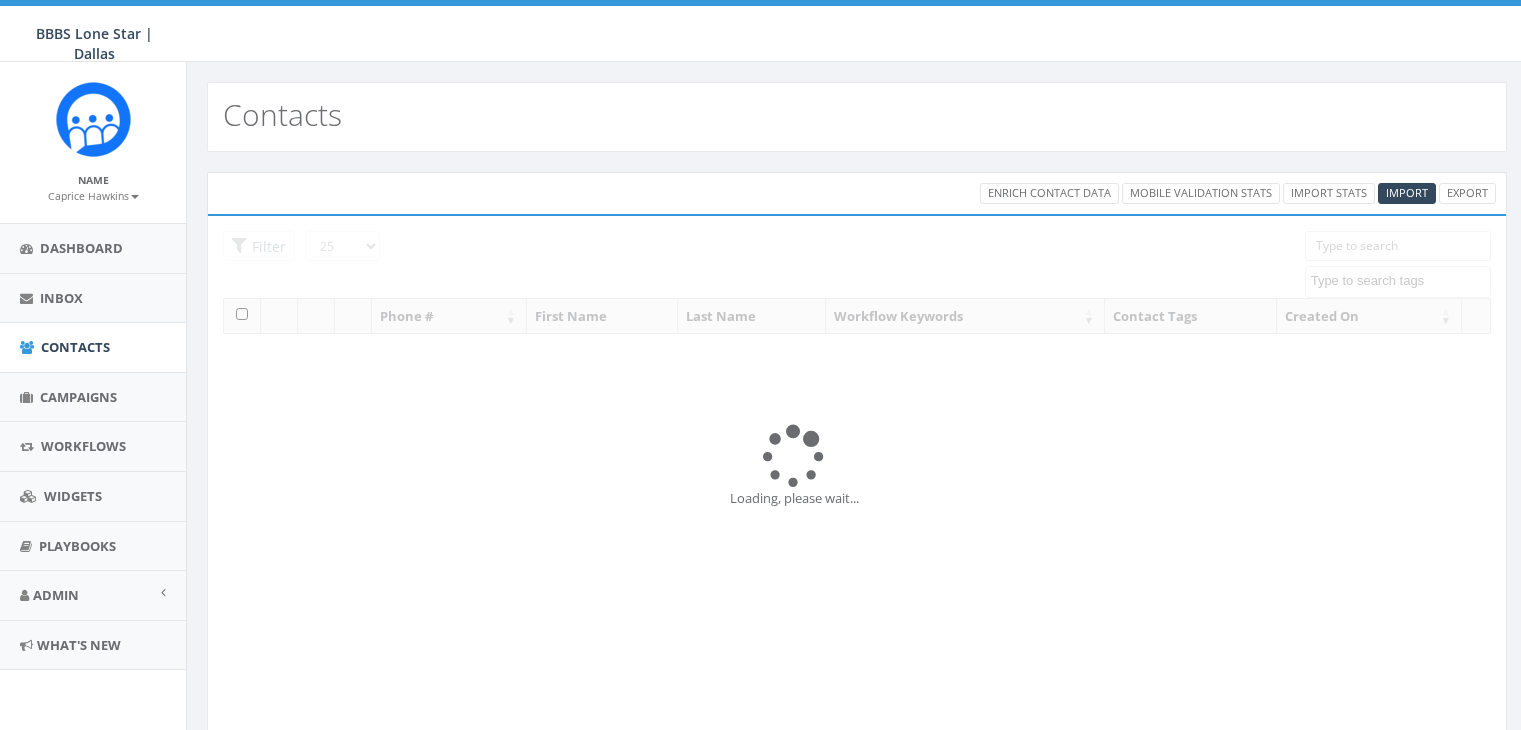 select 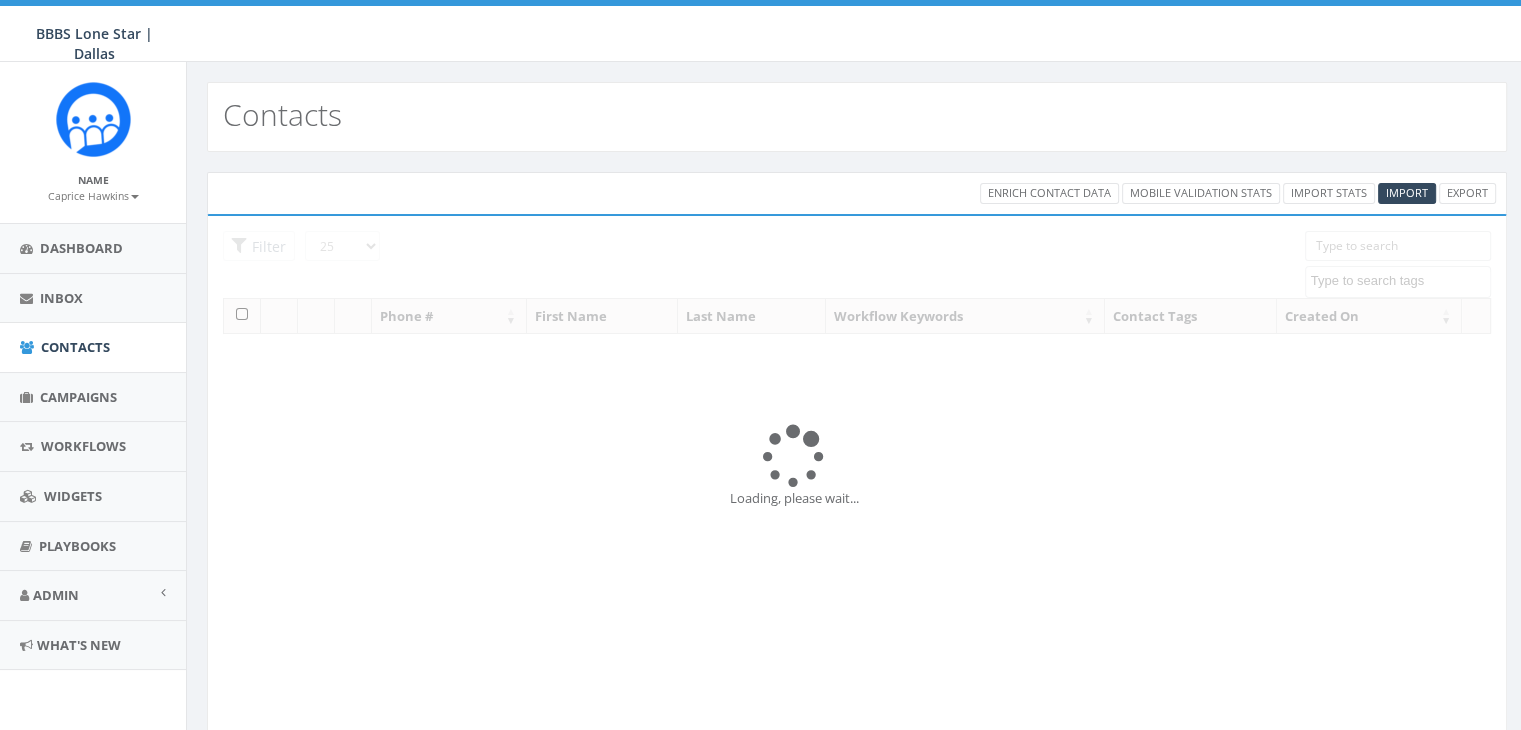 scroll, scrollTop: 0, scrollLeft: 0, axis: both 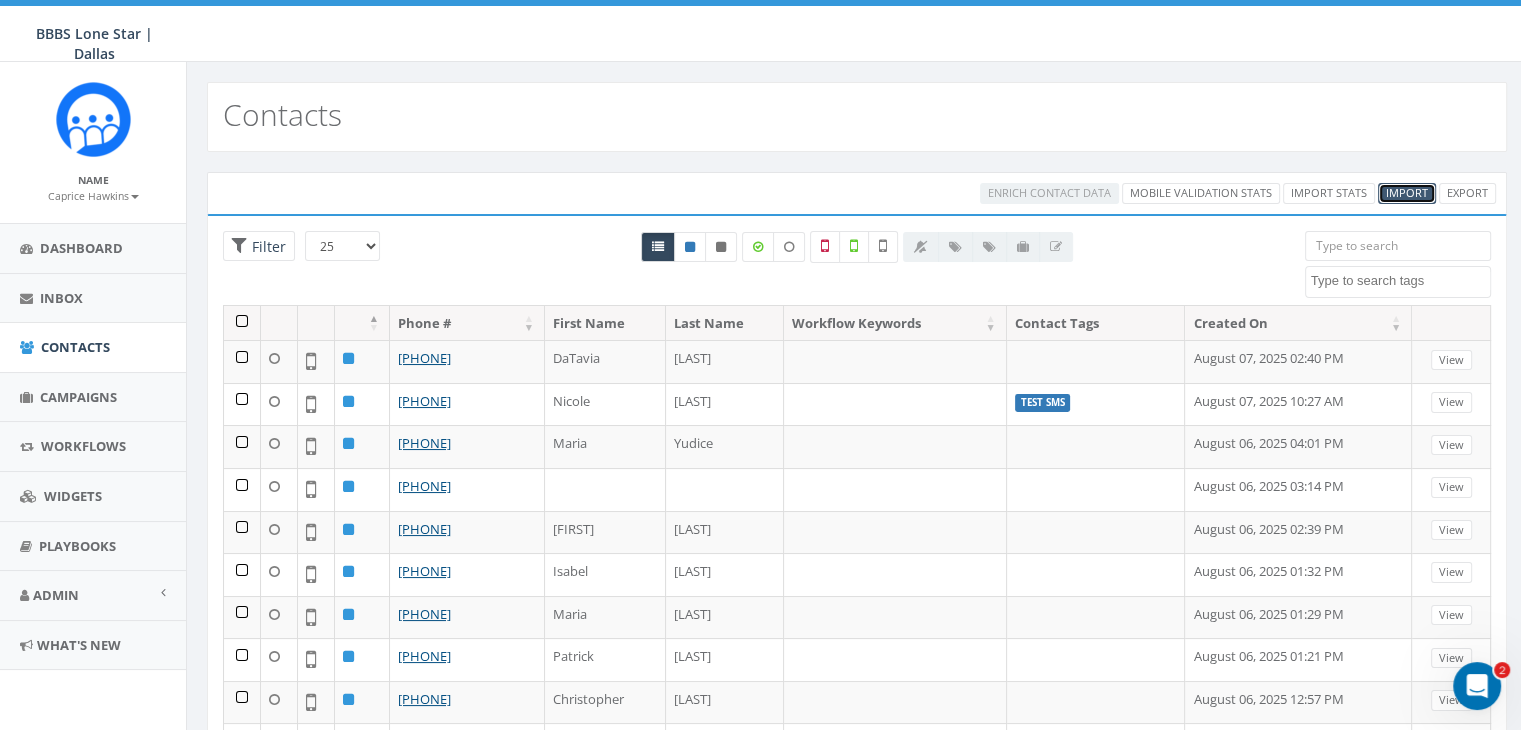click on "Import" at bounding box center [1407, 192] 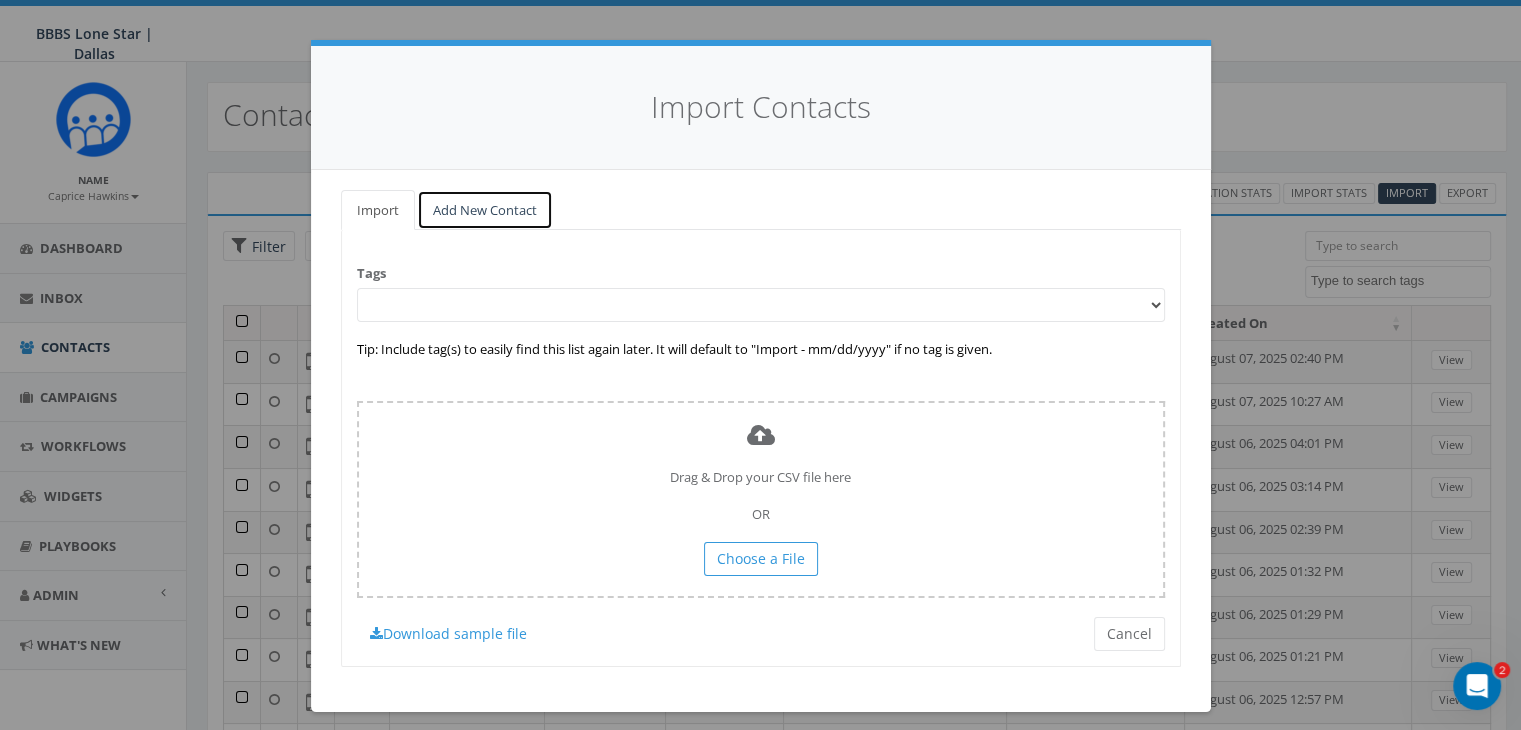 click on "Add New Contact" at bounding box center [485, 210] 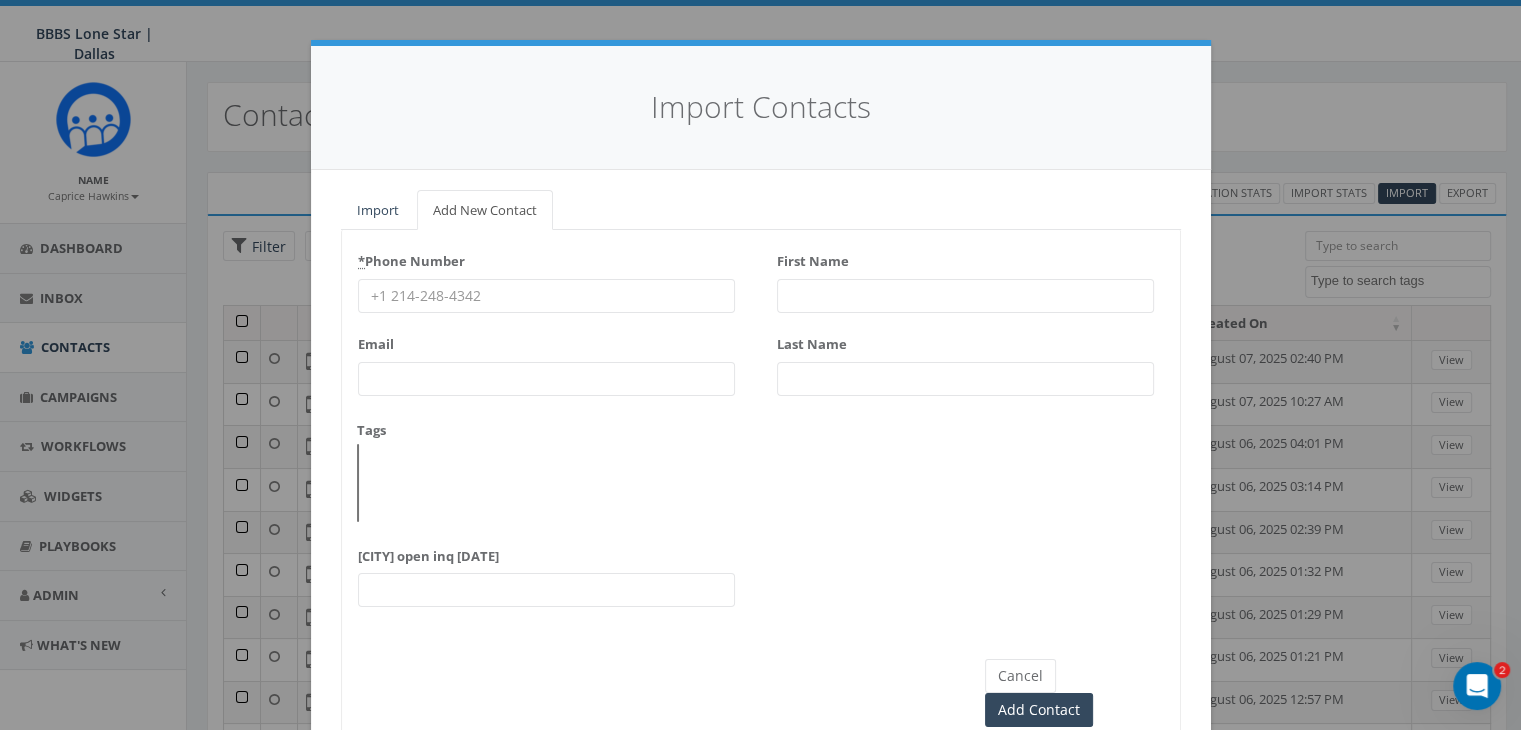 click on "*   Phone Number" at bounding box center [546, 296] 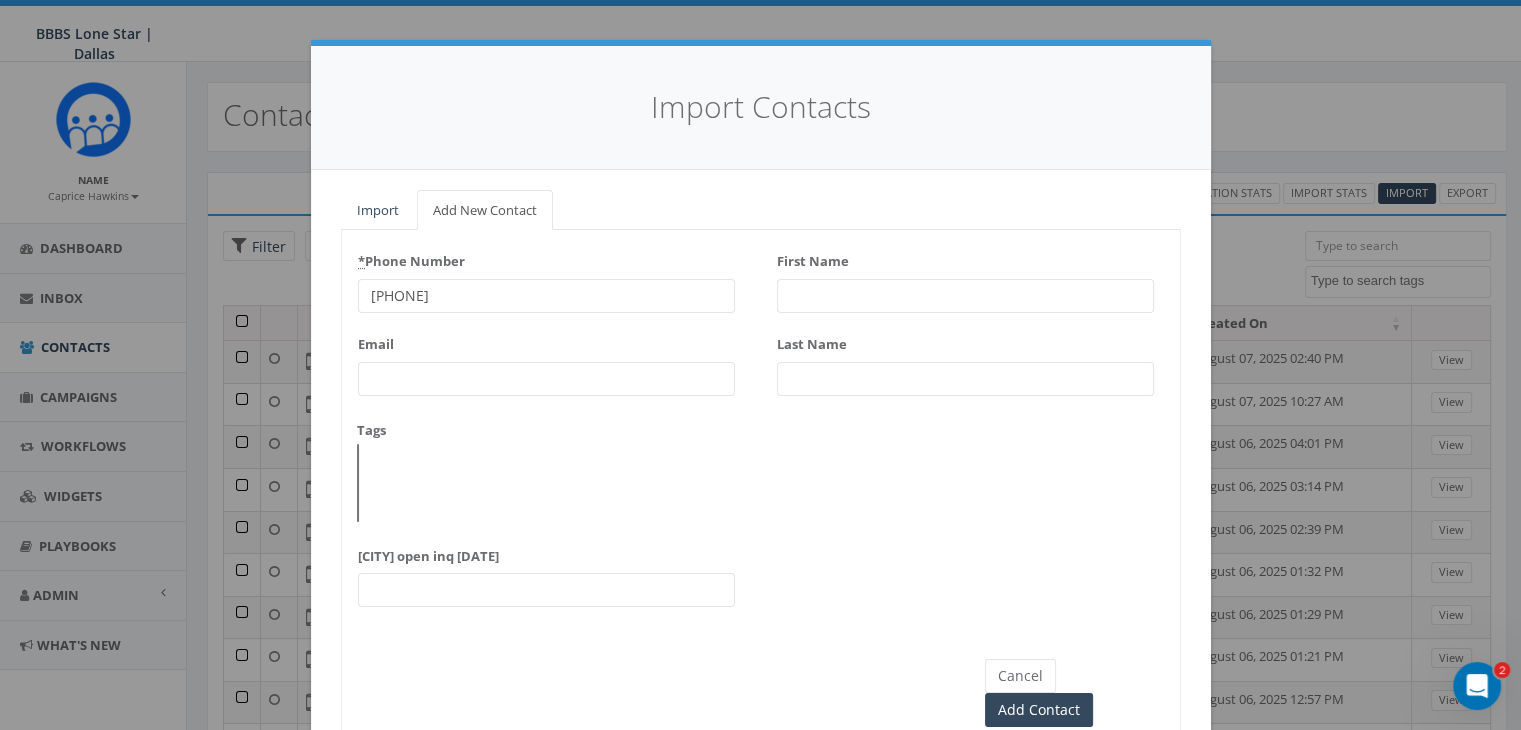type on "(812) 499-2422" 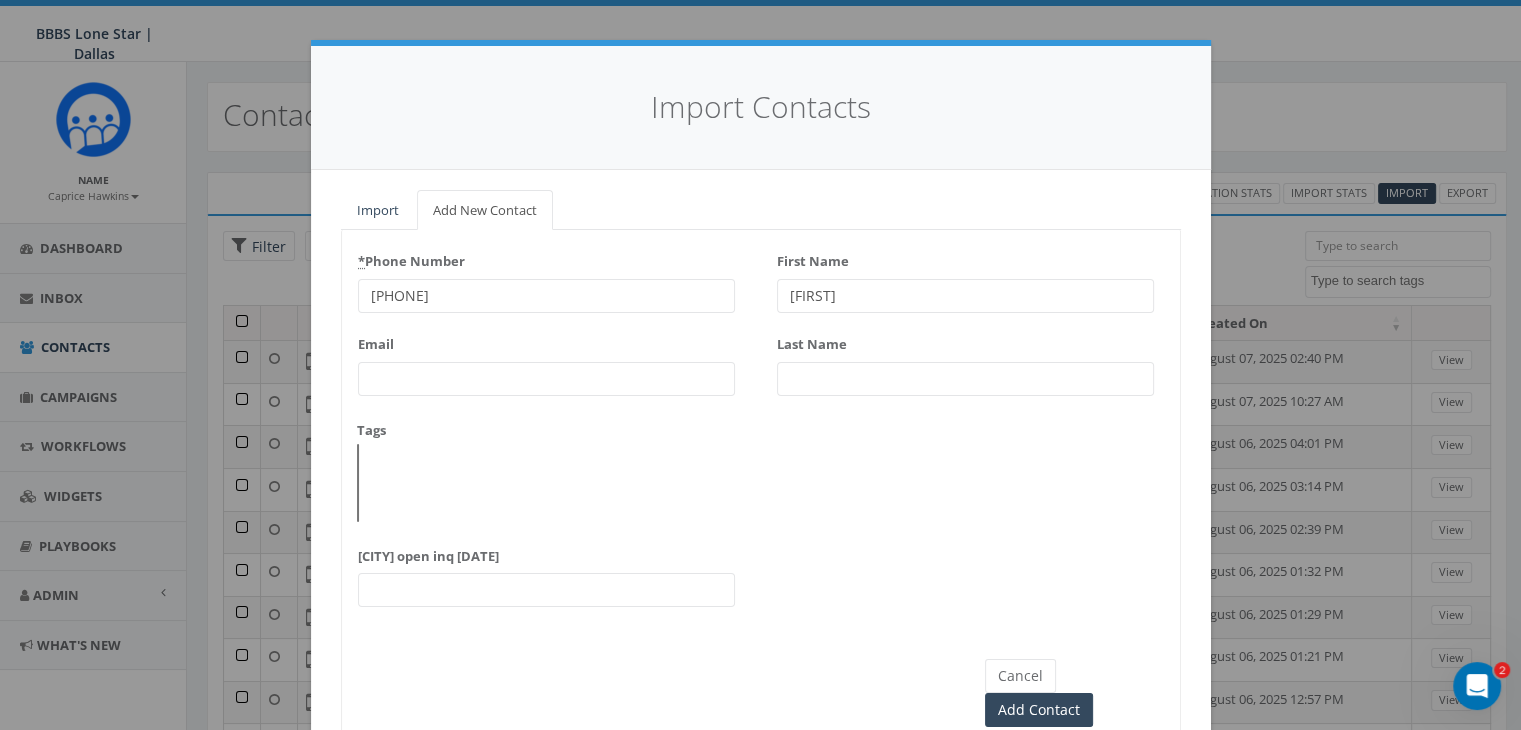 type on "[NAME]" 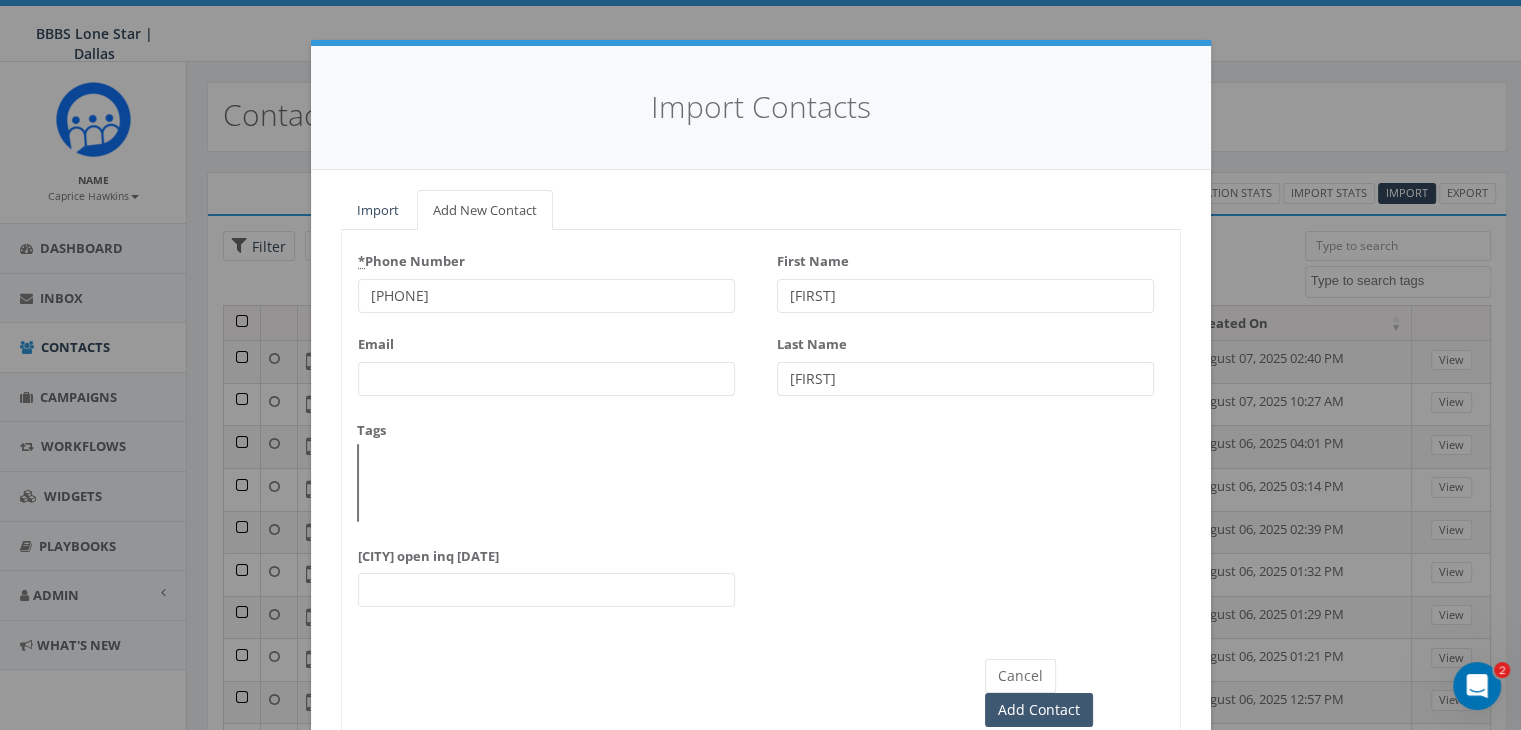 type on "[NAME]" 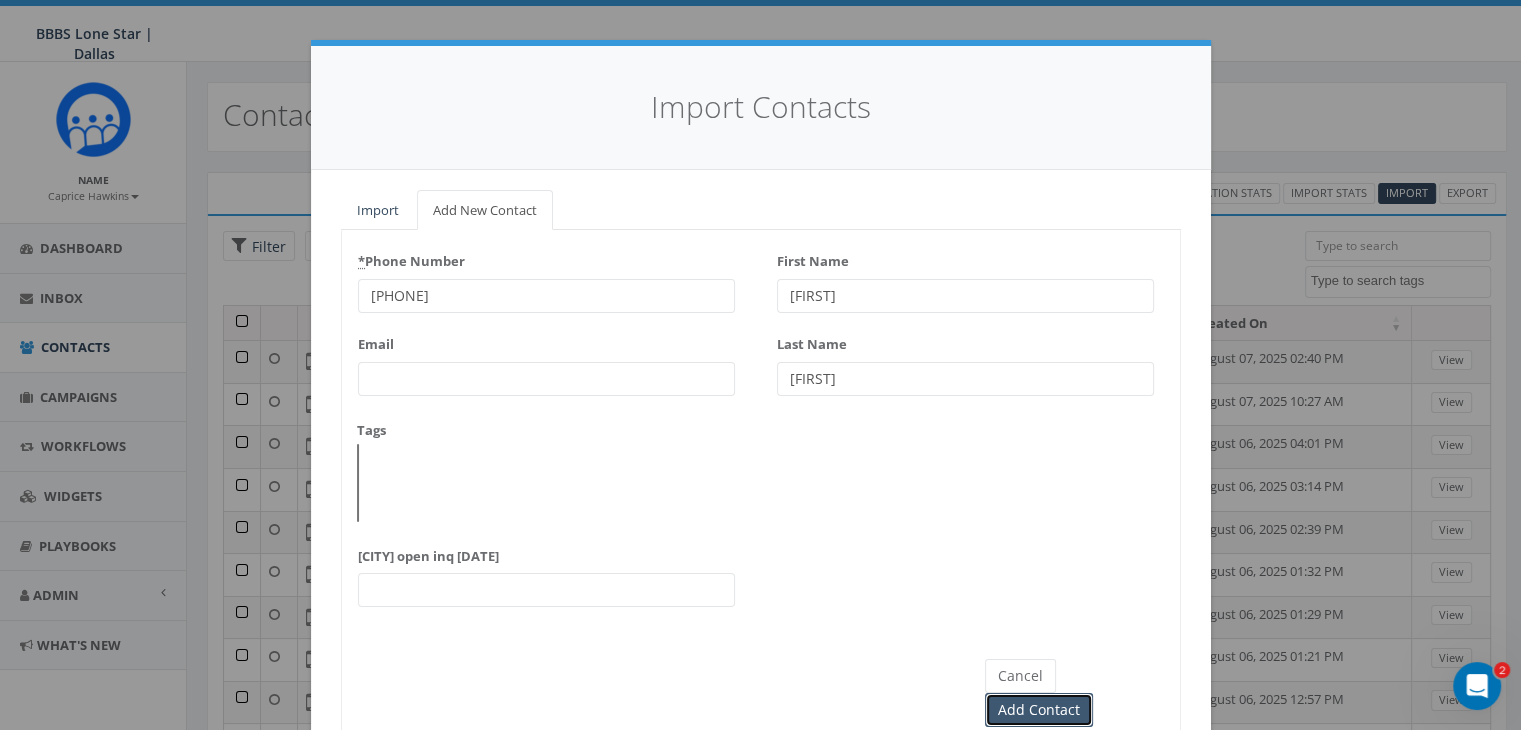 click on "Add Contact" at bounding box center (1039, 710) 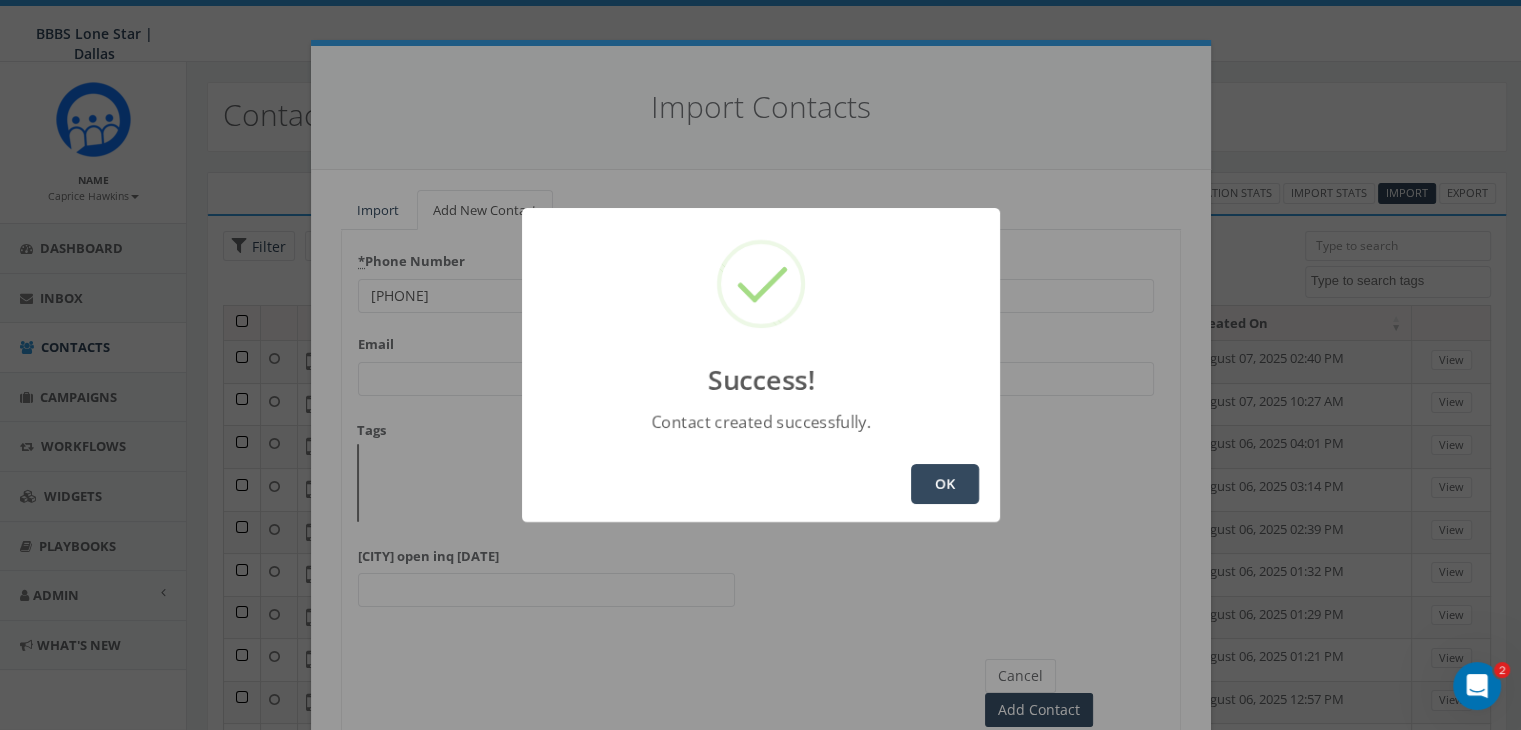 click on "OK" at bounding box center (945, 484) 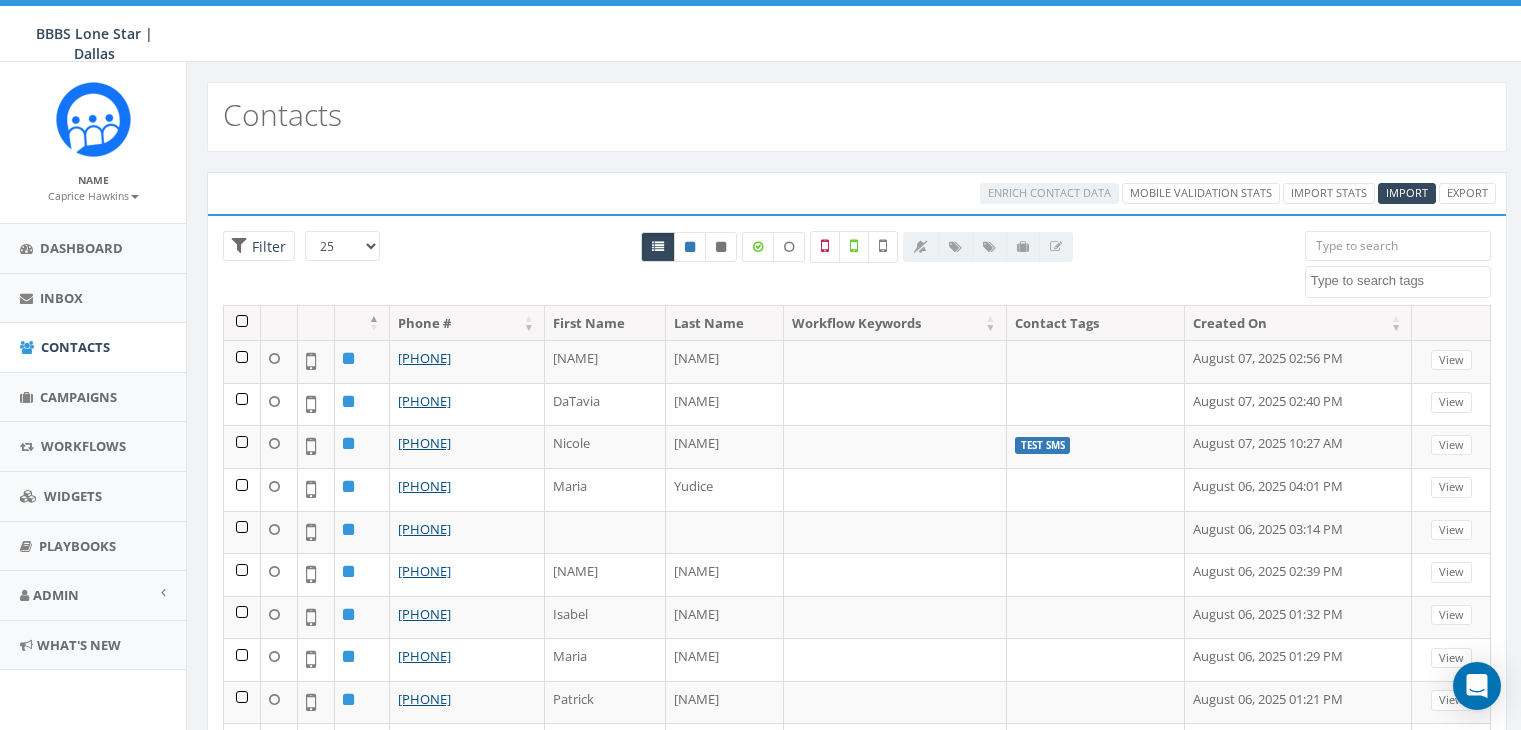 select 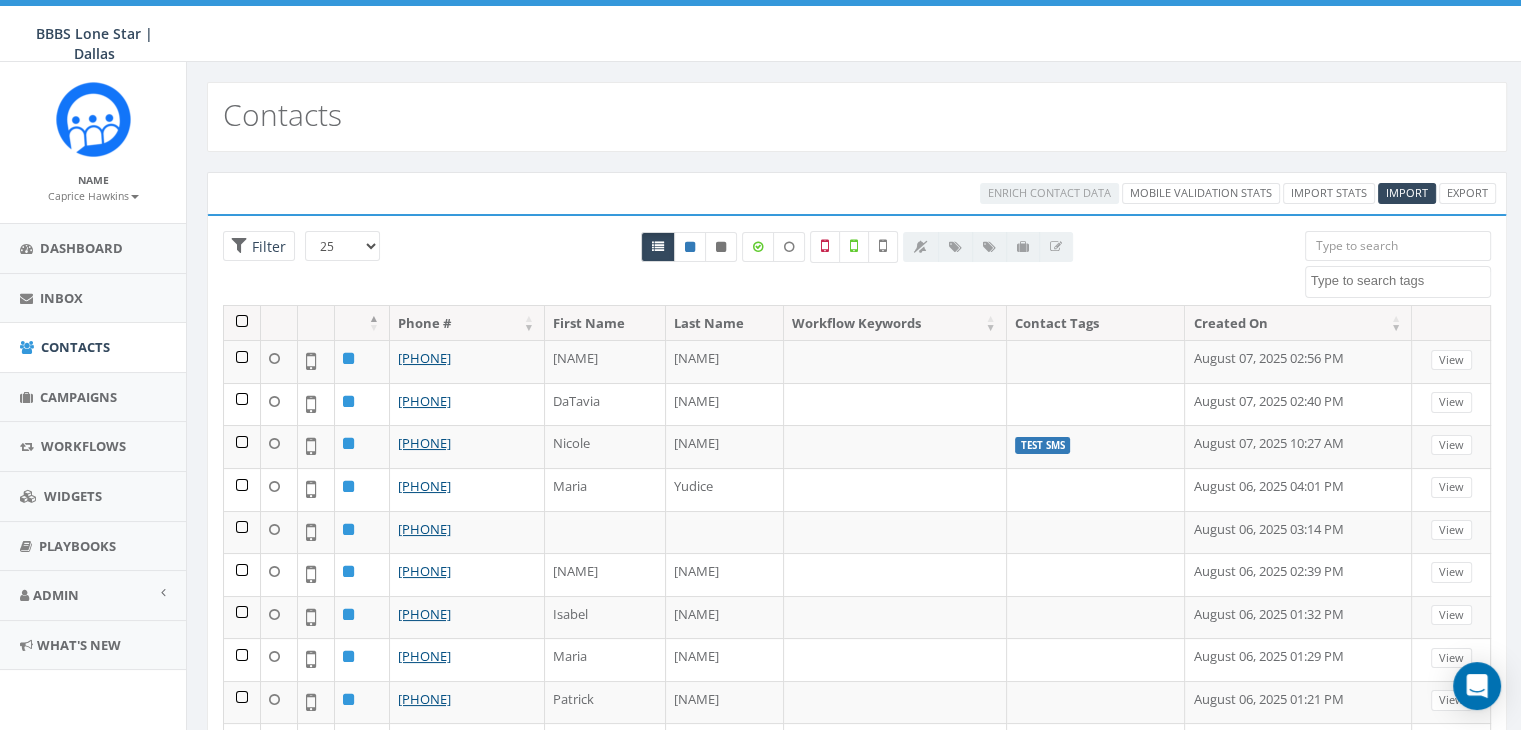 scroll, scrollTop: 0, scrollLeft: 0, axis: both 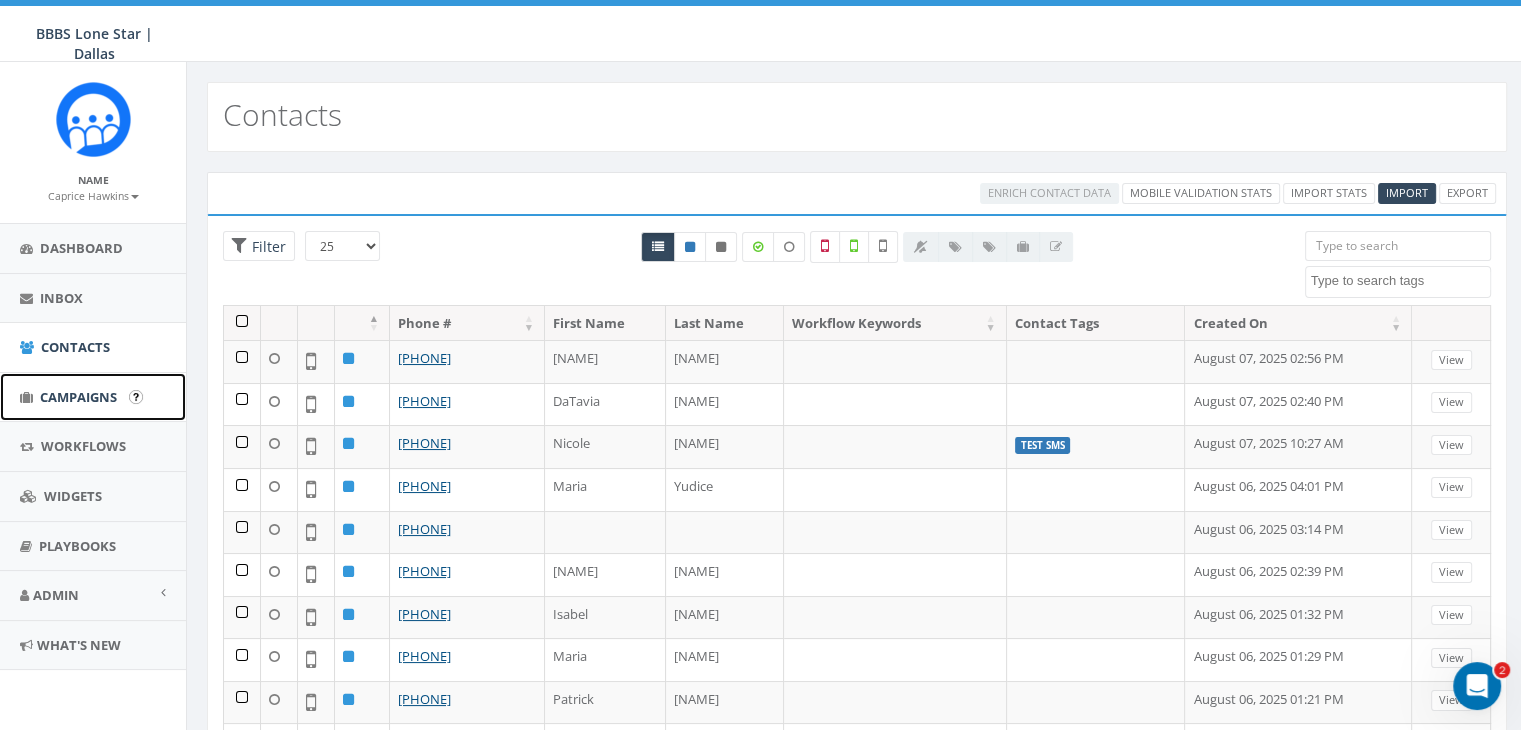 click on "Campaigns" at bounding box center [78, 397] 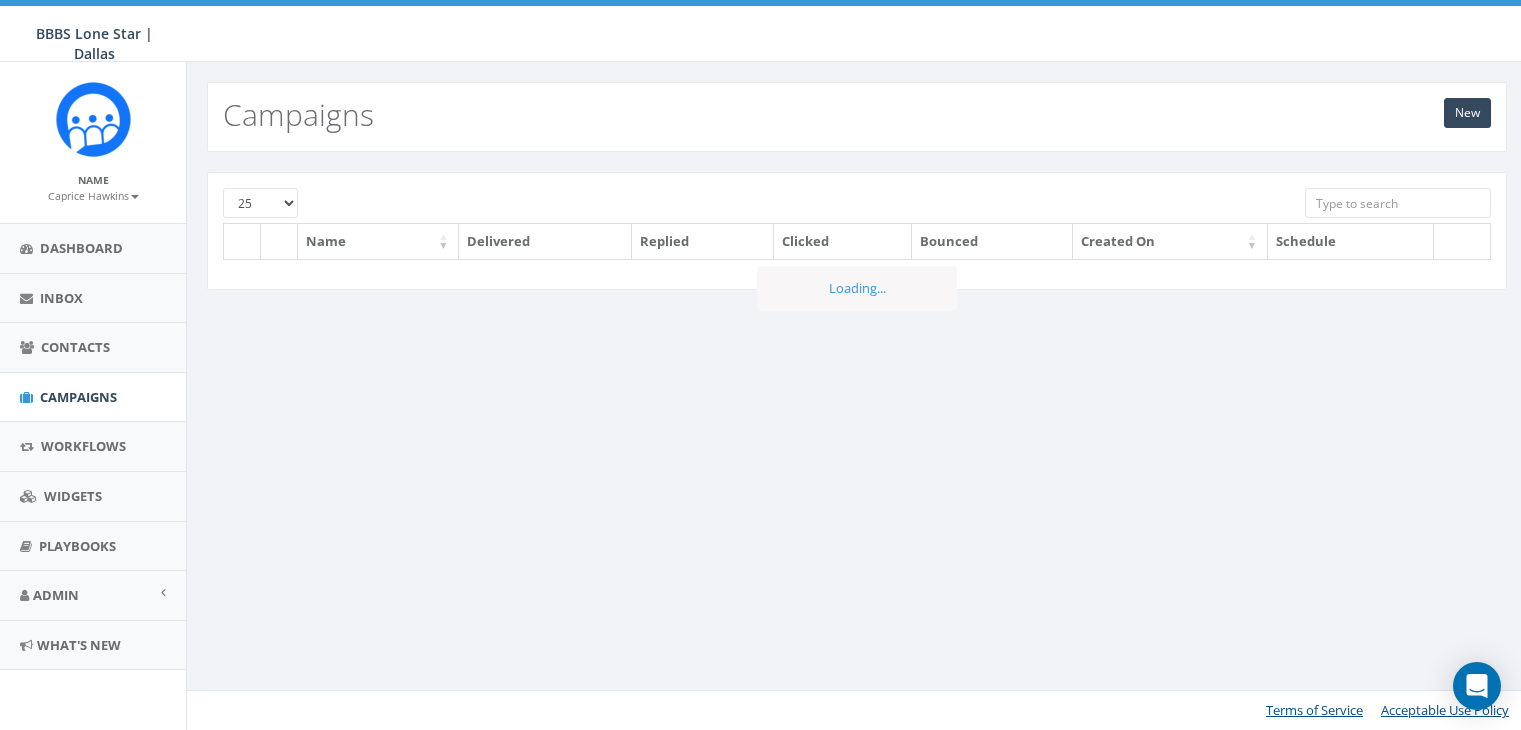 scroll, scrollTop: 0, scrollLeft: 0, axis: both 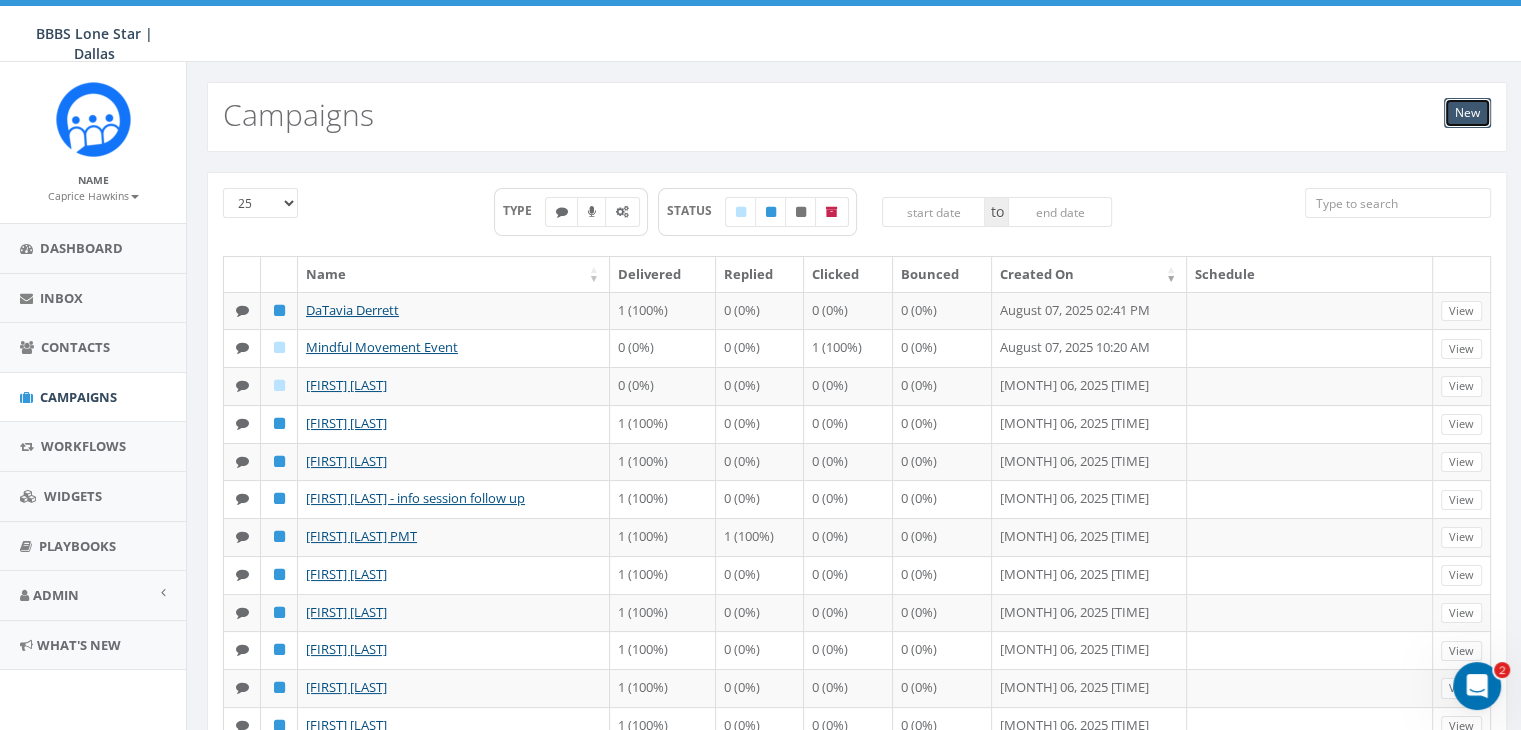 click on "New" at bounding box center (1467, 113) 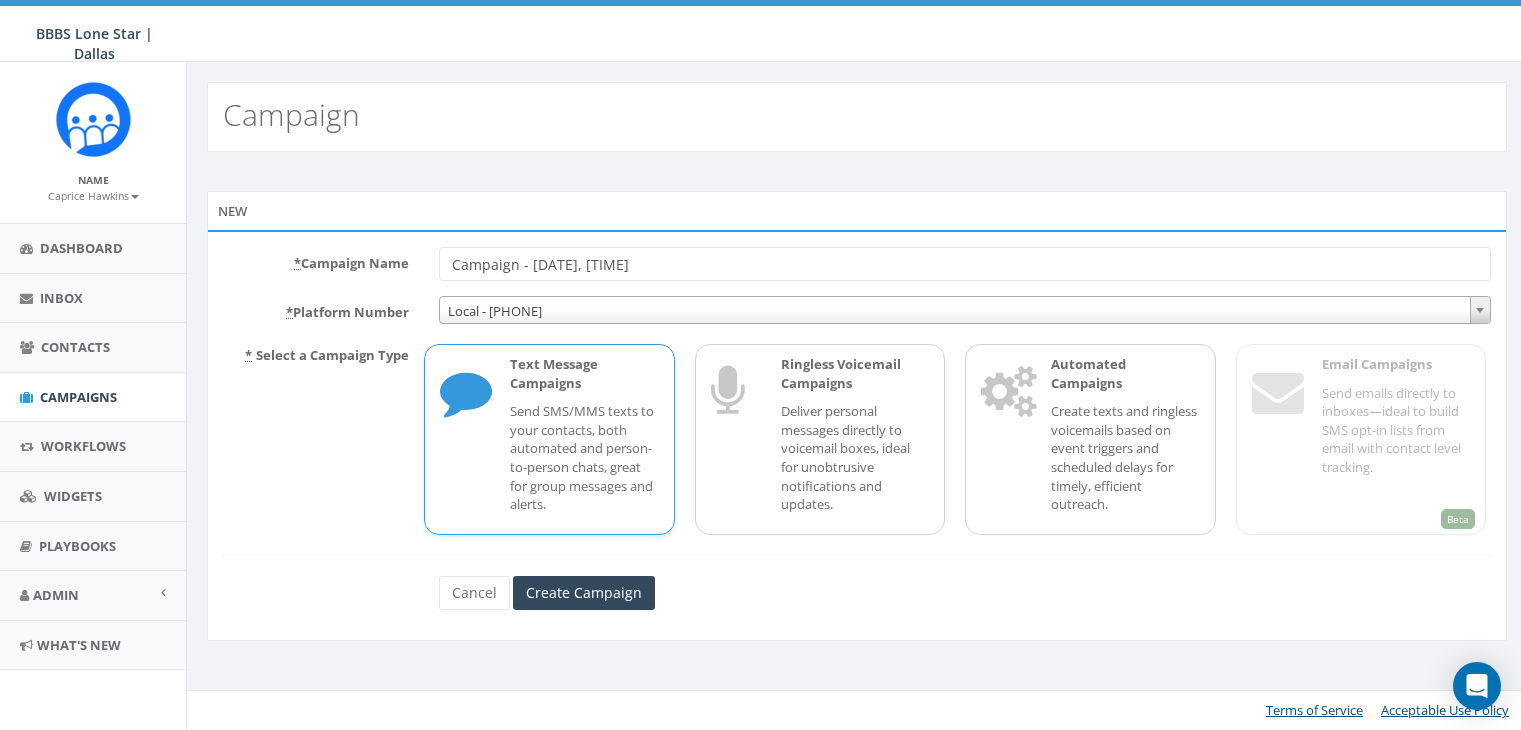 scroll, scrollTop: 0, scrollLeft: 0, axis: both 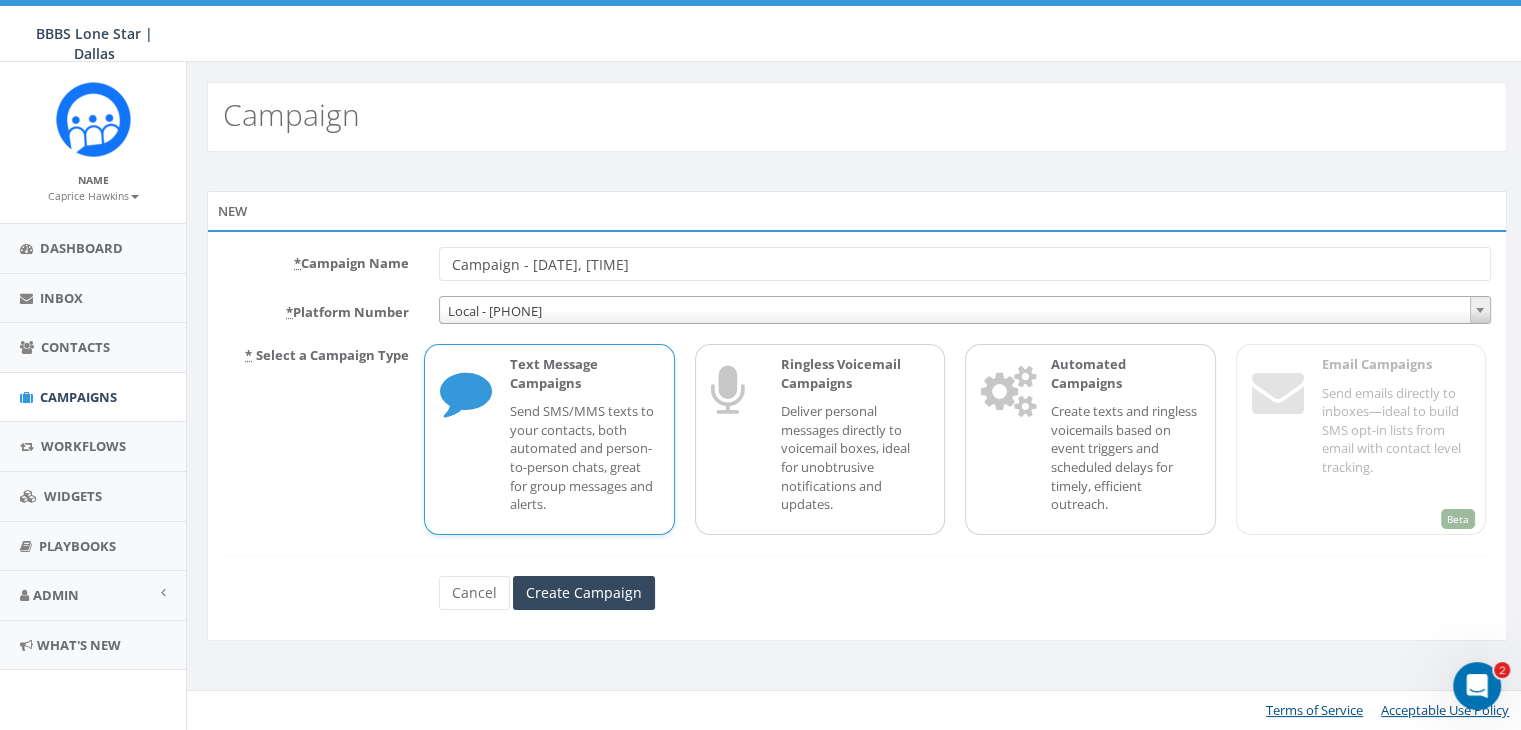 drag, startPoint x: 699, startPoint y: 262, endPoint x: 405, endPoint y: 258, distance: 294.02722 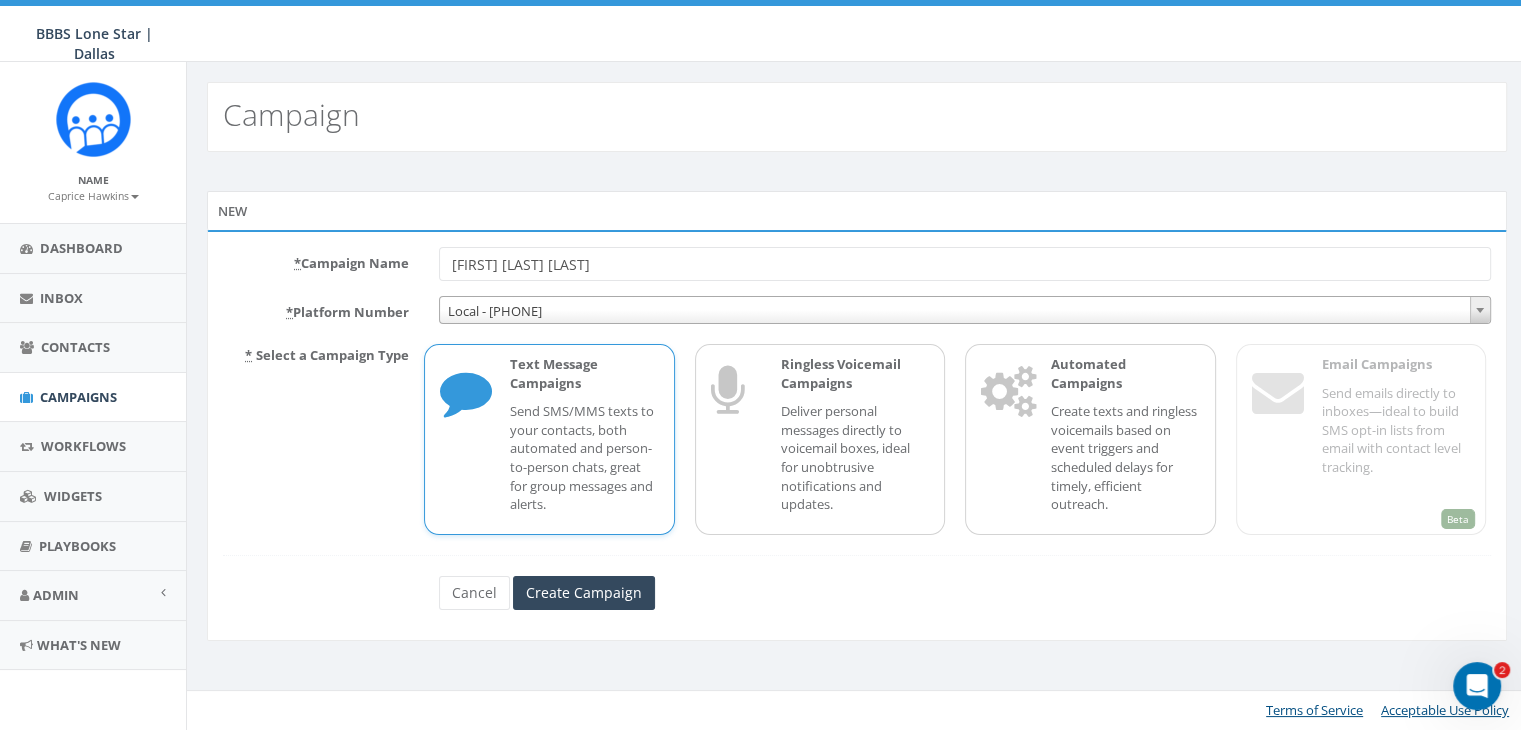 type on "[FIRST] [LAST] [LAST]" 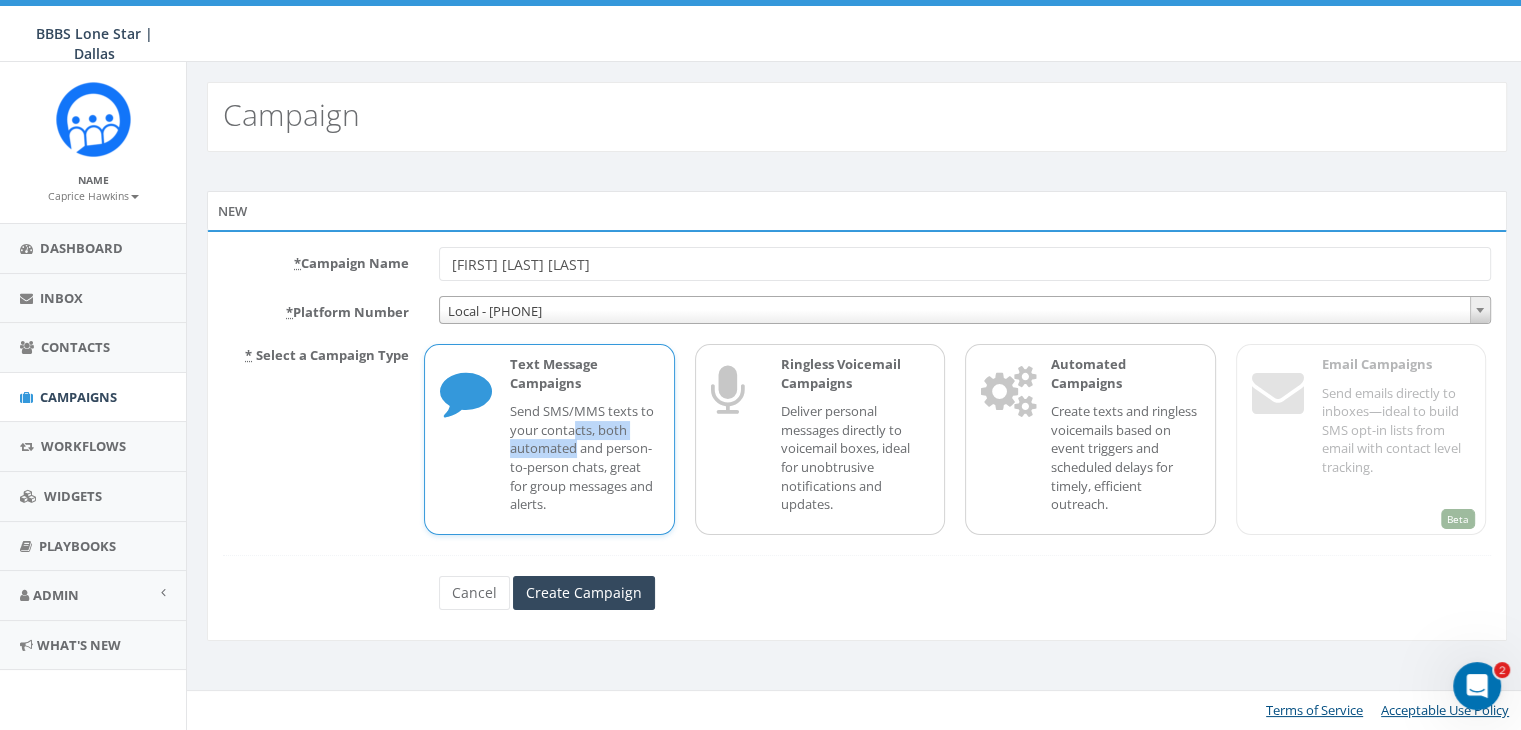 click on "Send SMS/MMS texts to your contacts, both automated and person-to-person chats, great for group messages and alerts." at bounding box center [584, 457] 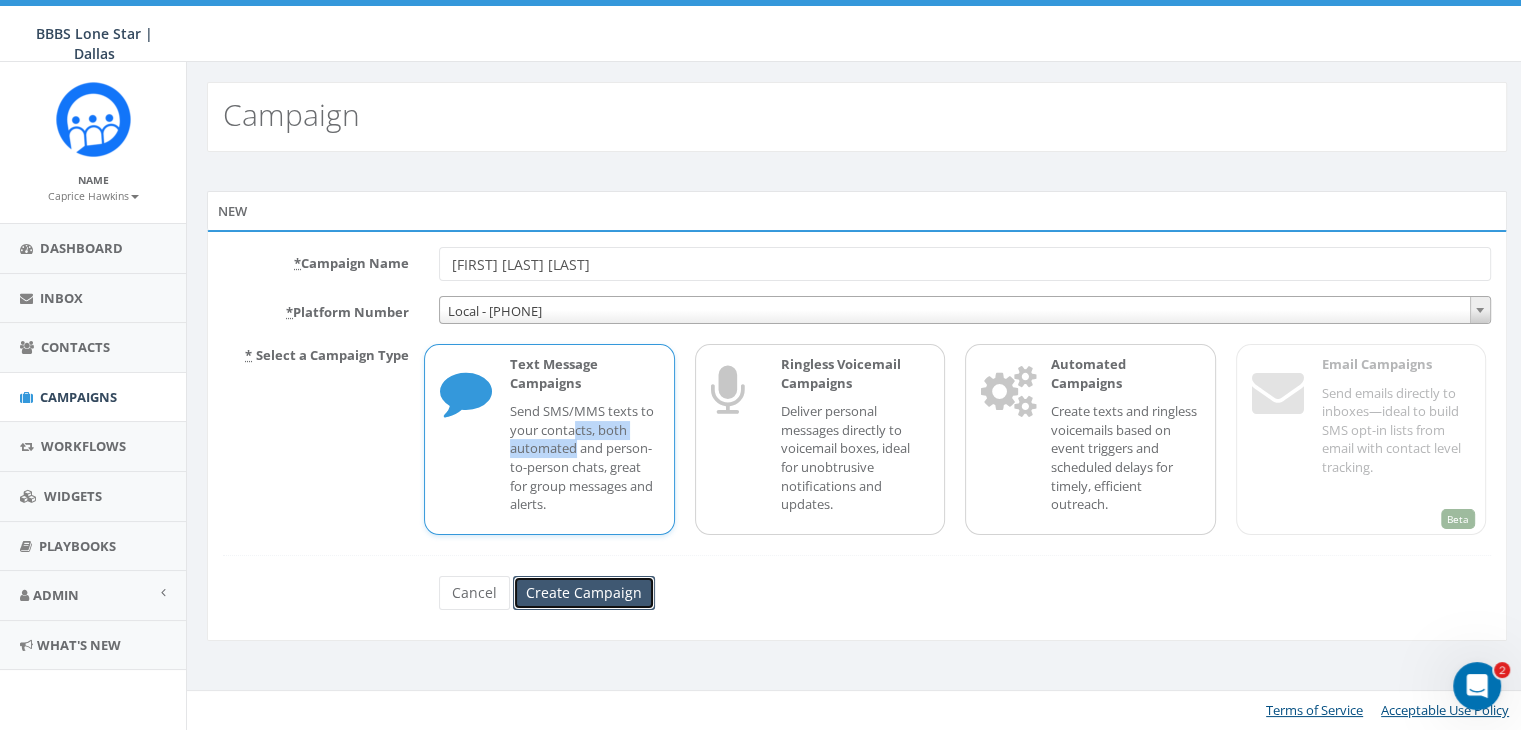 click on "Create Campaign" at bounding box center [584, 593] 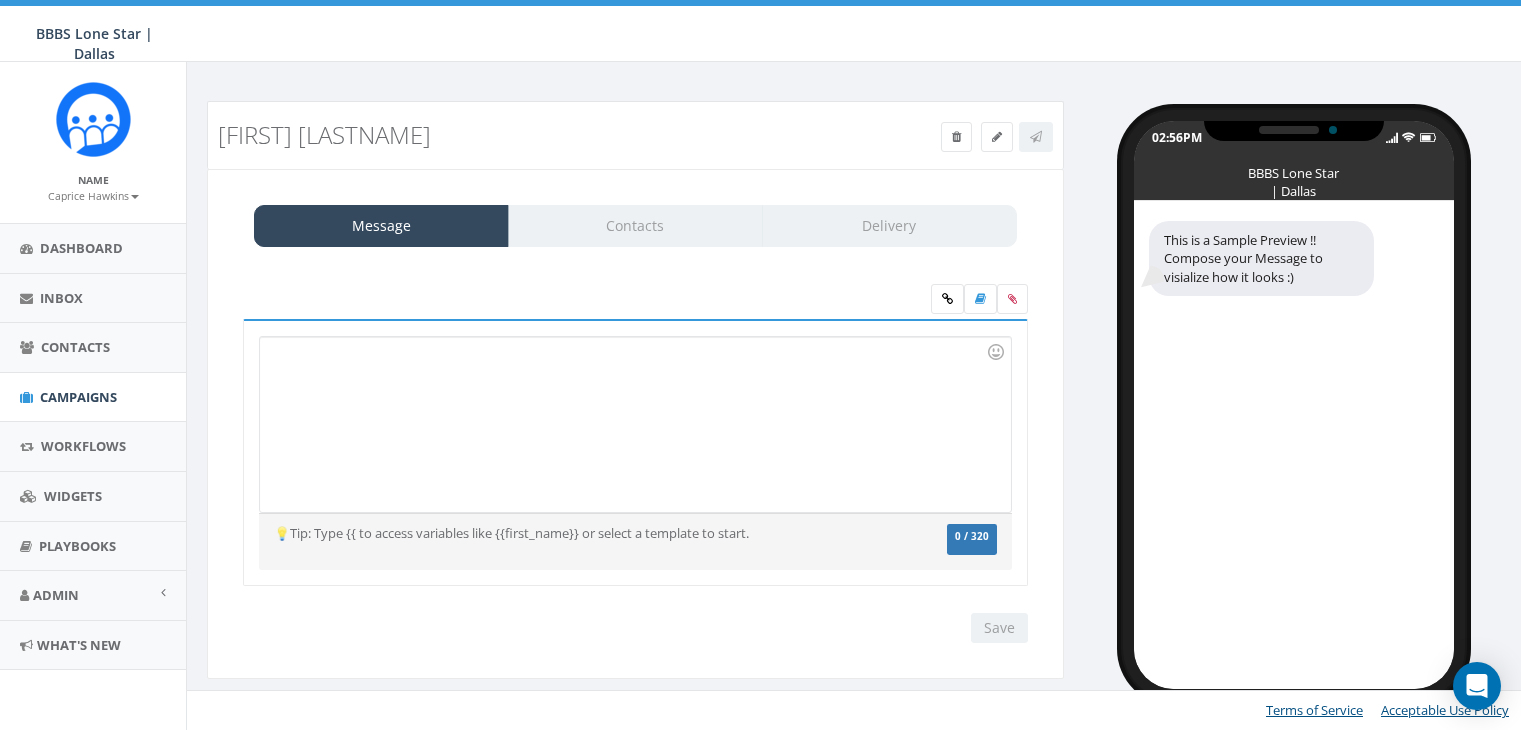 scroll, scrollTop: 0, scrollLeft: 0, axis: both 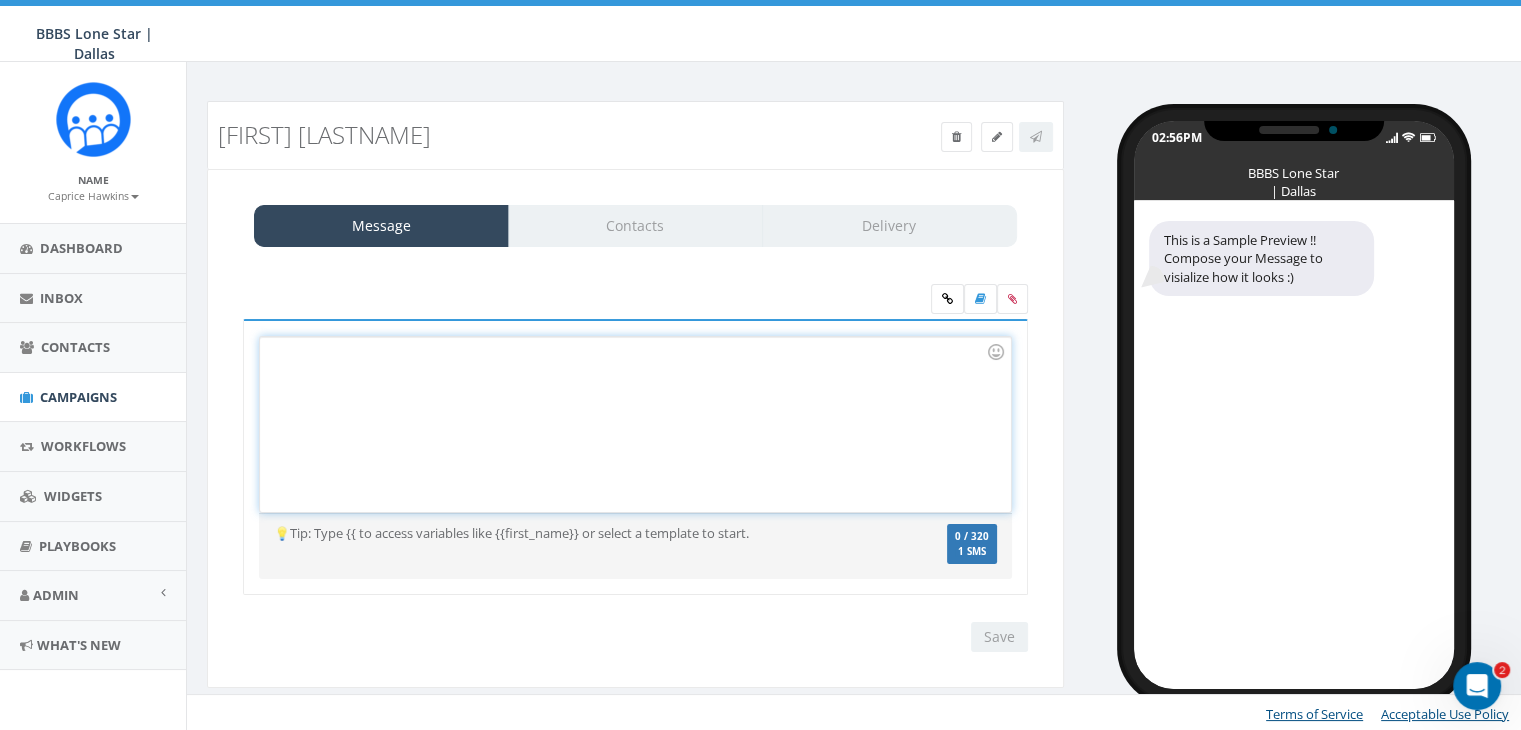 click at bounding box center (635, 424) 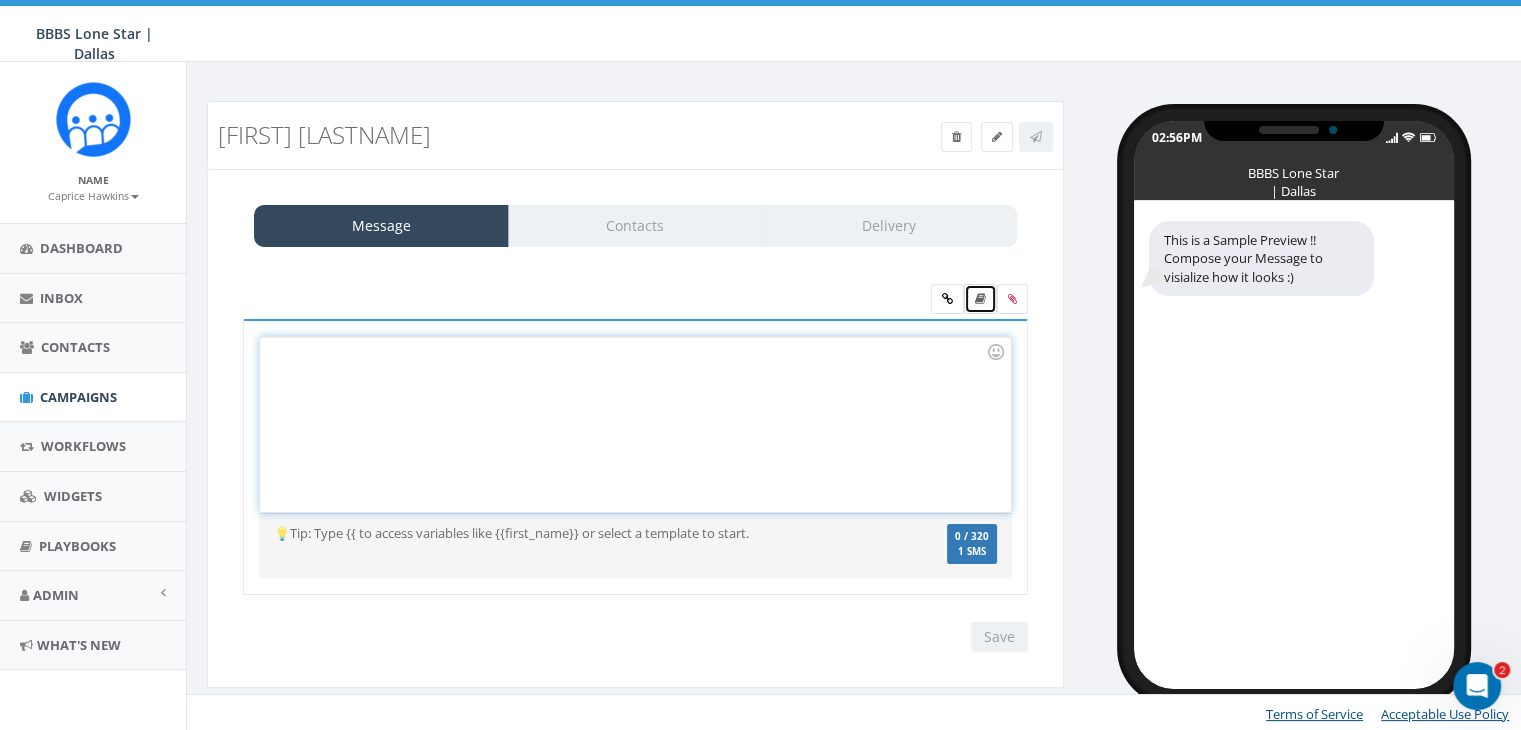 click at bounding box center [980, 299] 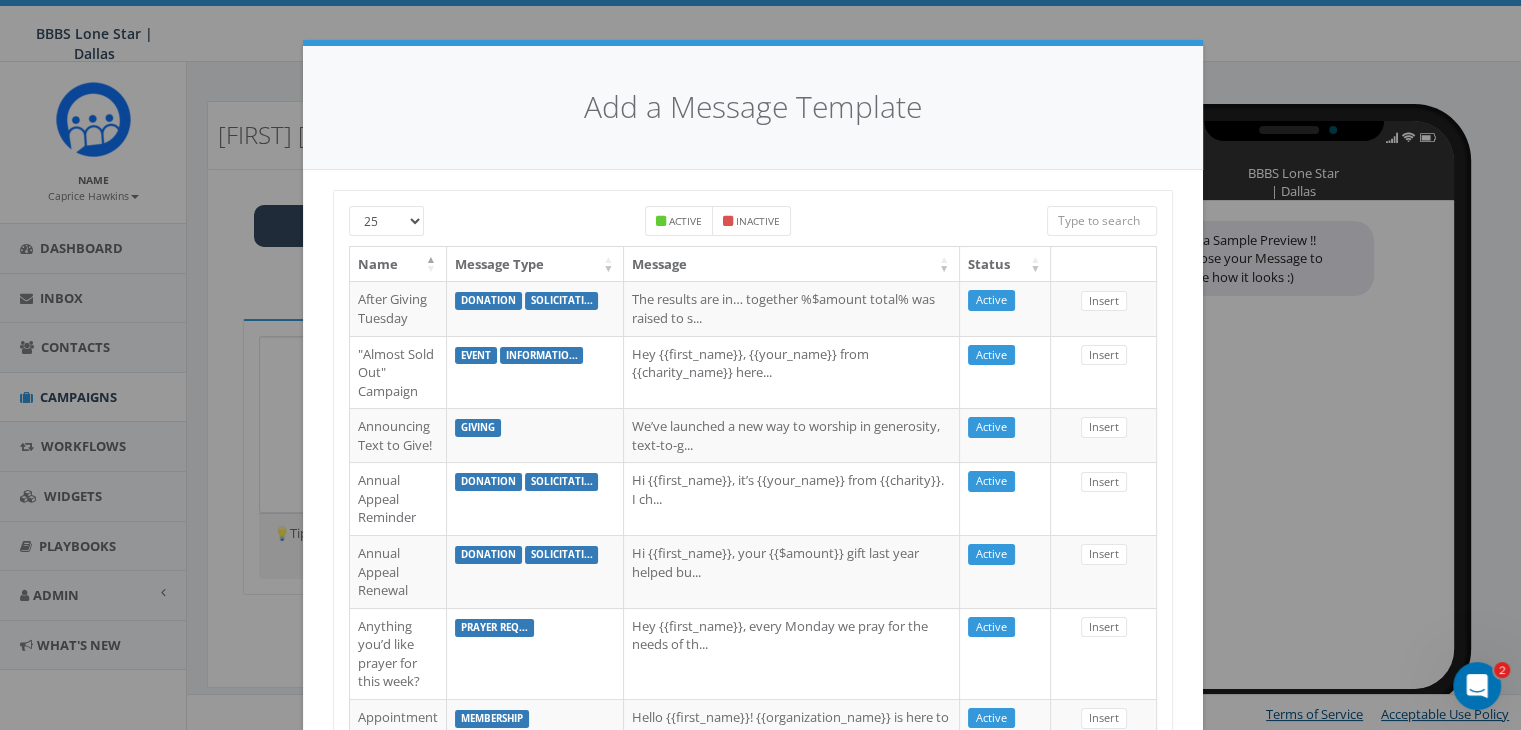 click at bounding box center [1102, 221] 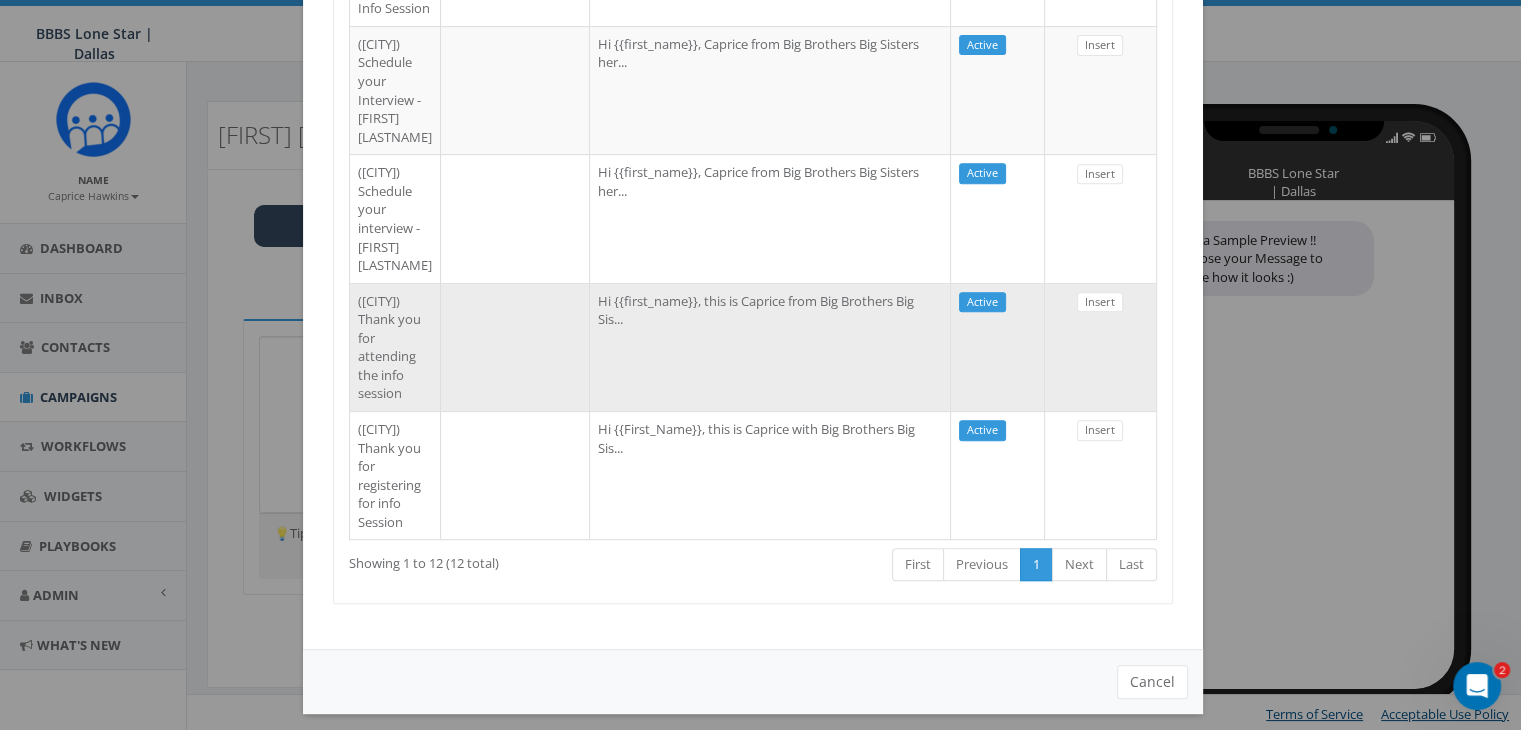 scroll, scrollTop: 900, scrollLeft: 0, axis: vertical 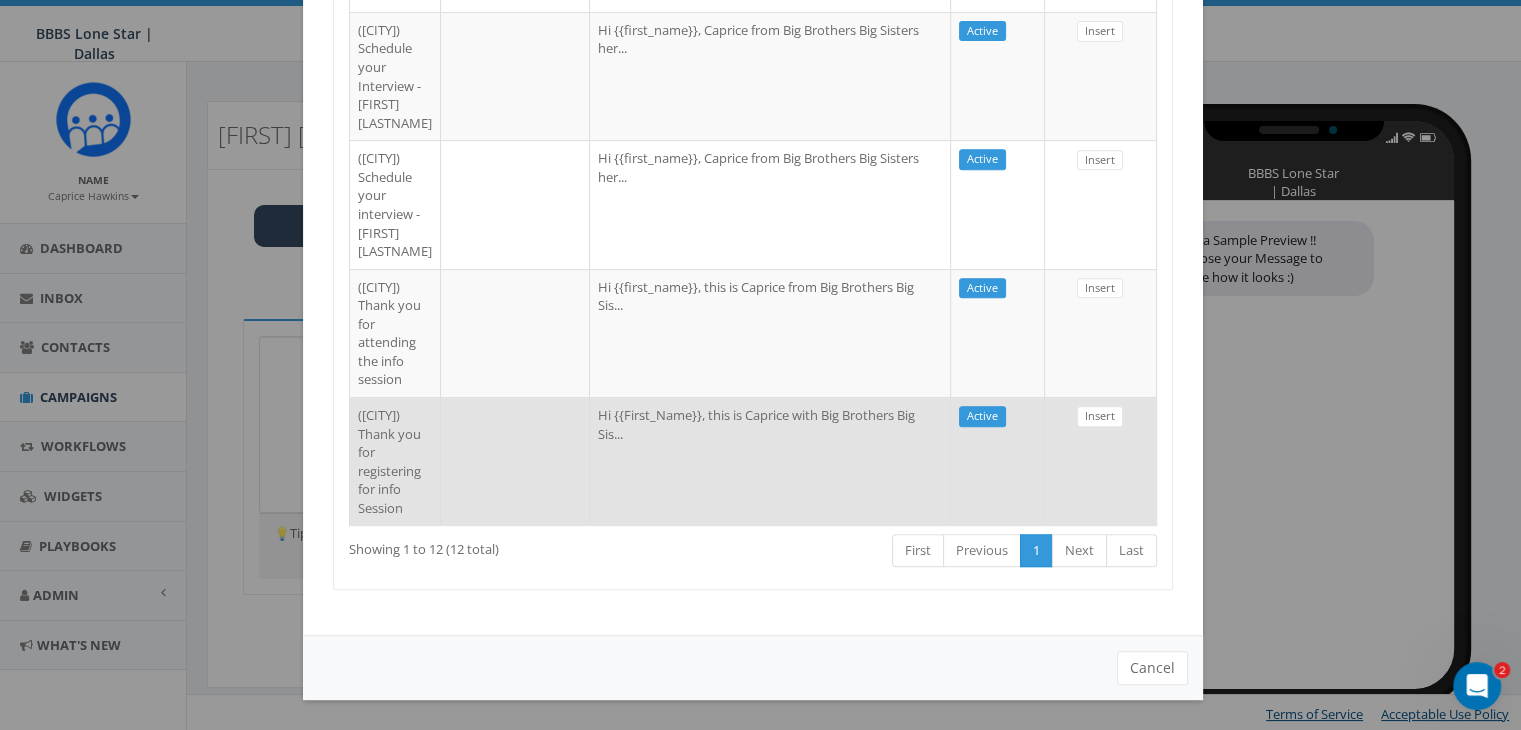 type on "dallas" 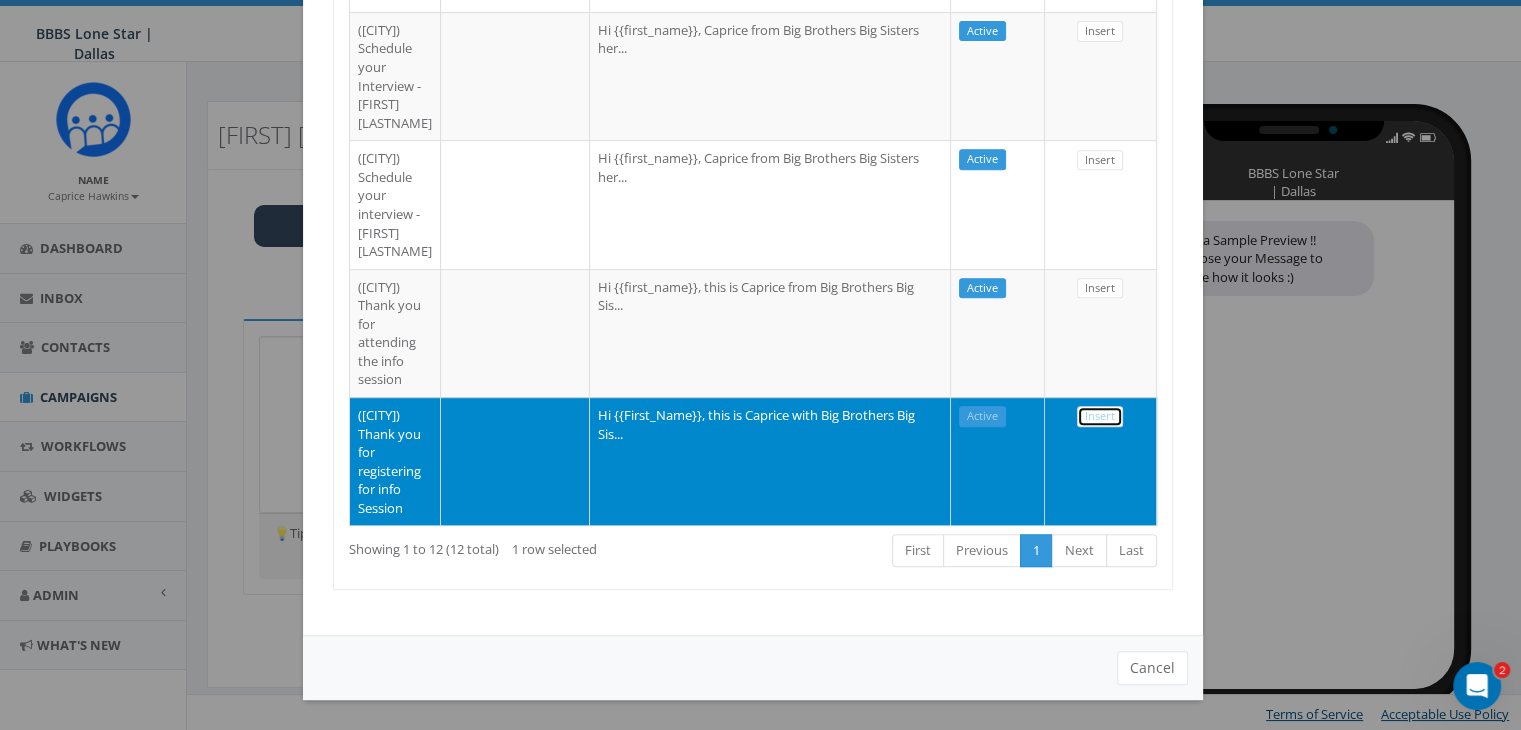 click on "Insert" at bounding box center (1100, 416) 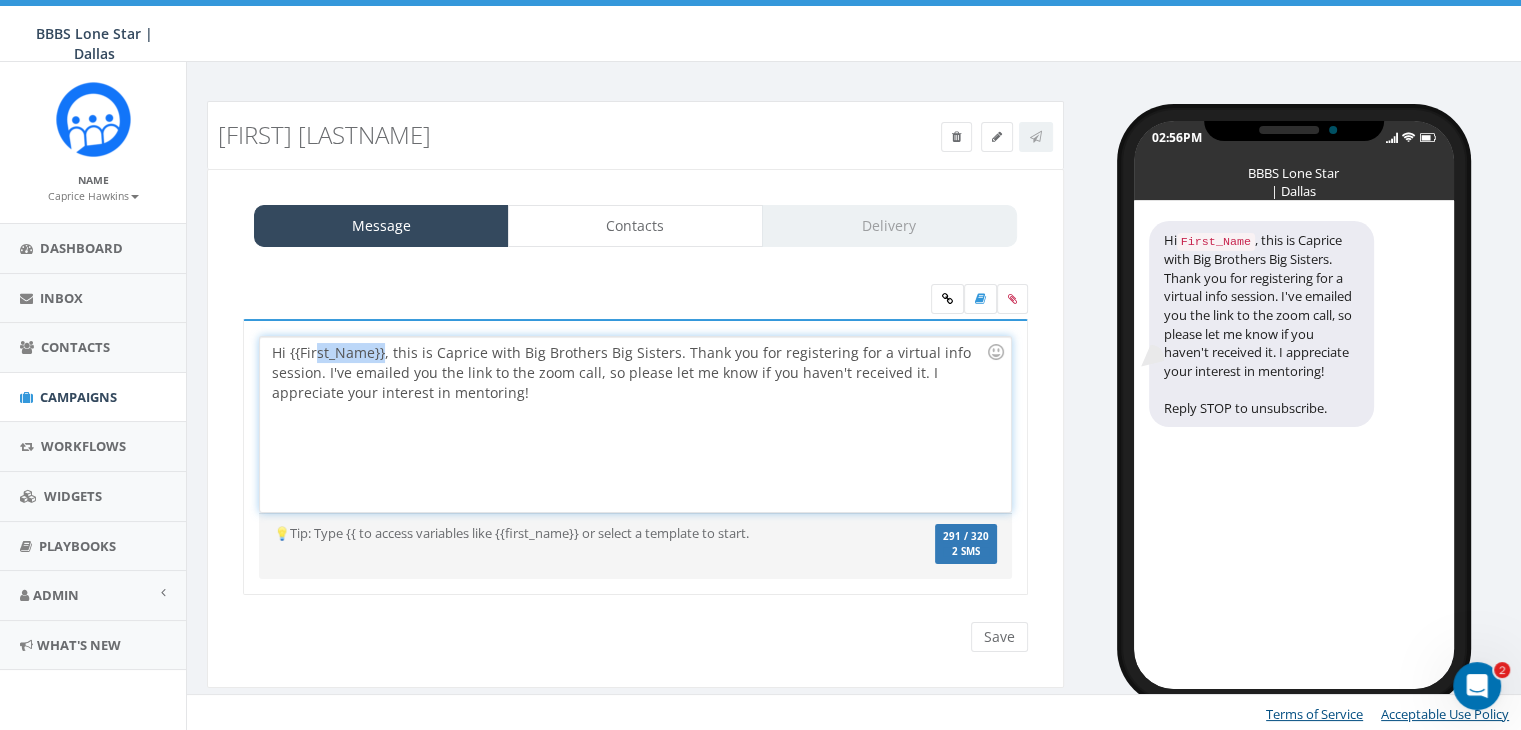 drag, startPoint x: 381, startPoint y: 349, endPoint x: 318, endPoint y: 353, distance: 63.126858 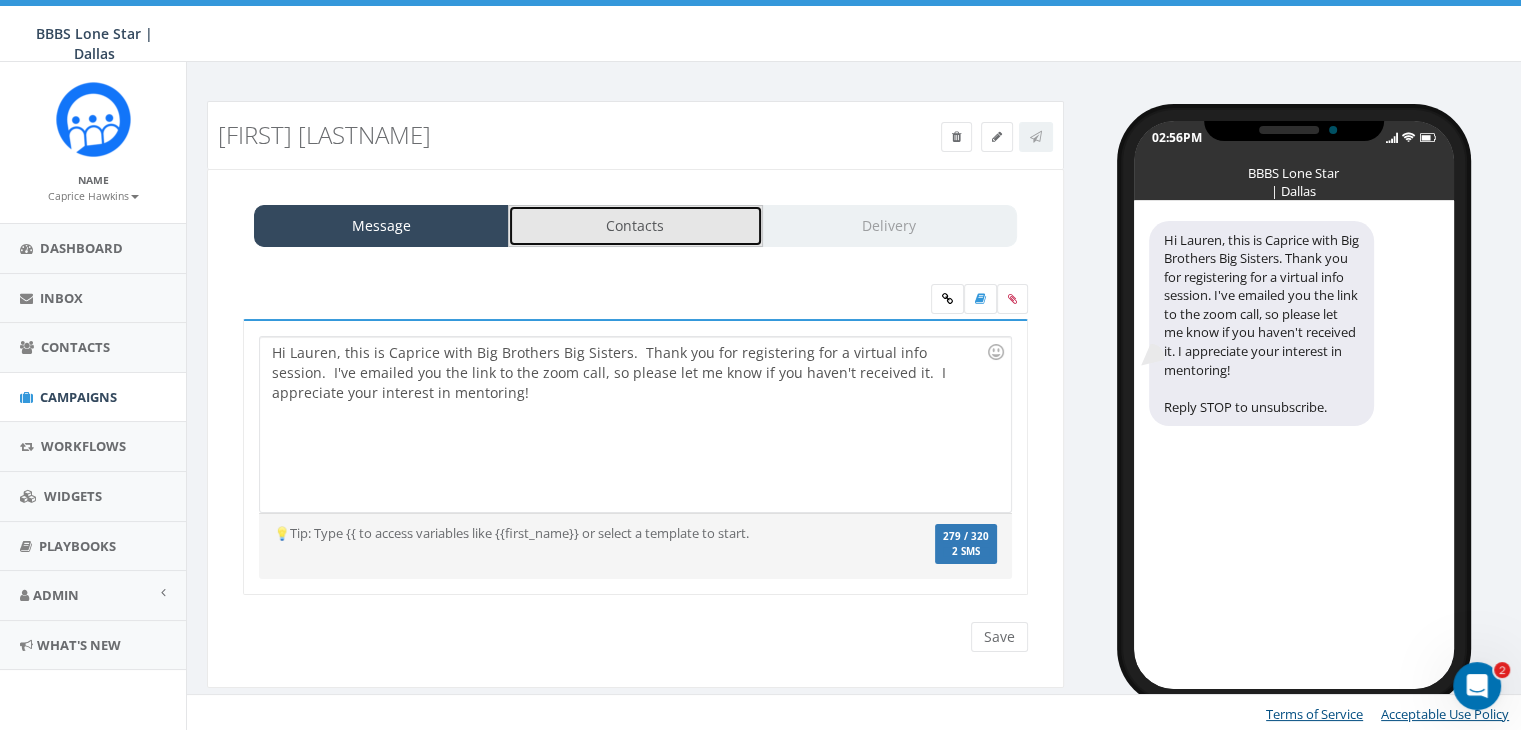 click on "Contacts" at bounding box center [635, 226] 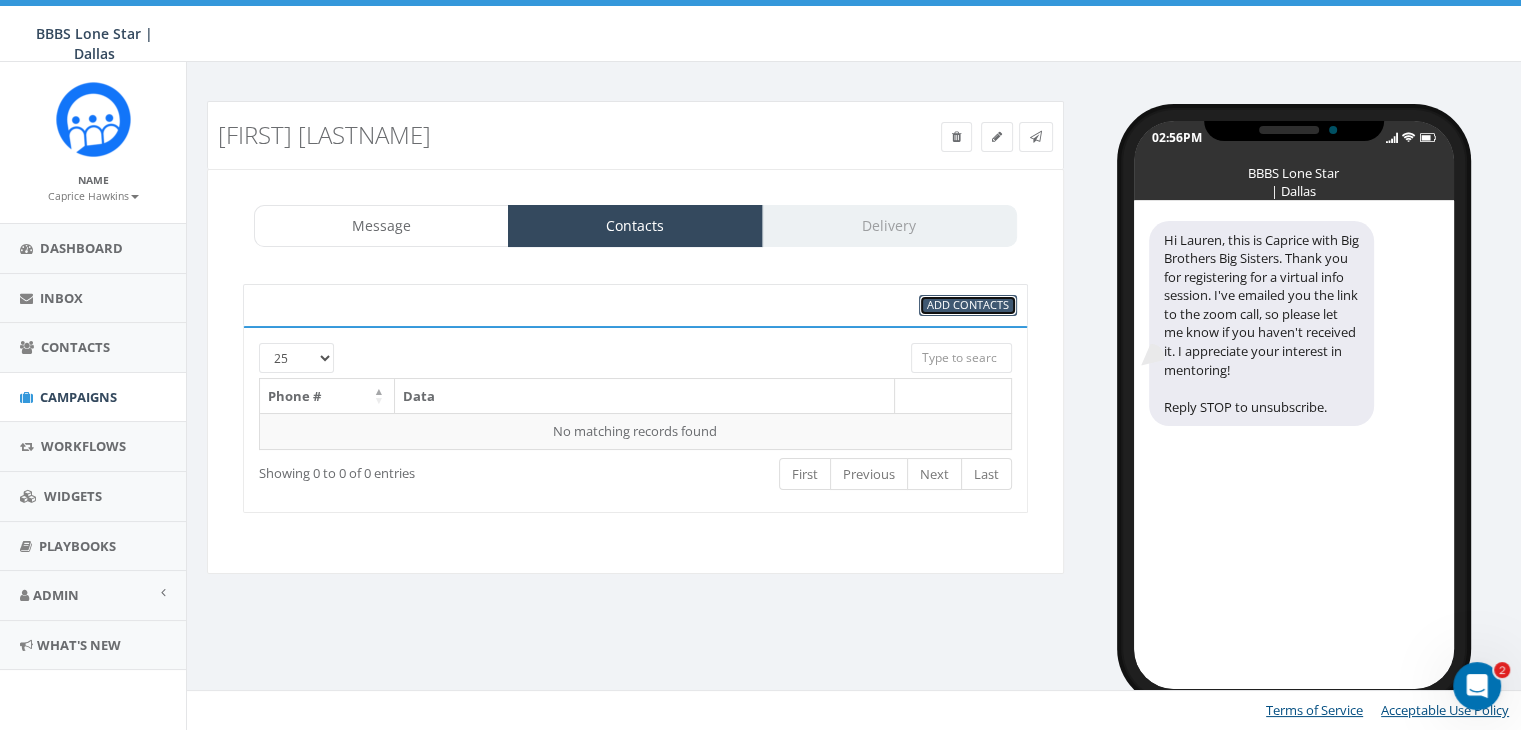 click on "Add Contacts" at bounding box center [968, 304] 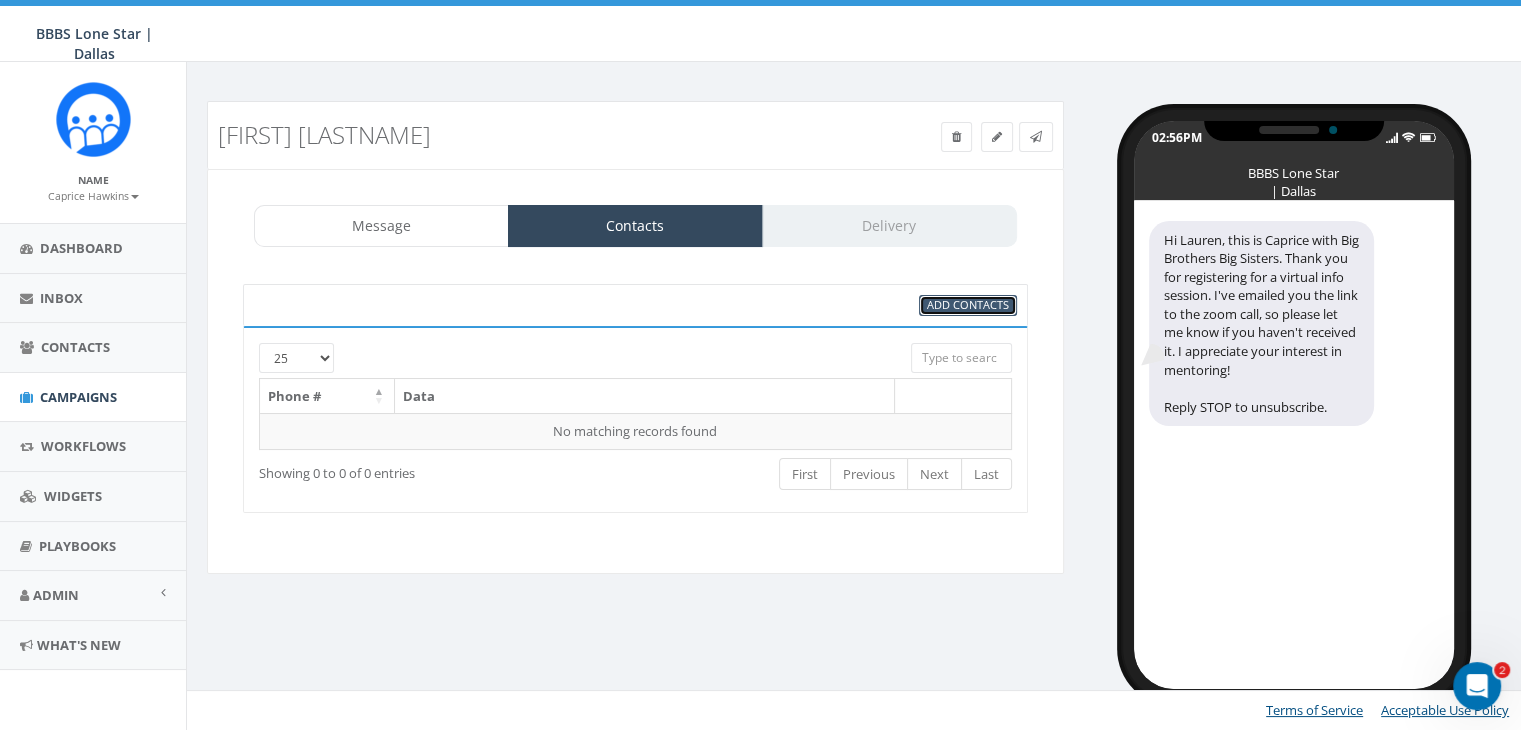 click on "Add Contacts" at bounding box center [968, 304] 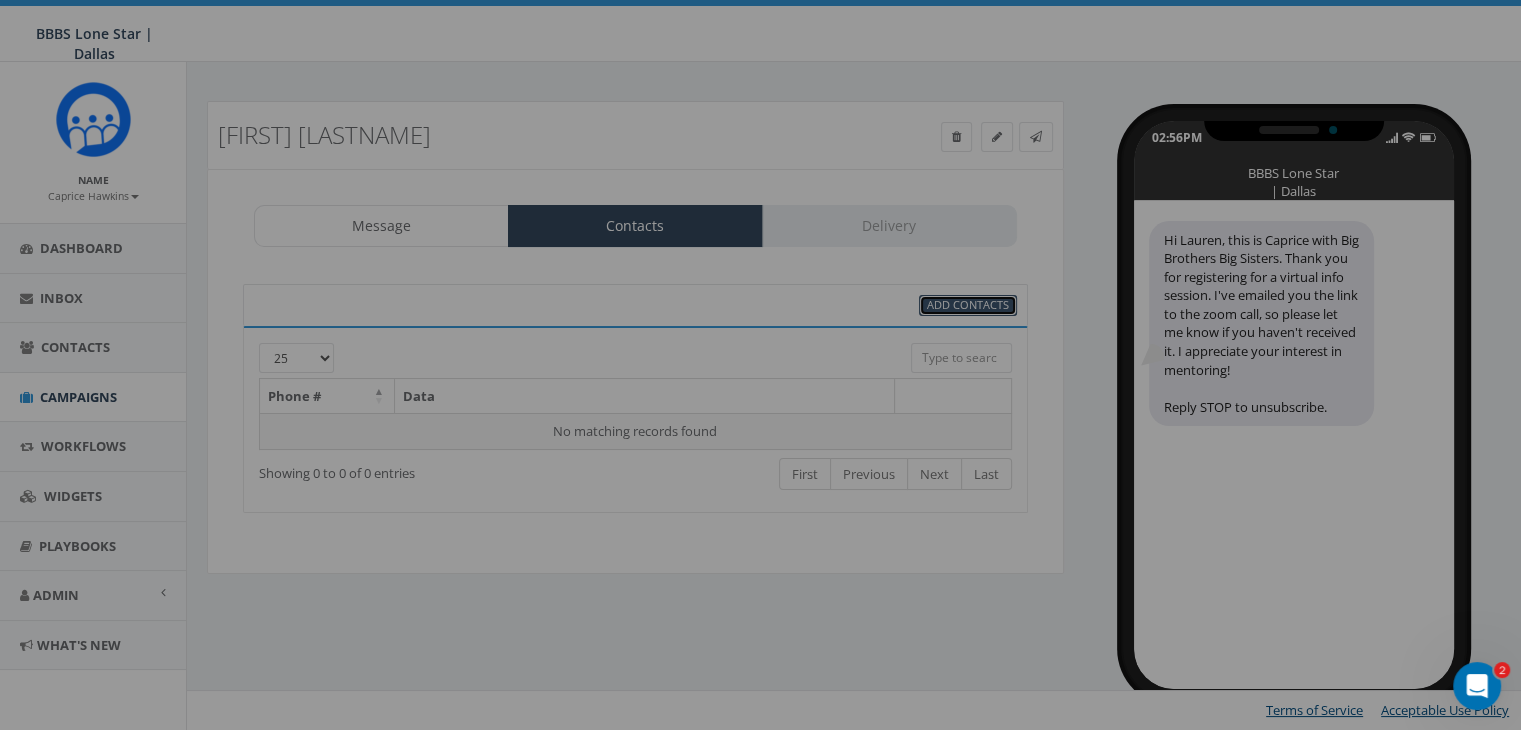 scroll, scrollTop: 0, scrollLeft: 0, axis: both 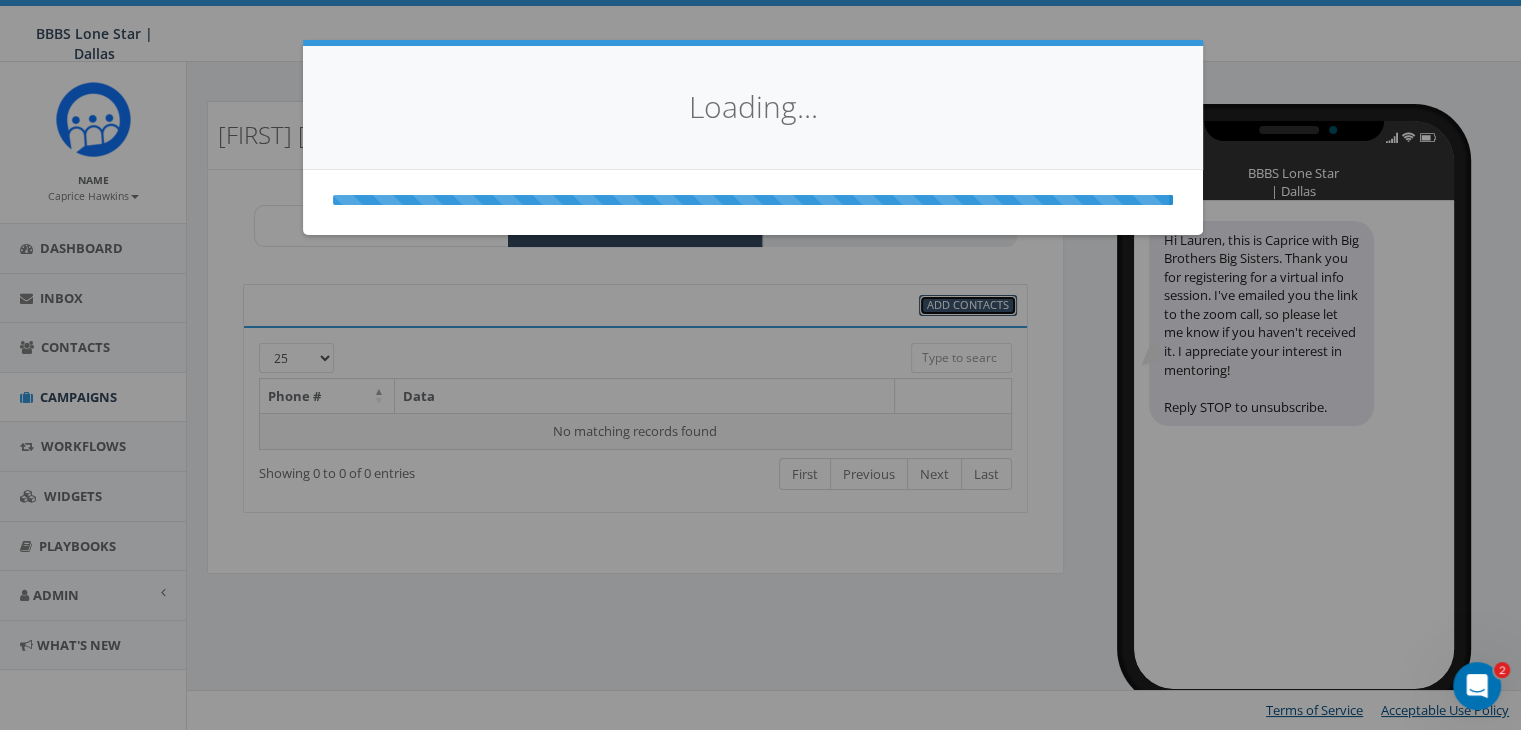 select 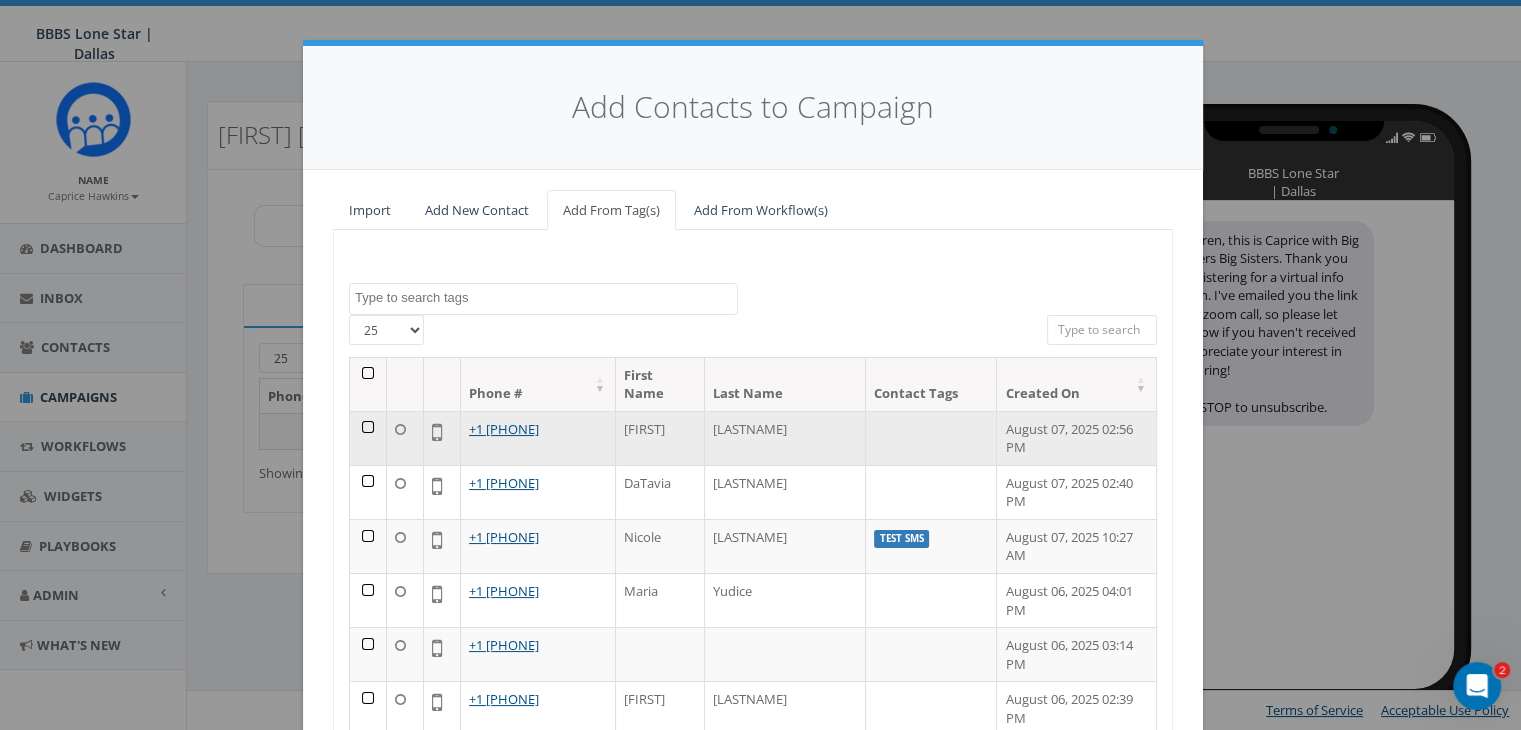 click at bounding box center (368, 438) 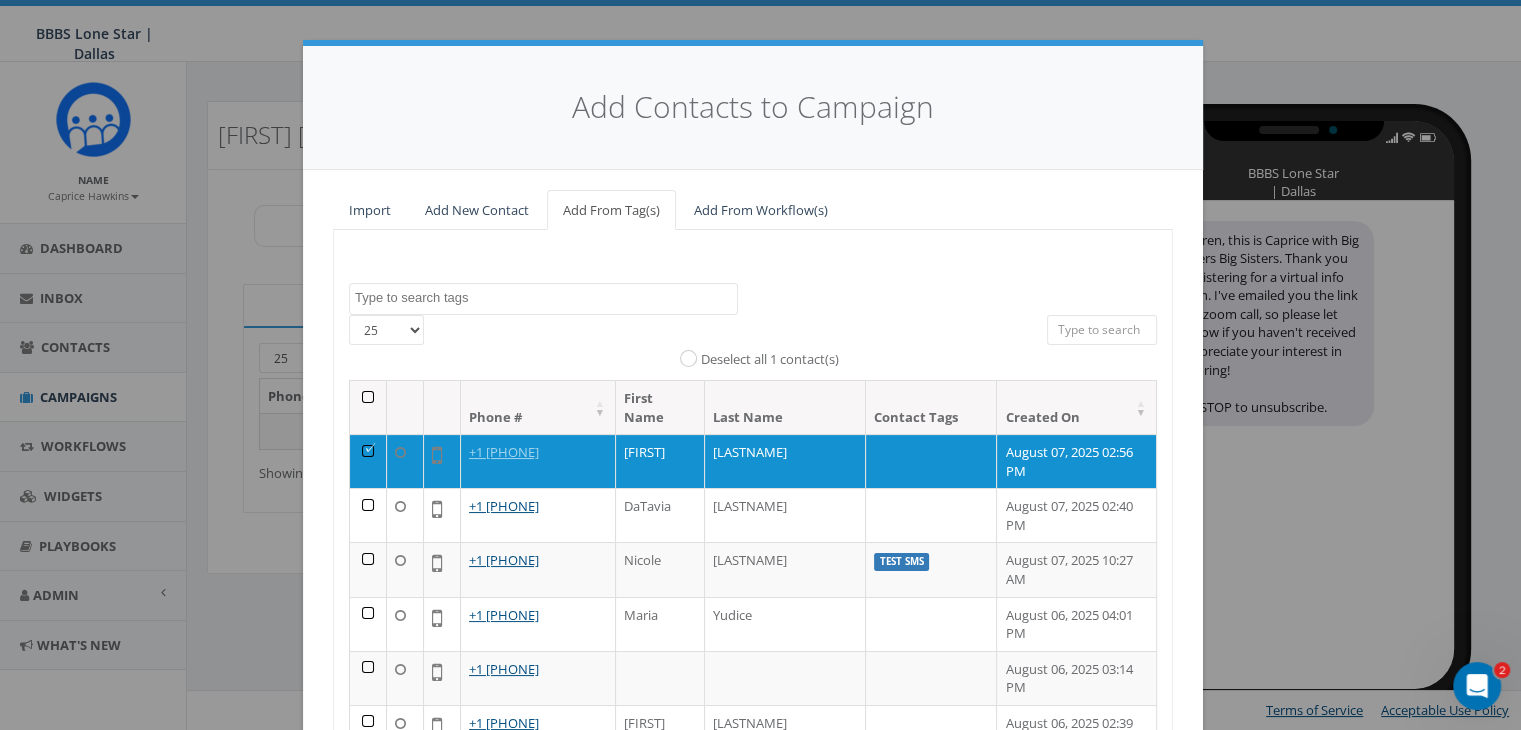 scroll, scrollTop: 284, scrollLeft: 0, axis: vertical 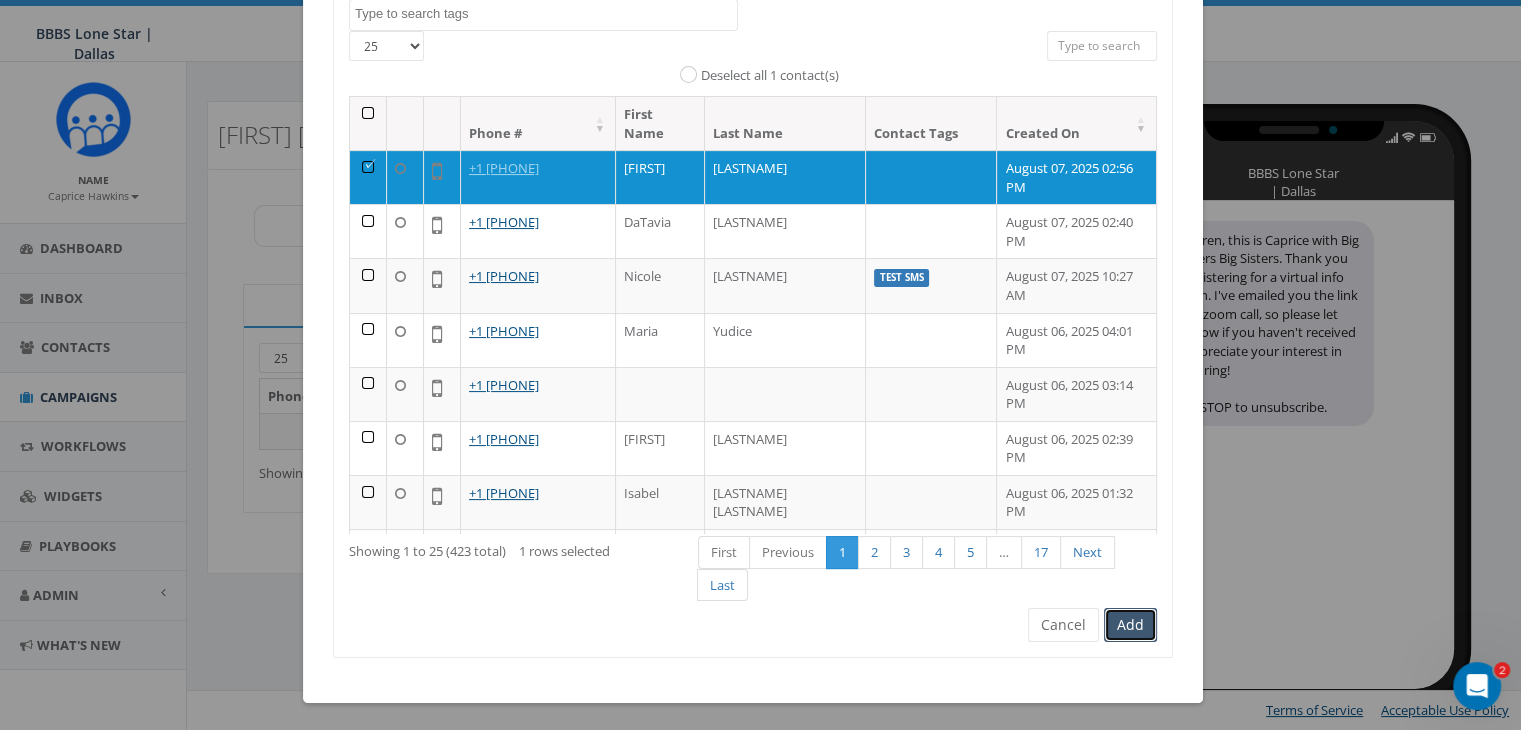 click on "Add" at bounding box center (1130, 625) 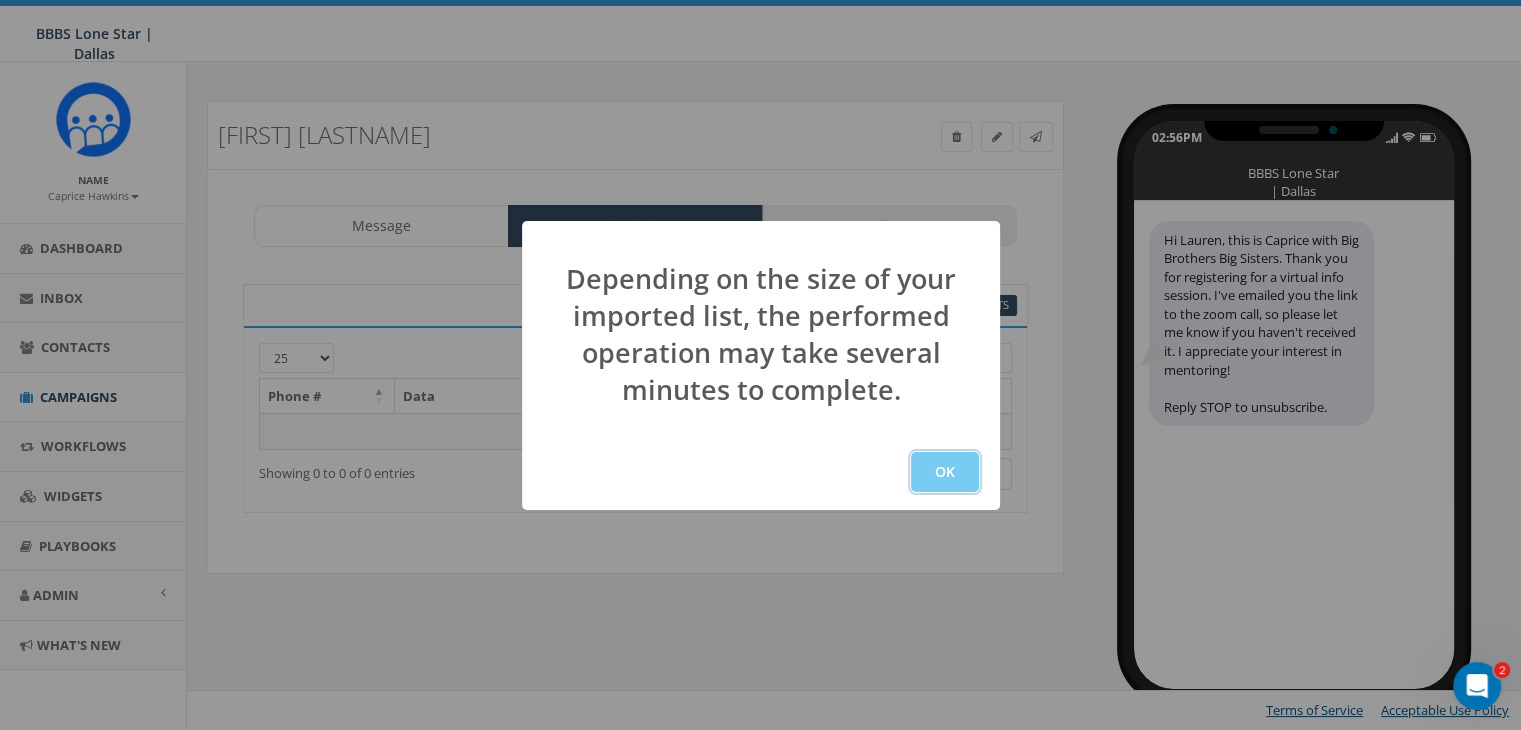 click on "OK" at bounding box center [945, 472] 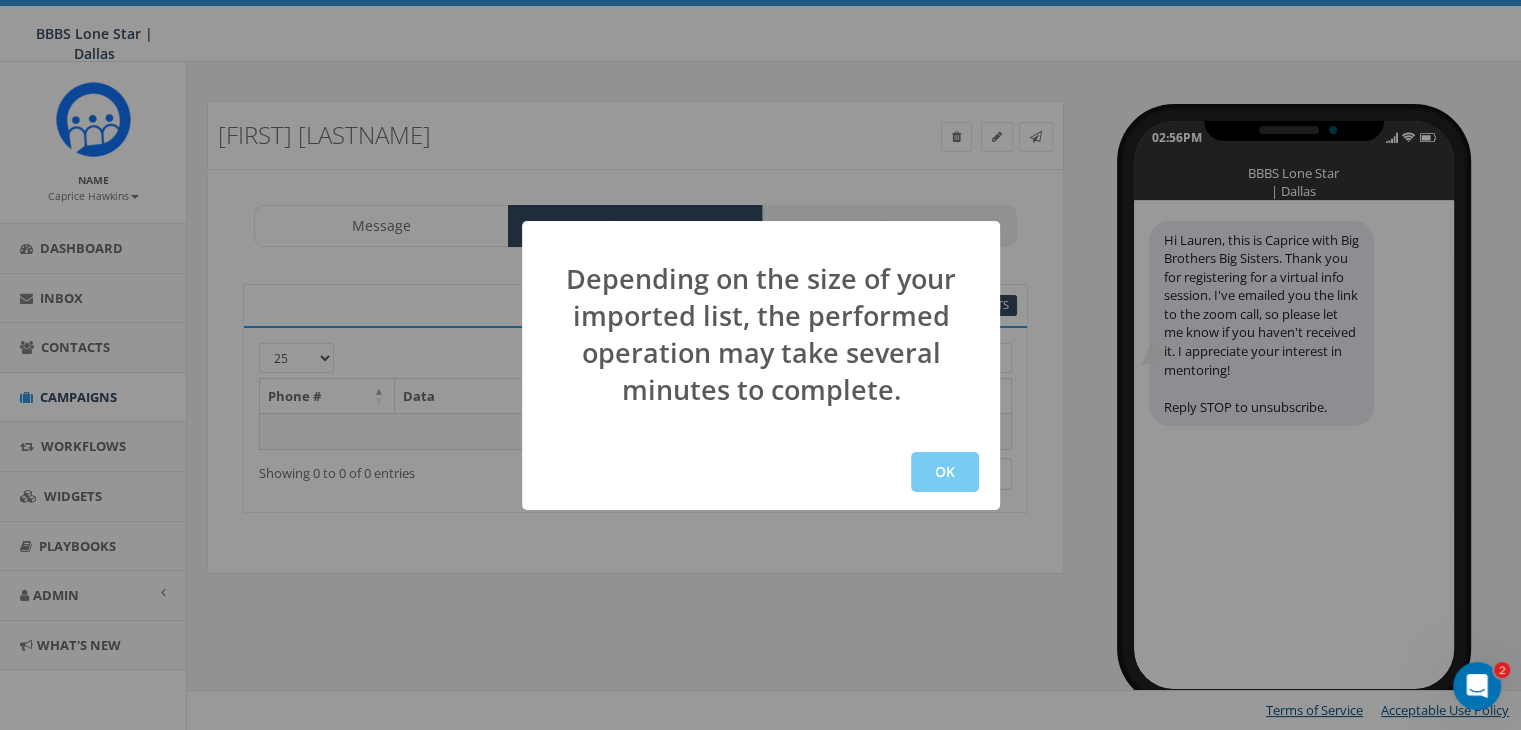 scroll, scrollTop: 0, scrollLeft: 0, axis: both 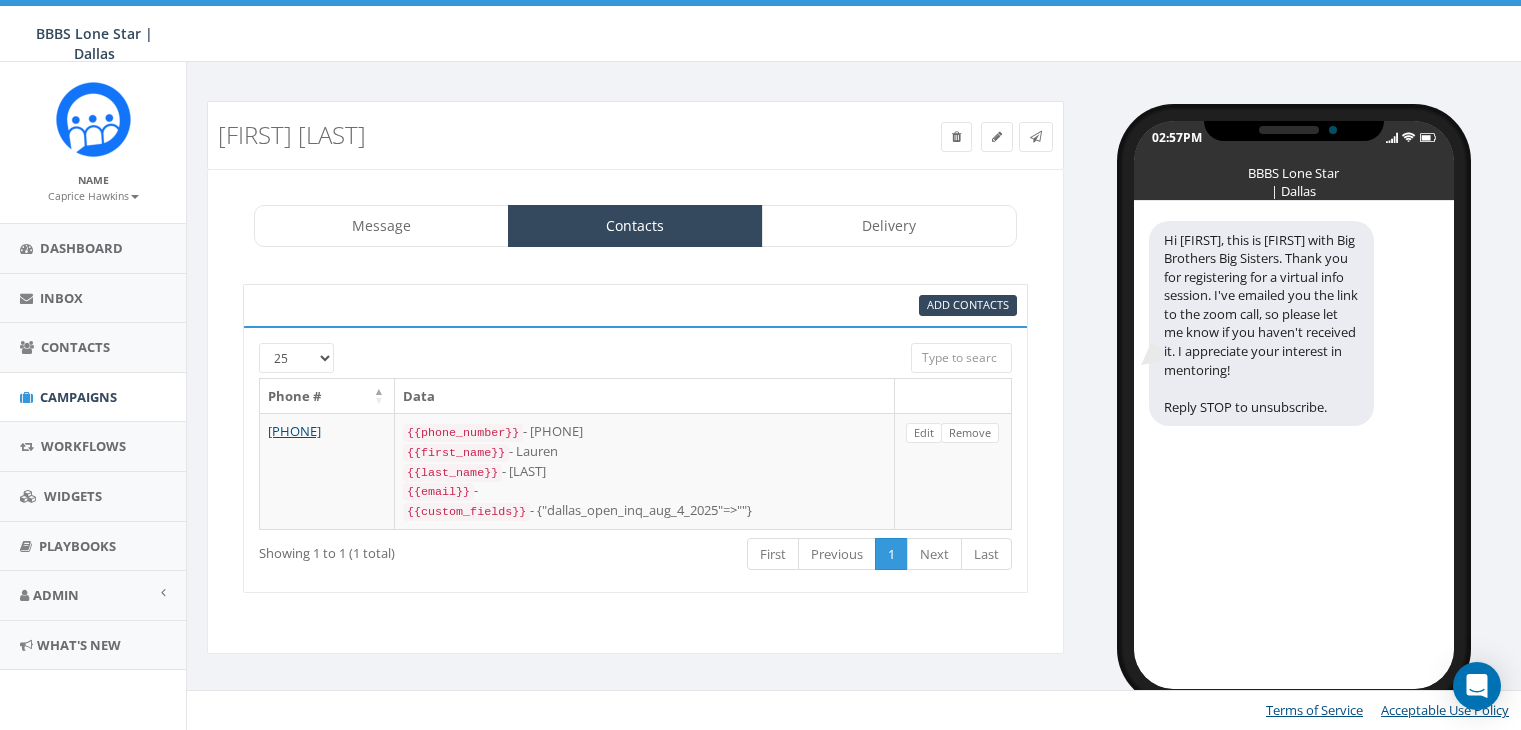 select 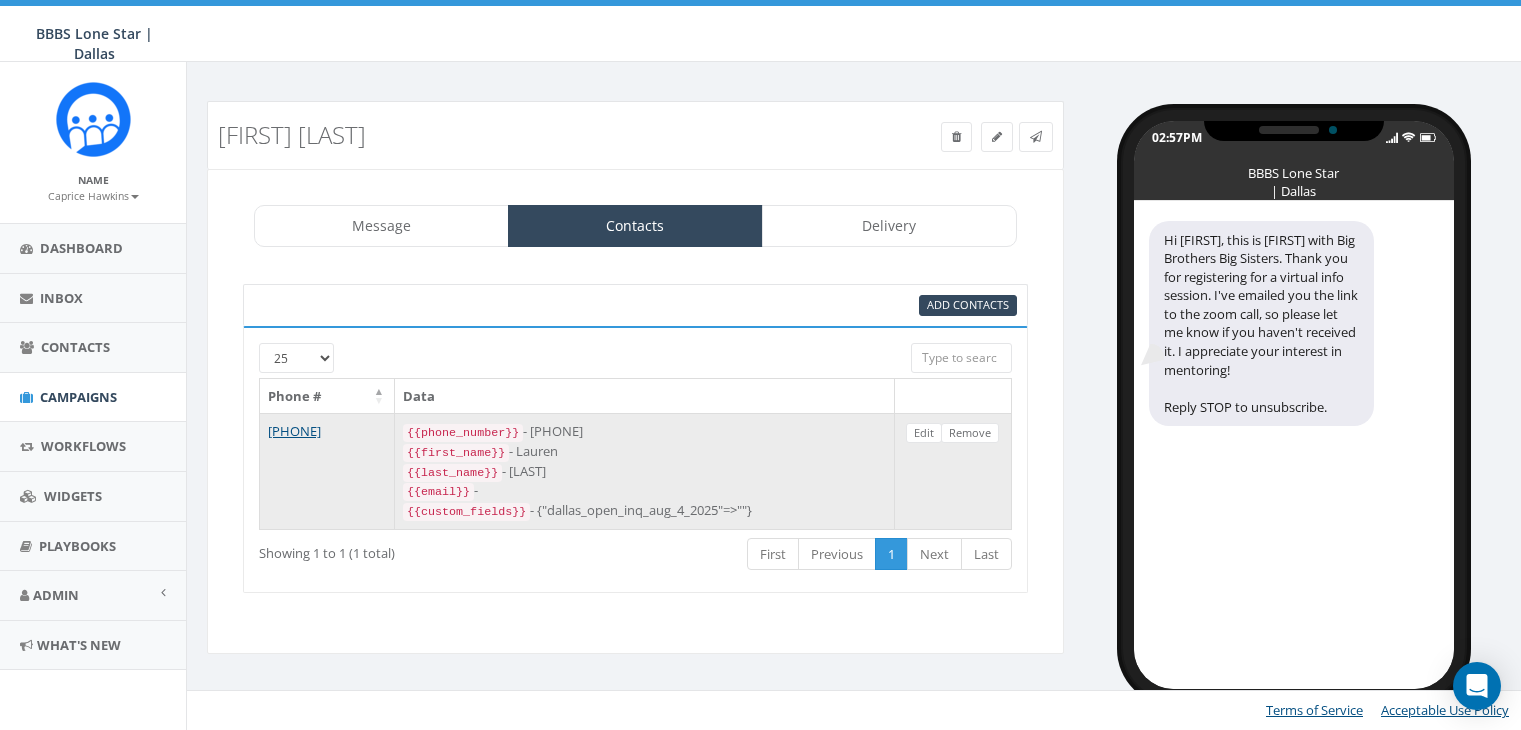 scroll, scrollTop: 0, scrollLeft: 0, axis: both 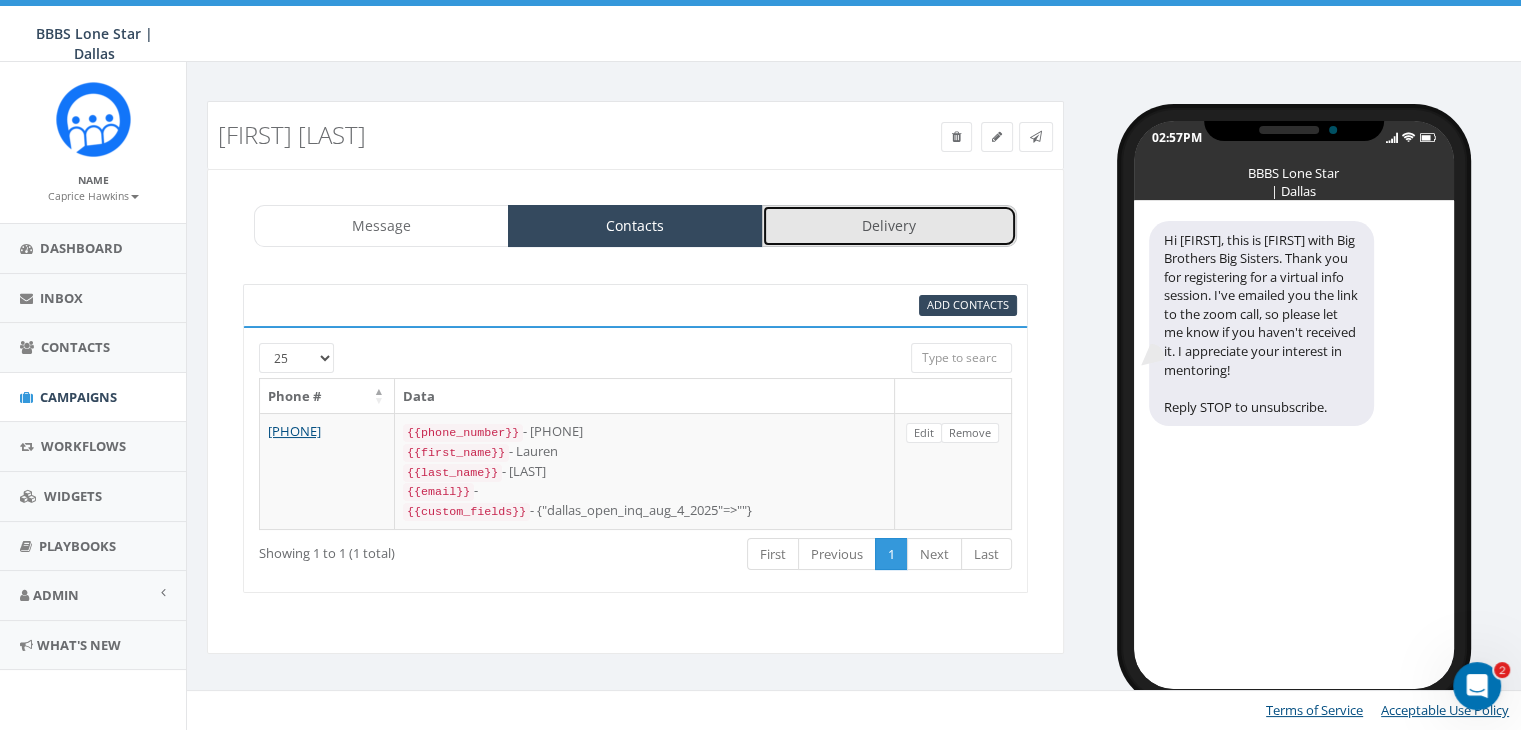 click on "Delivery" at bounding box center [889, 226] 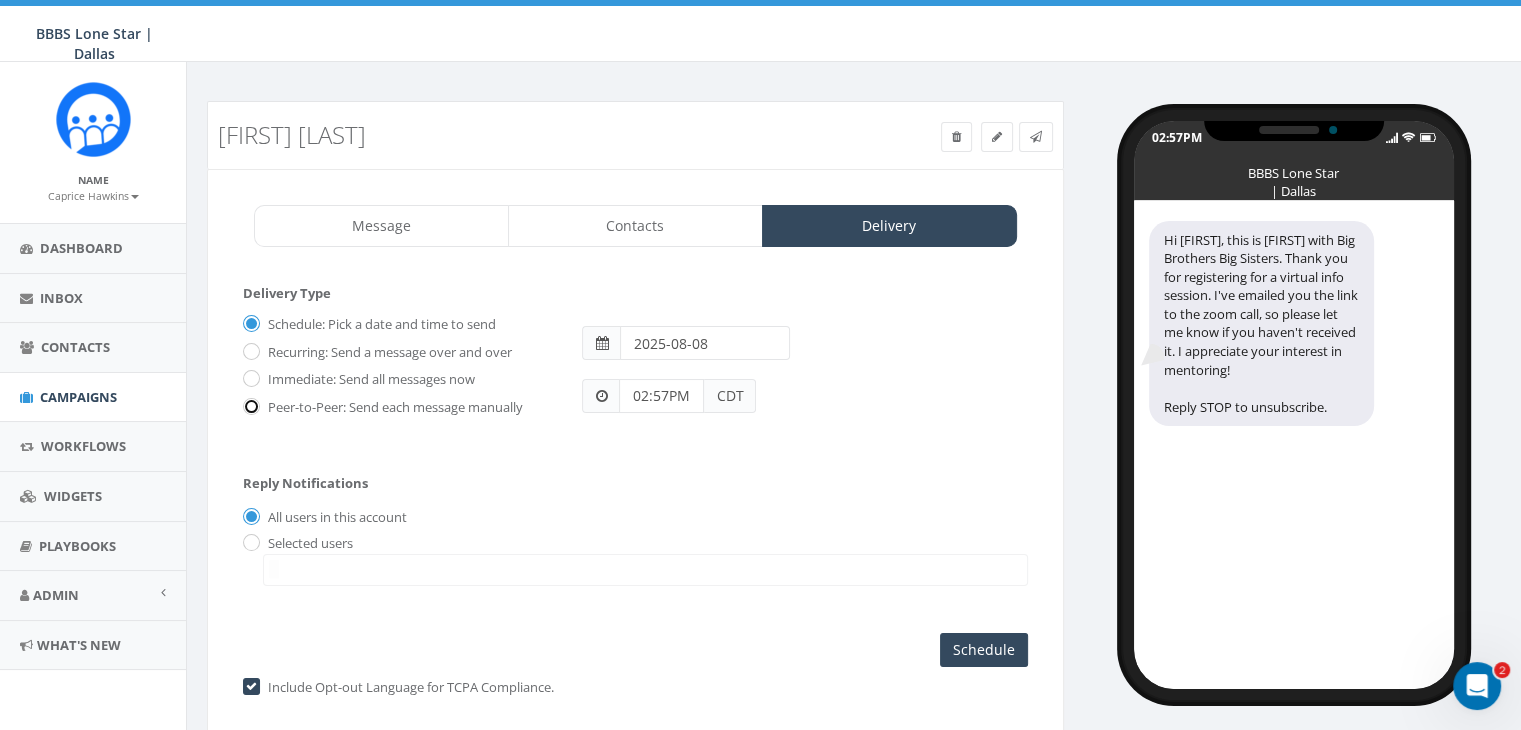 click on "Peer-to-Peer: Send each message manually" at bounding box center [249, 407] 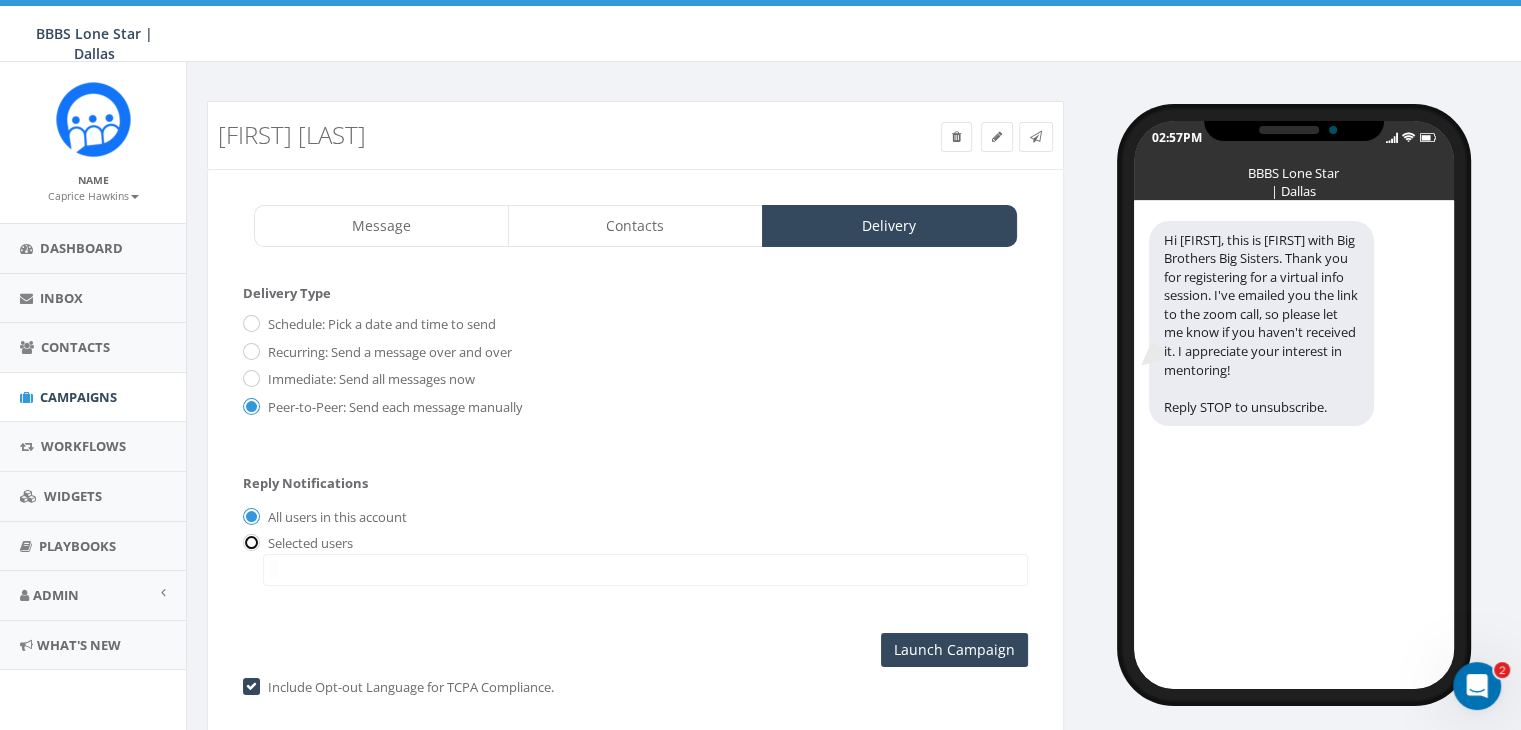 click at bounding box center [249, 543] 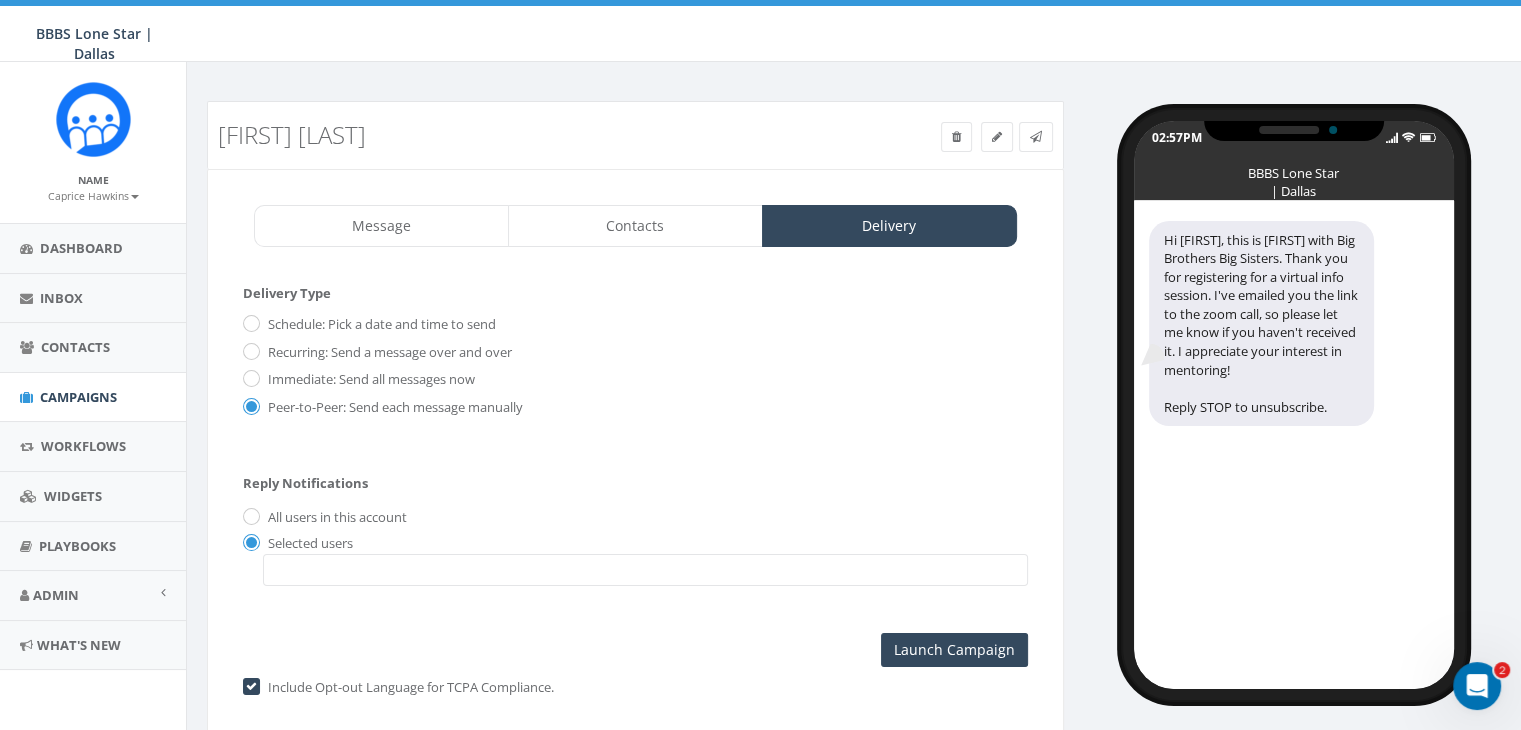 click at bounding box center (645, 570) 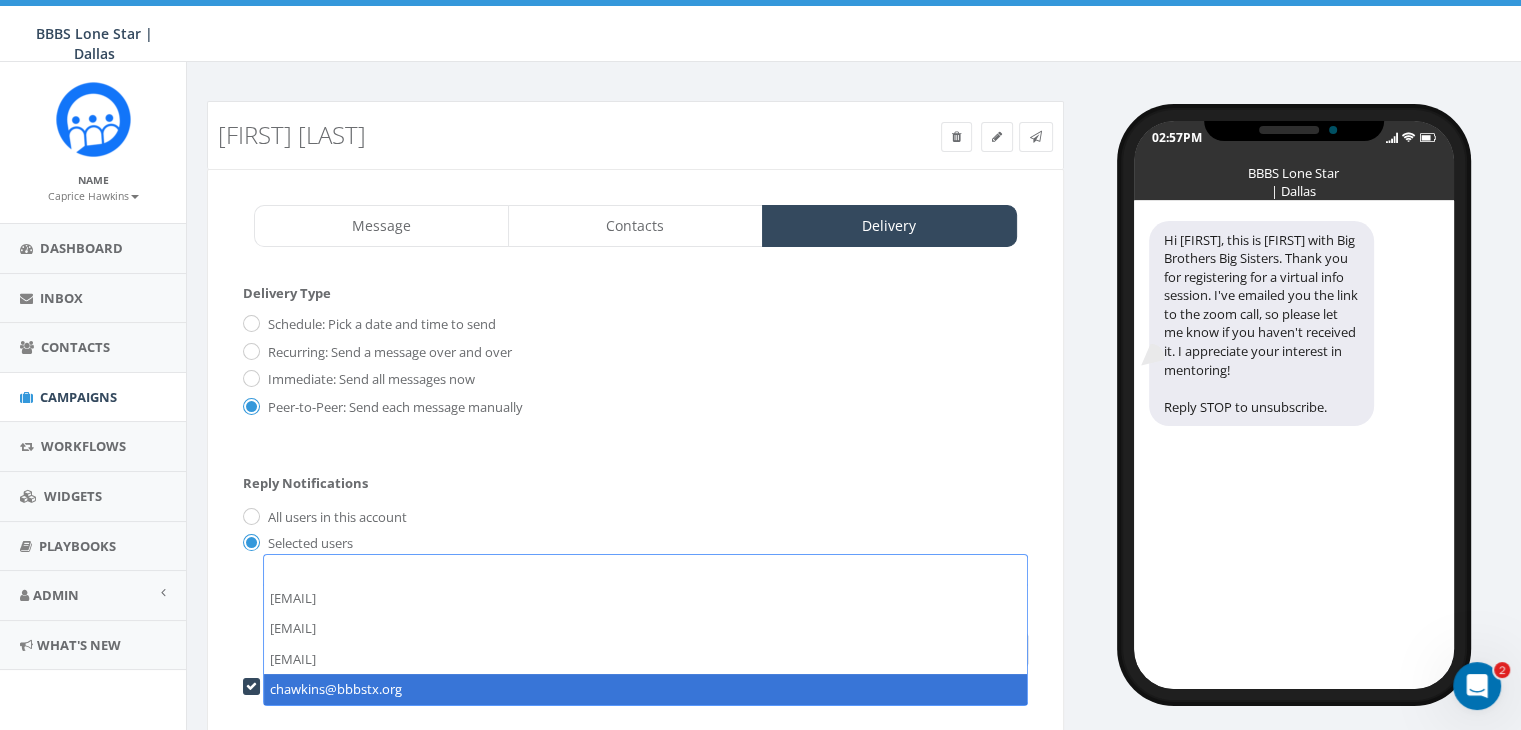 select on "1730" 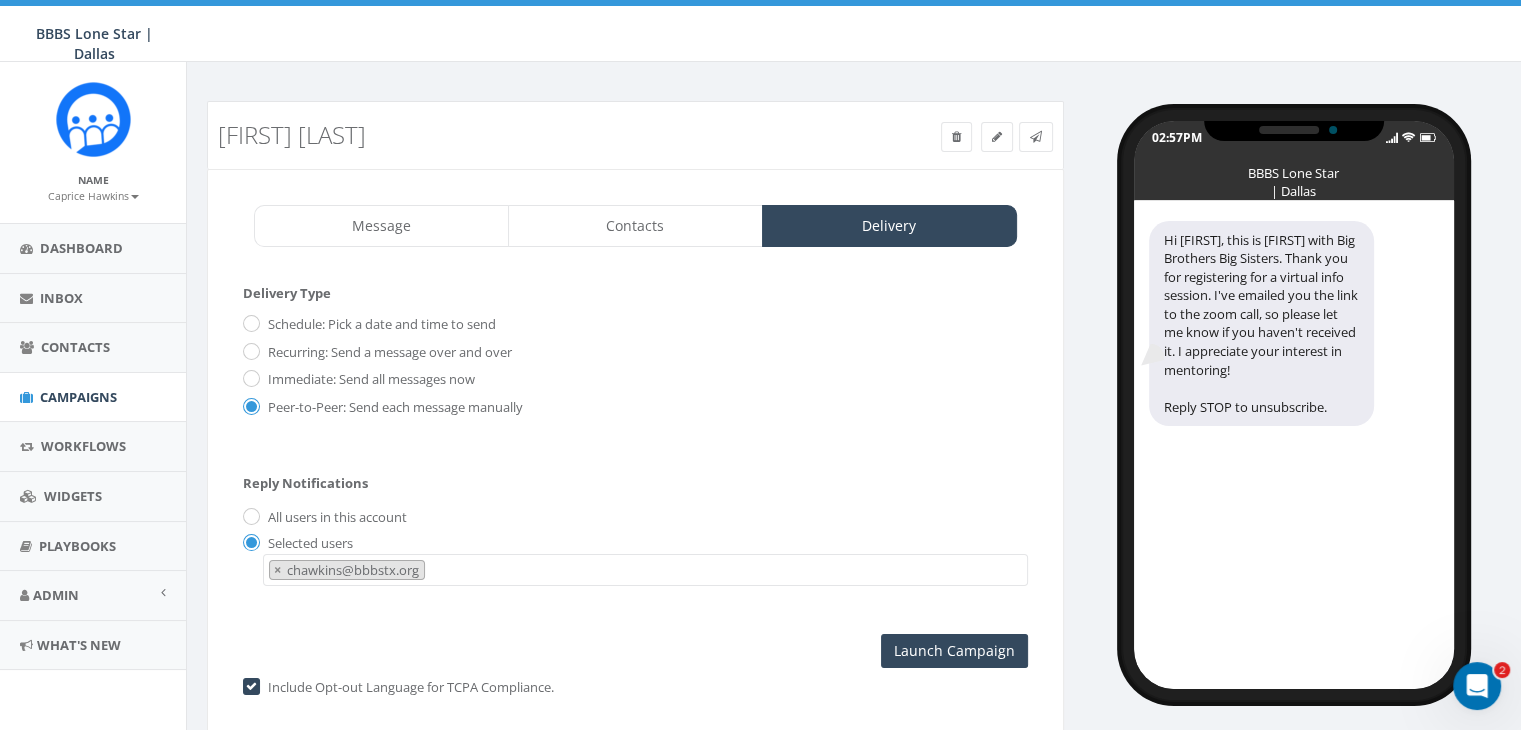 scroll, scrollTop: 60, scrollLeft: 0, axis: vertical 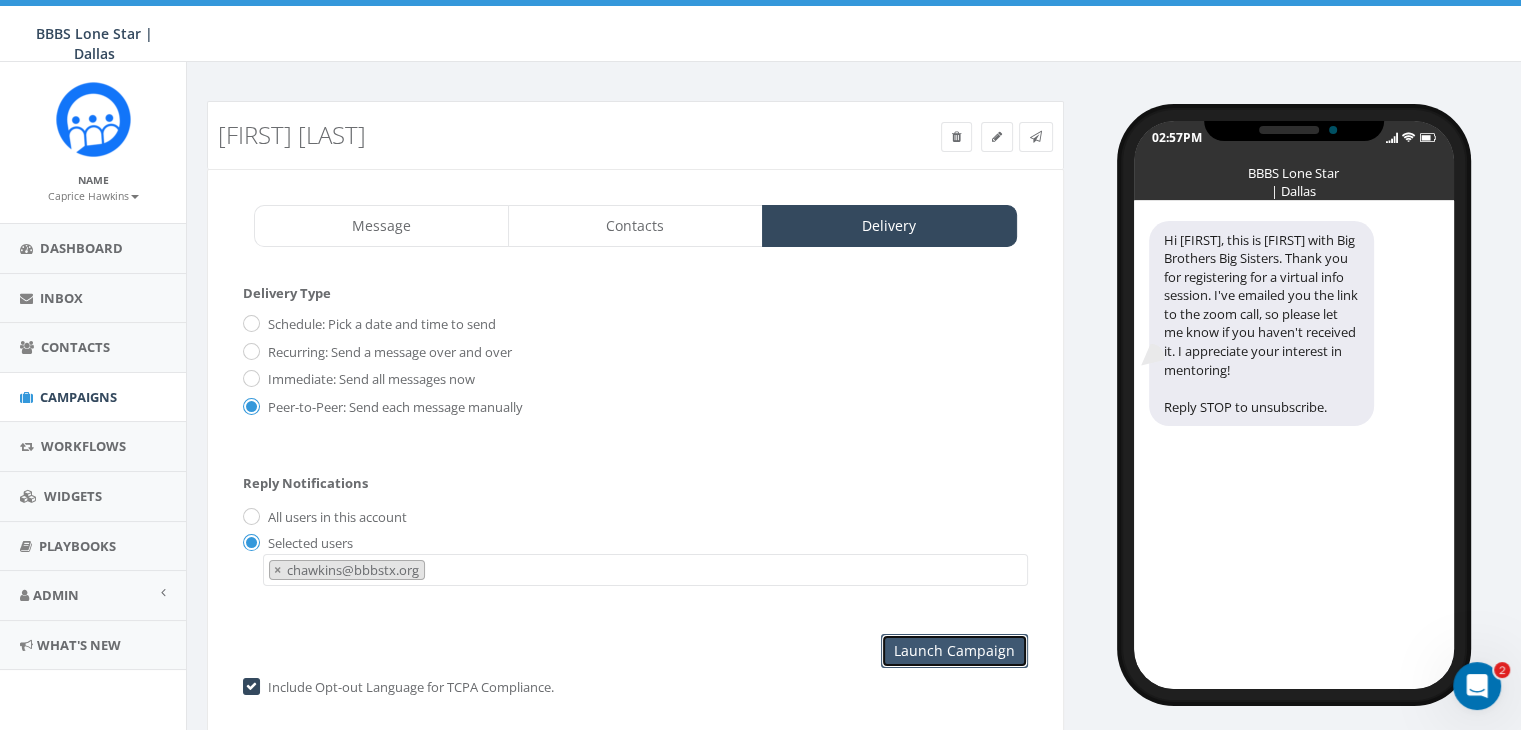 click on "Launch Campaign" at bounding box center [954, 651] 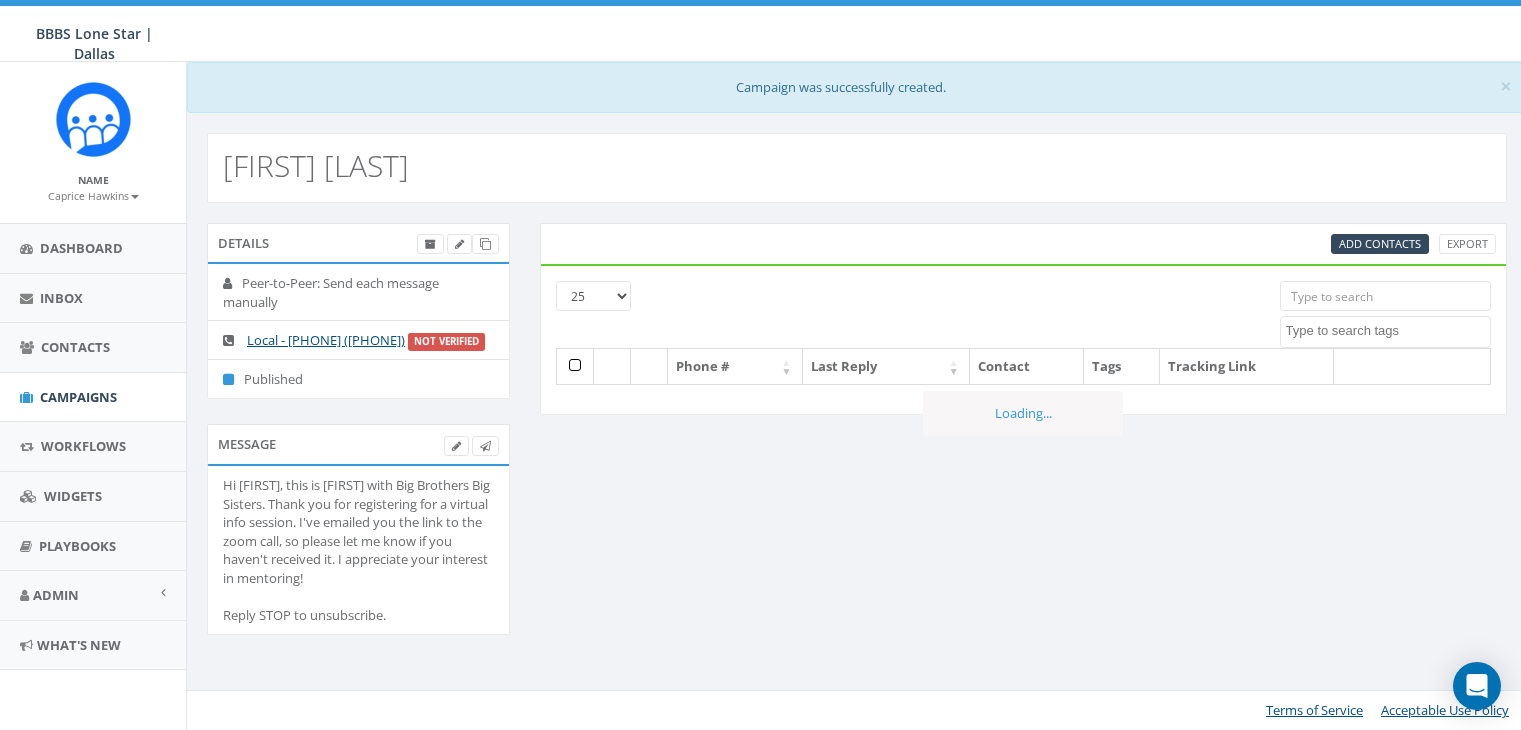 select 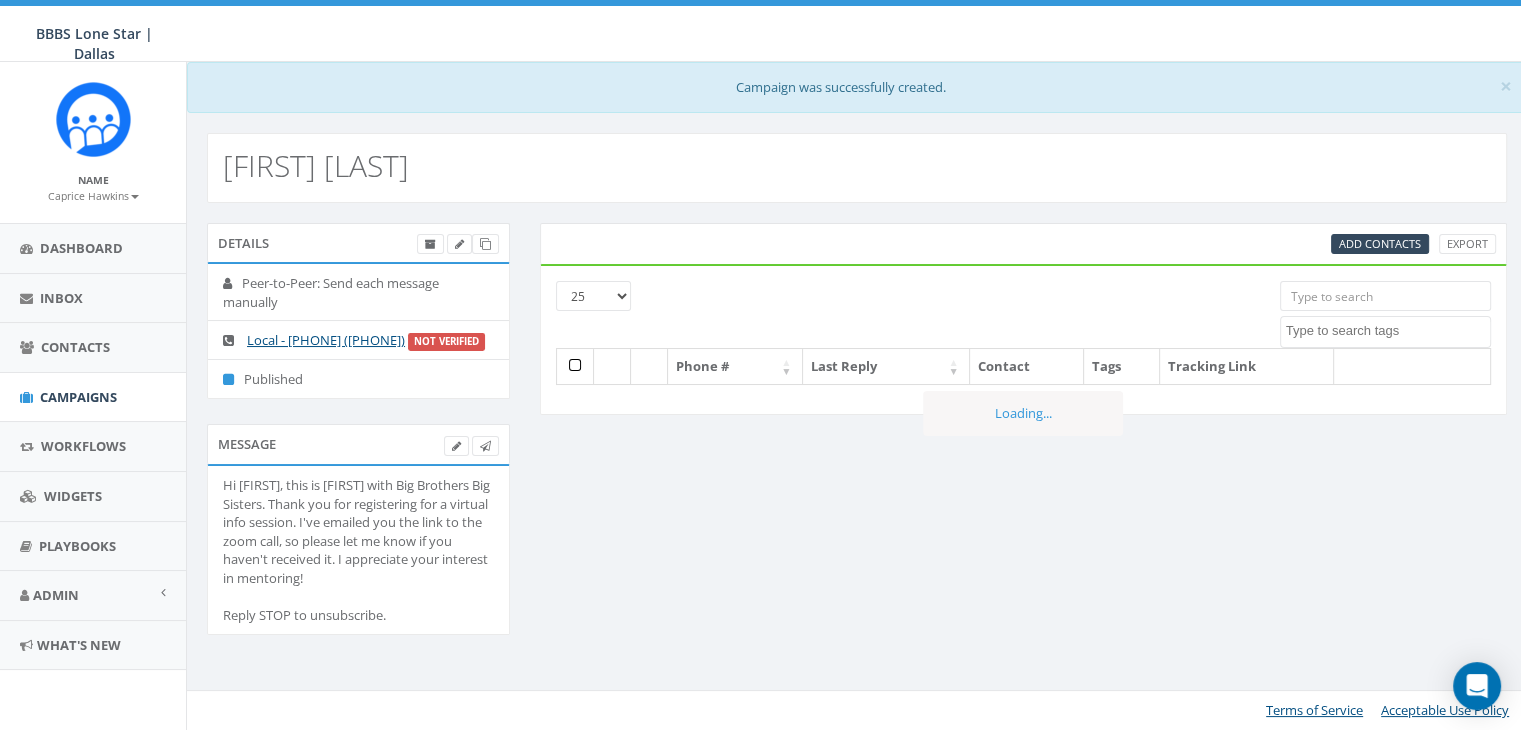 scroll, scrollTop: 0, scrollLeft: 0, axis: both 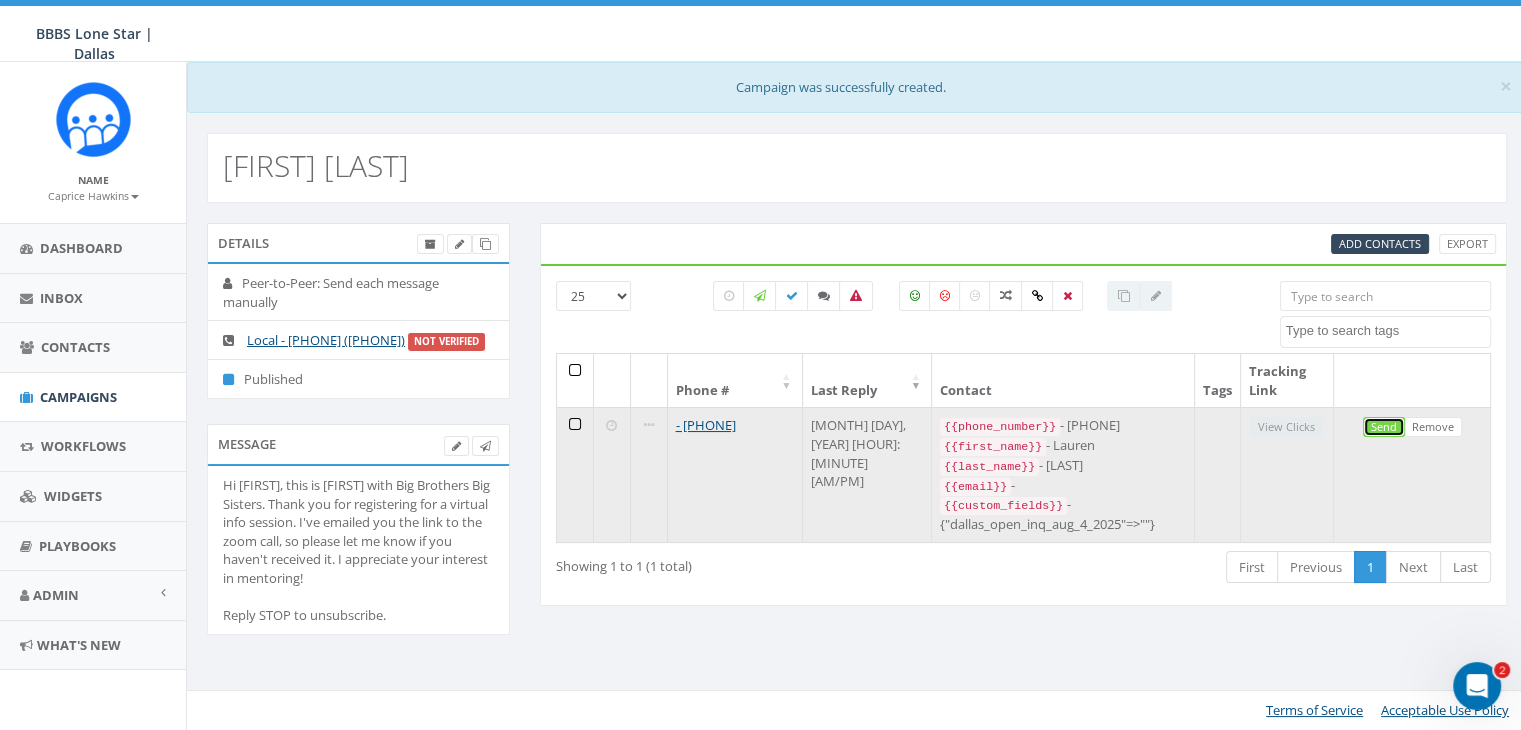 click on "Send" at bounding box center [1384, 427] 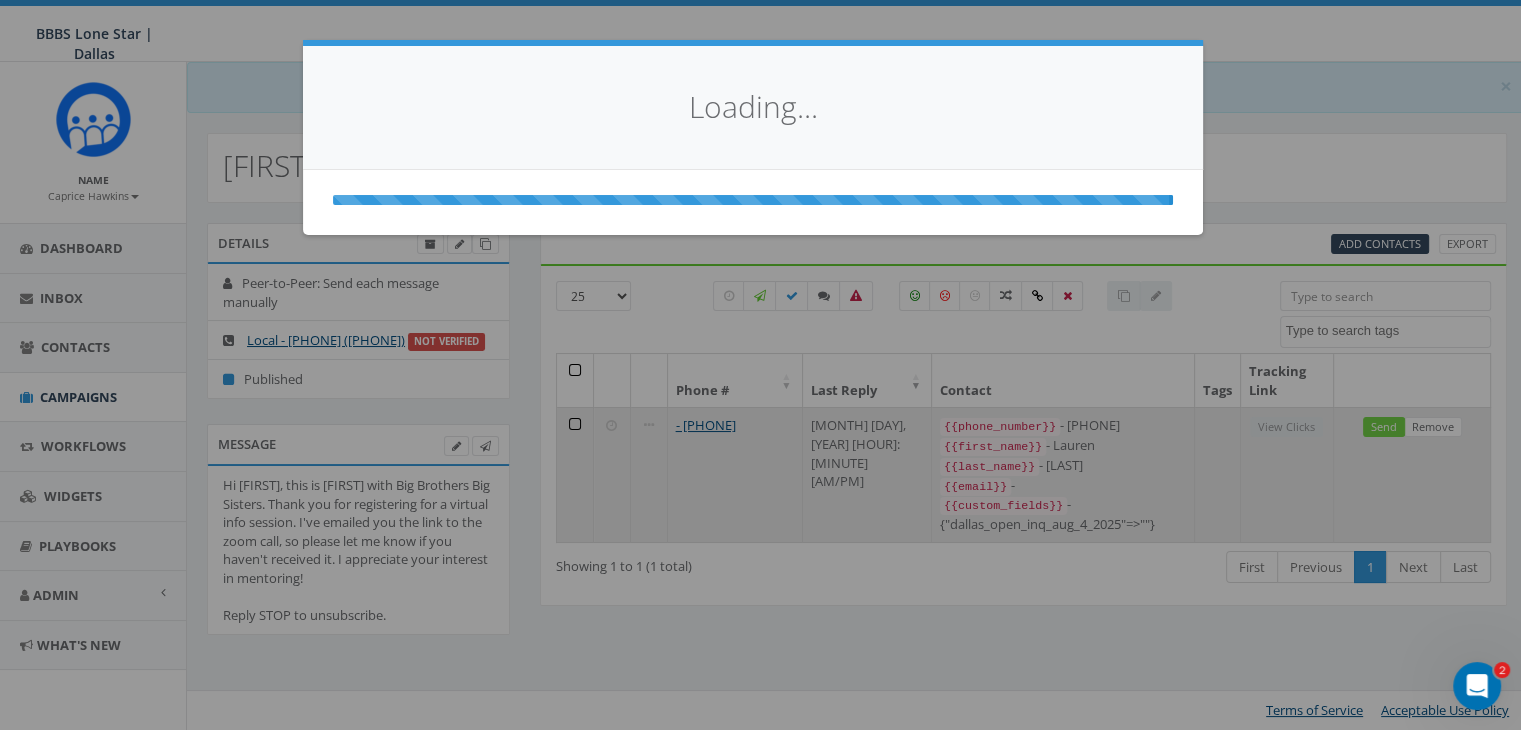 select 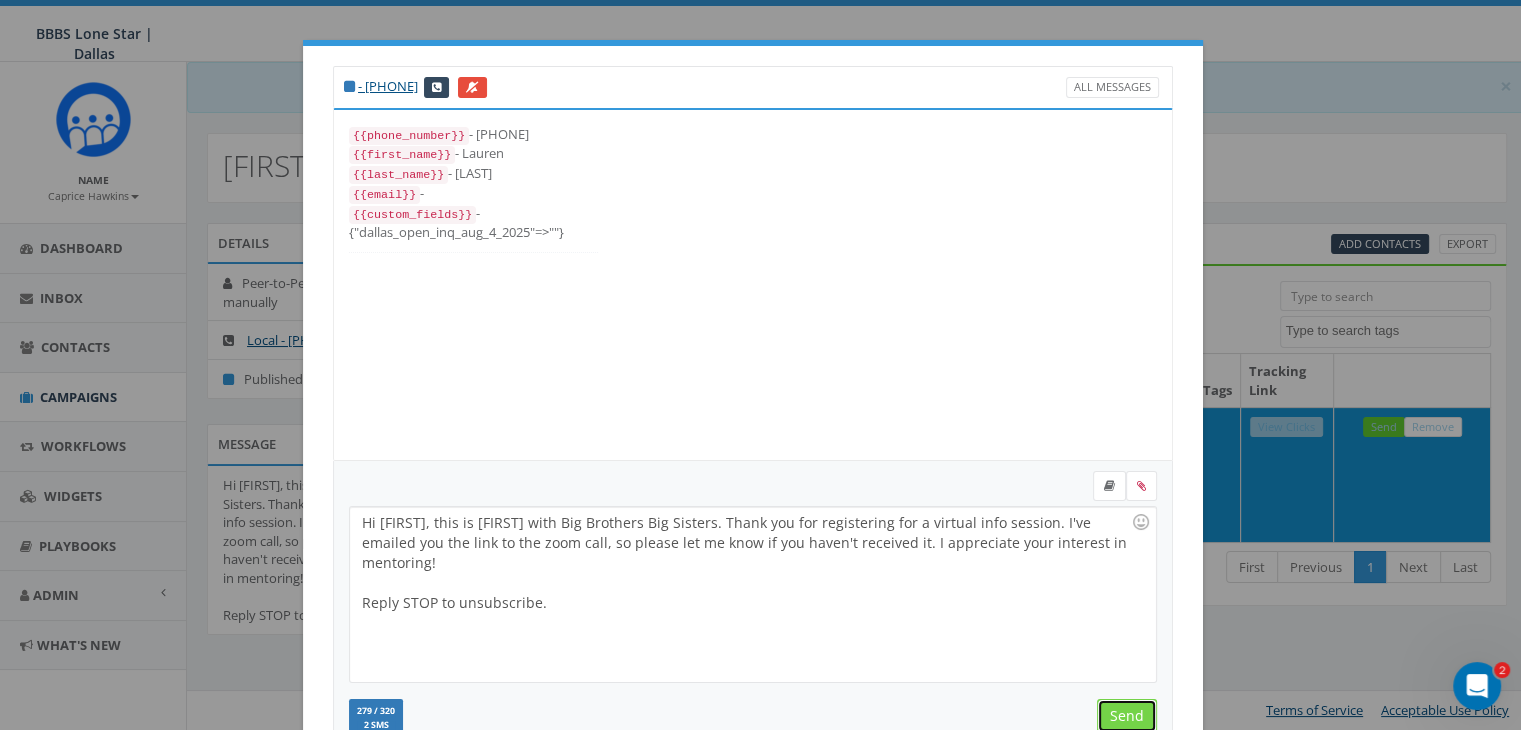 click on "Send" at bounding box center [1127, 716] 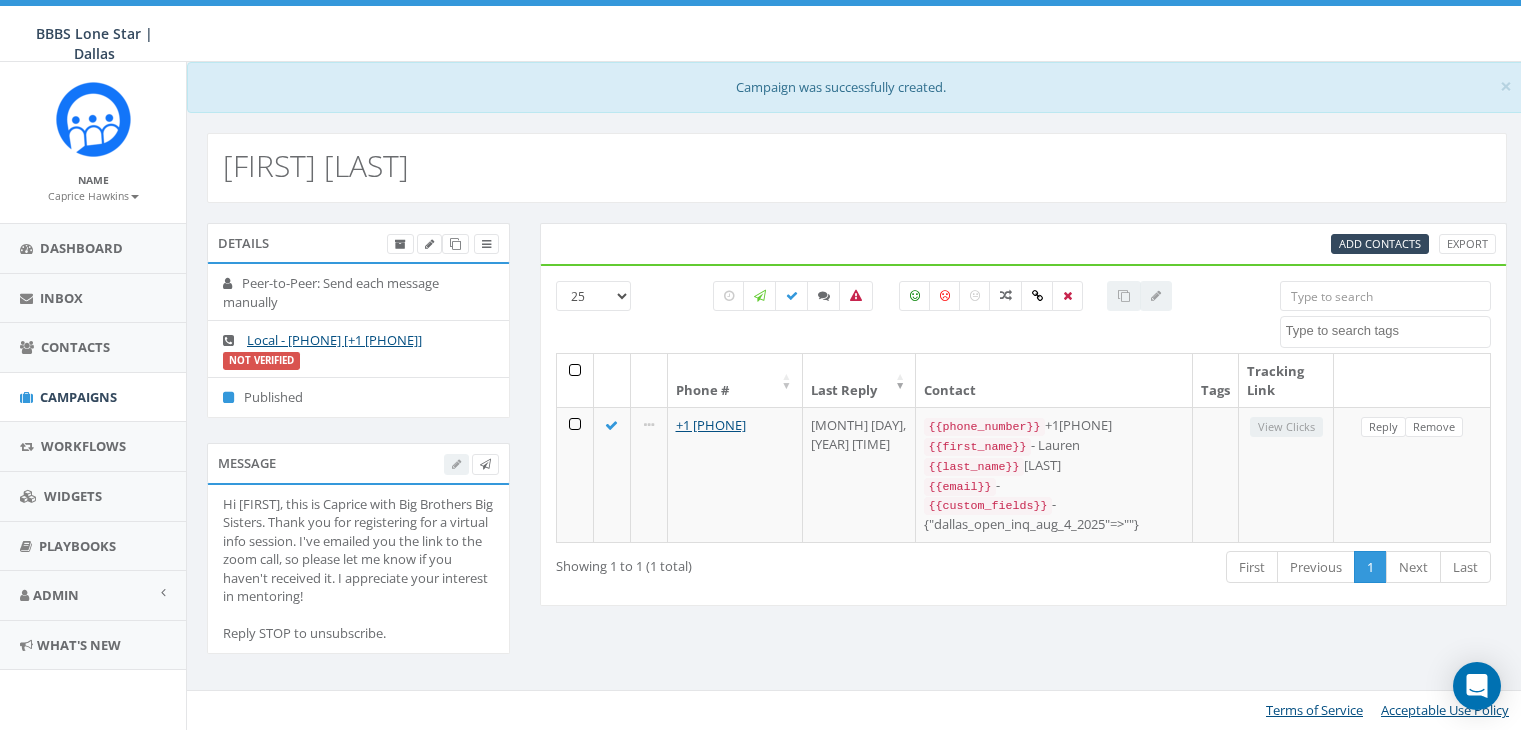 select 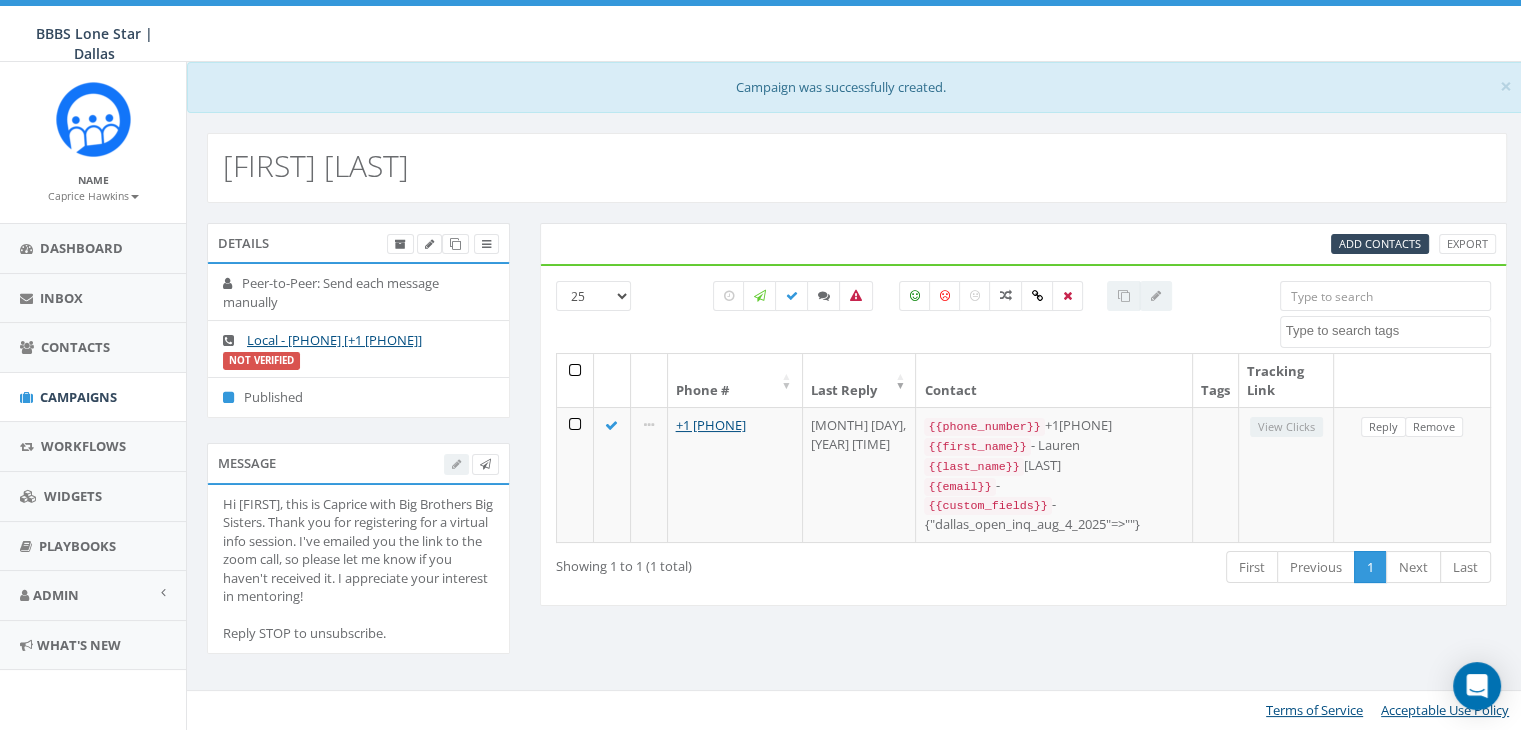scroll, scrollTop: 0, scrollLeft: 0, axis: both 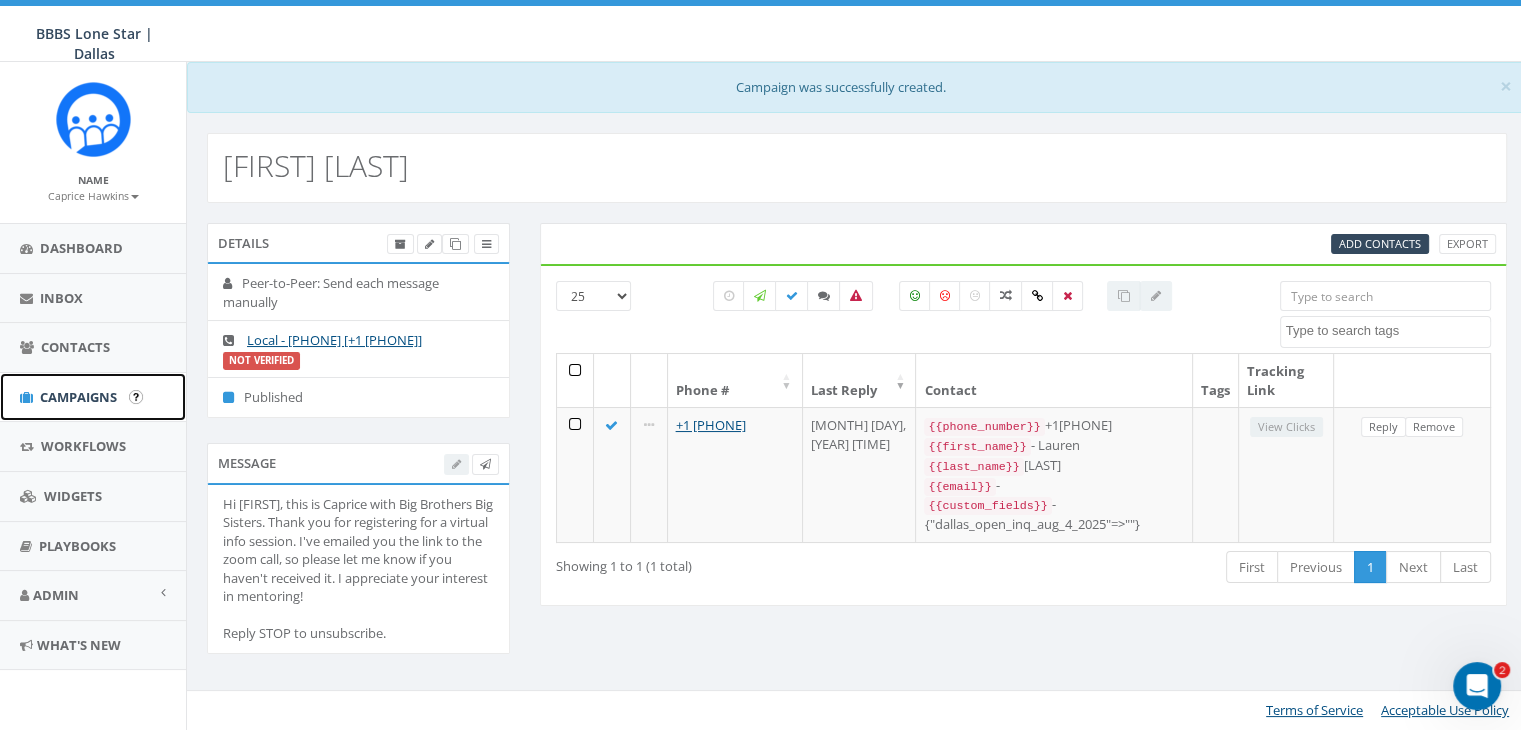 click on "Campaigns" at bounding box center (78, 397) 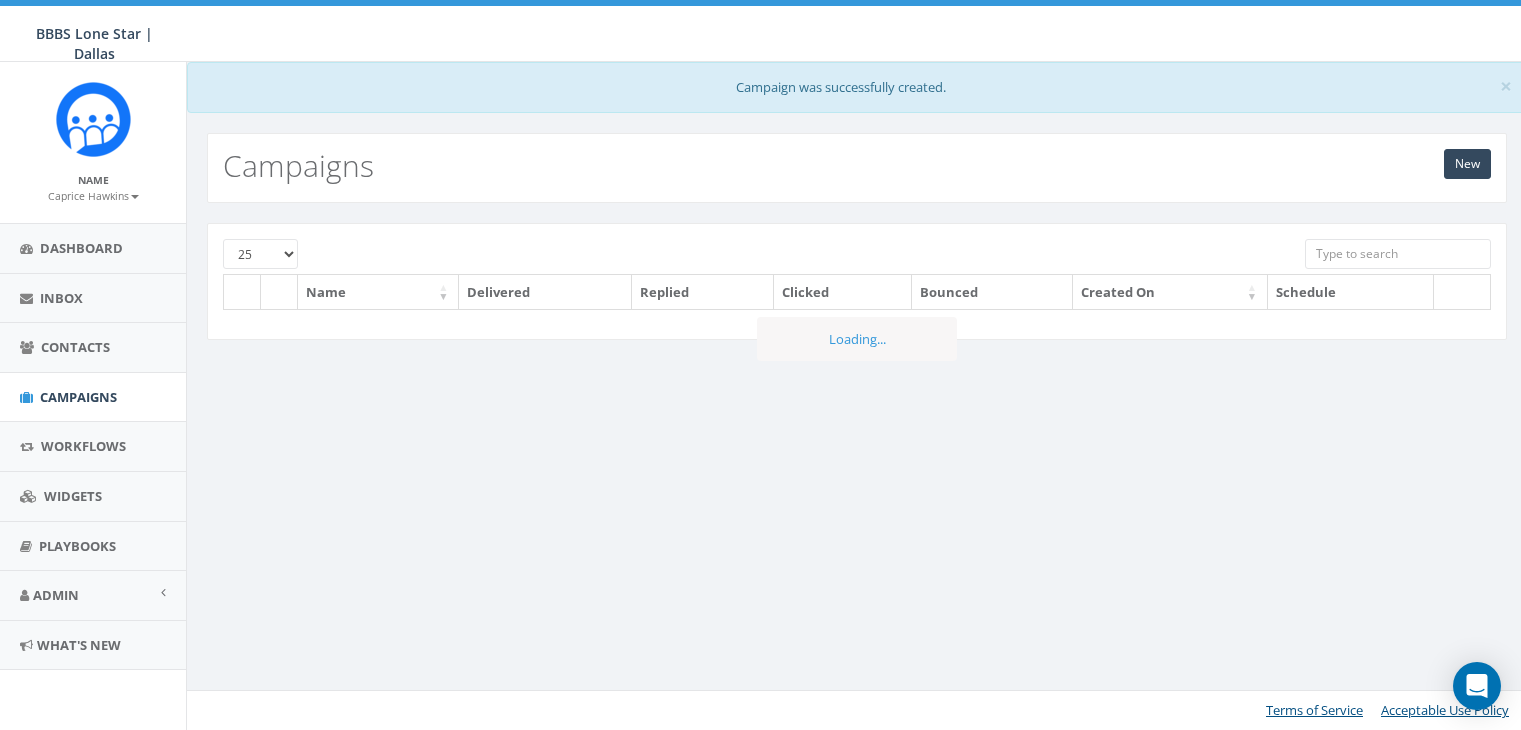 scroll, scrollTop: 0, scrollLeft: 0, axis: both 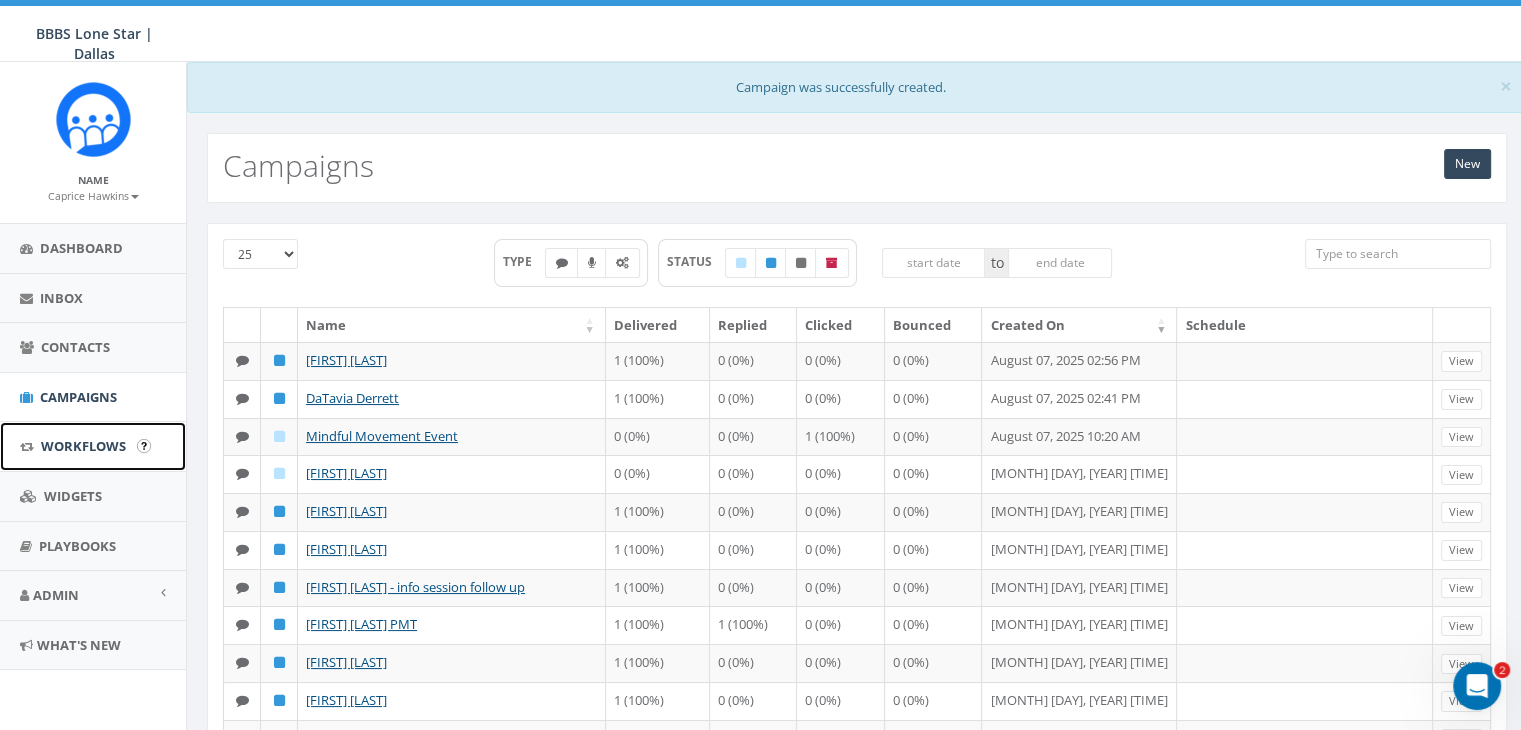click on "Workflows" at bounding box center [83, 446] 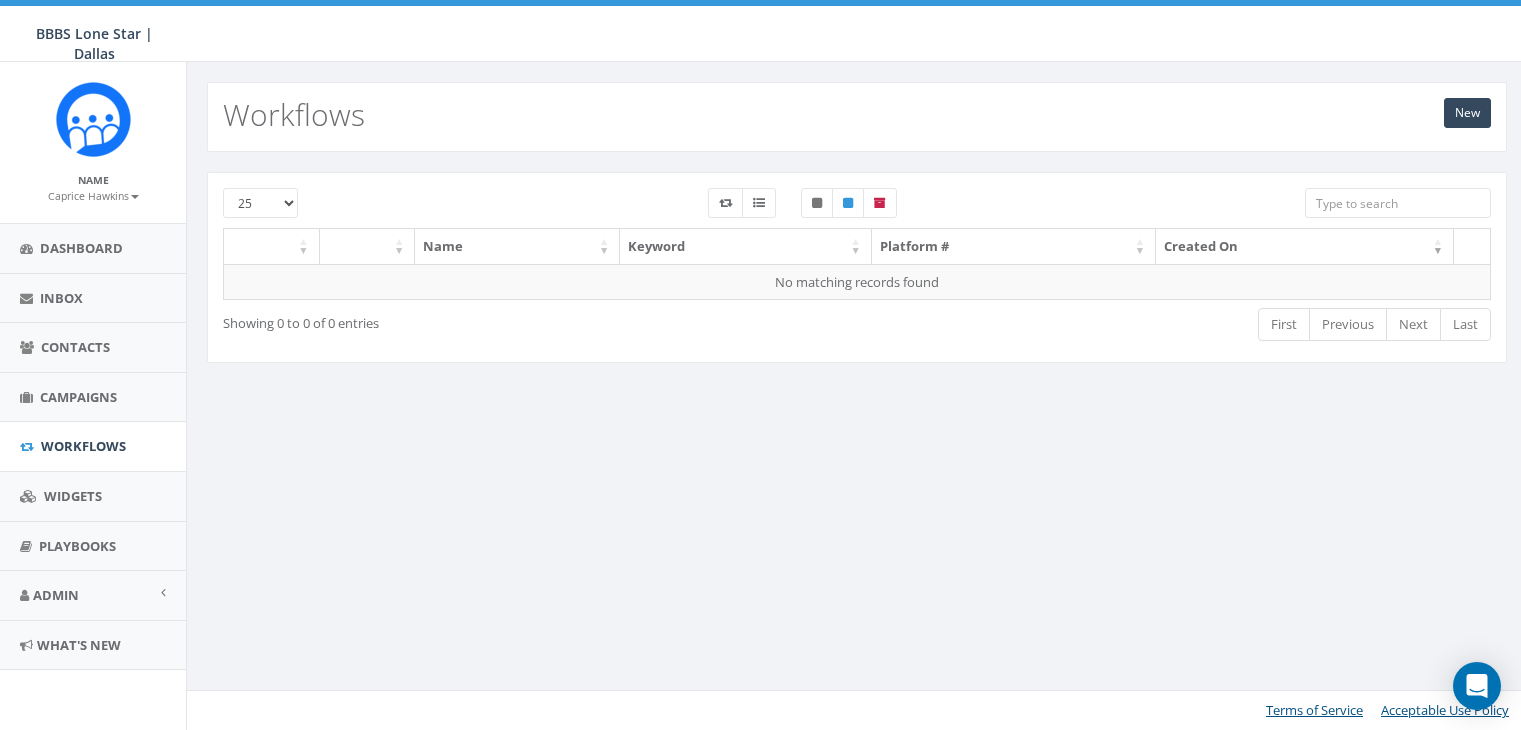 scroll, scrollTop: 0, scrollLeft: 0, axis: both 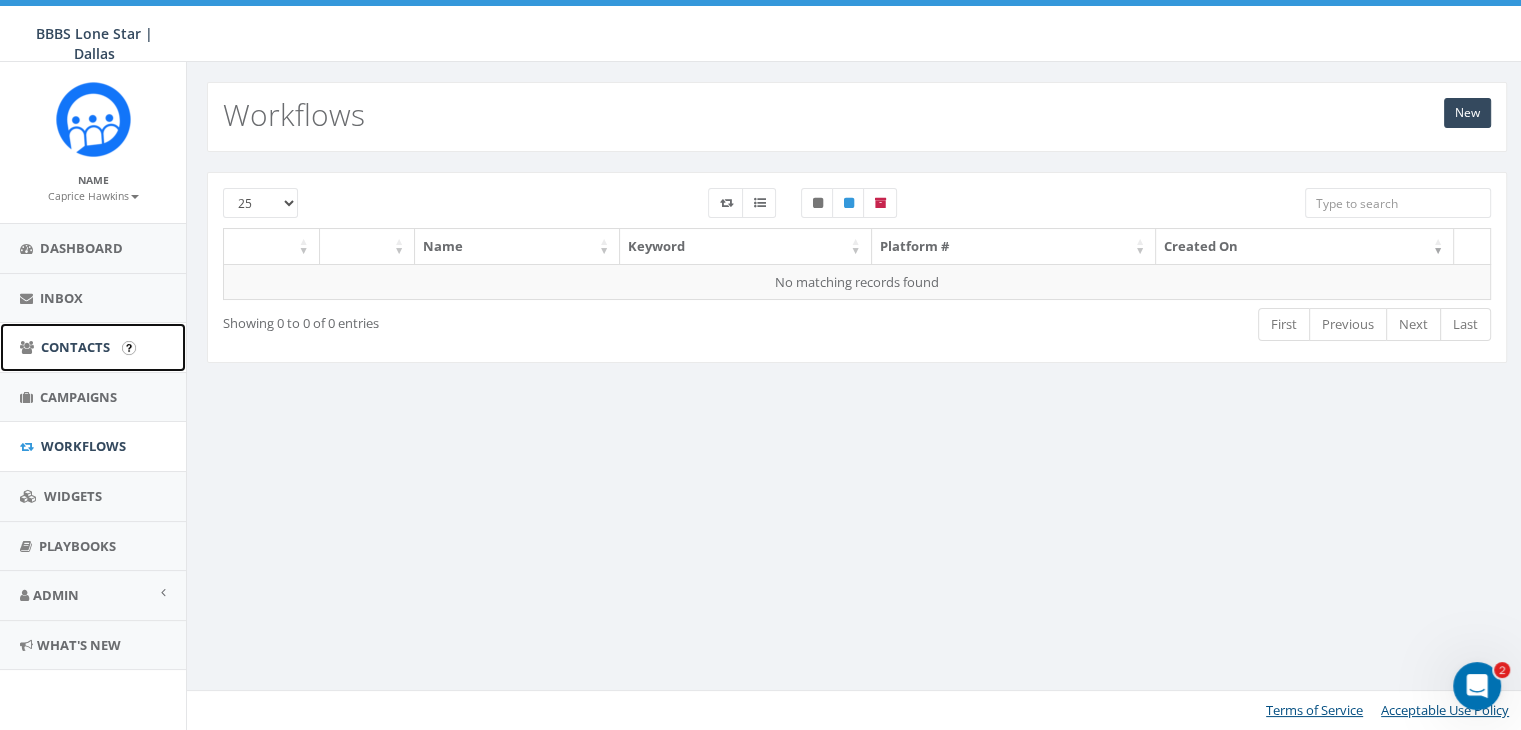 click on "Contacts" at bounding box center (75, 347) 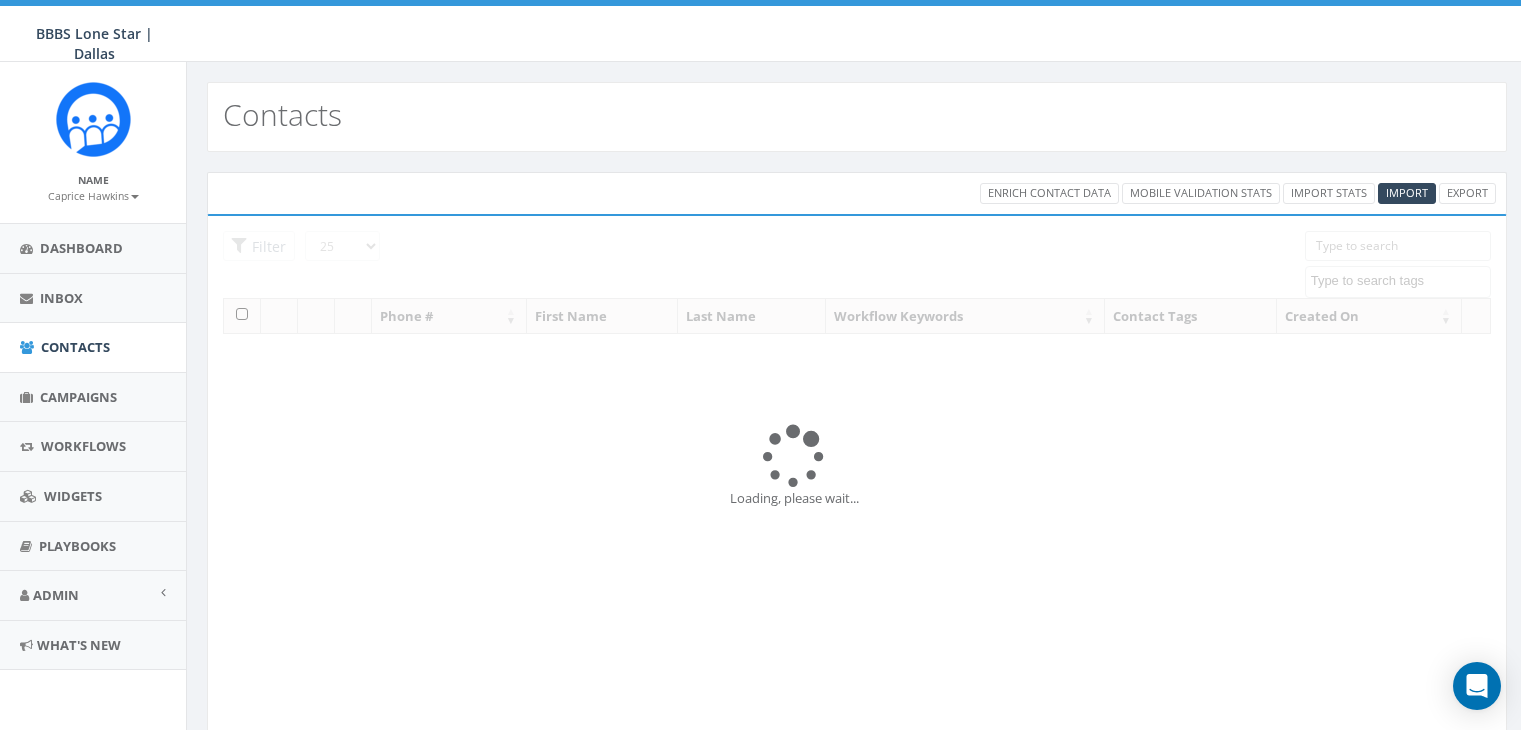 select 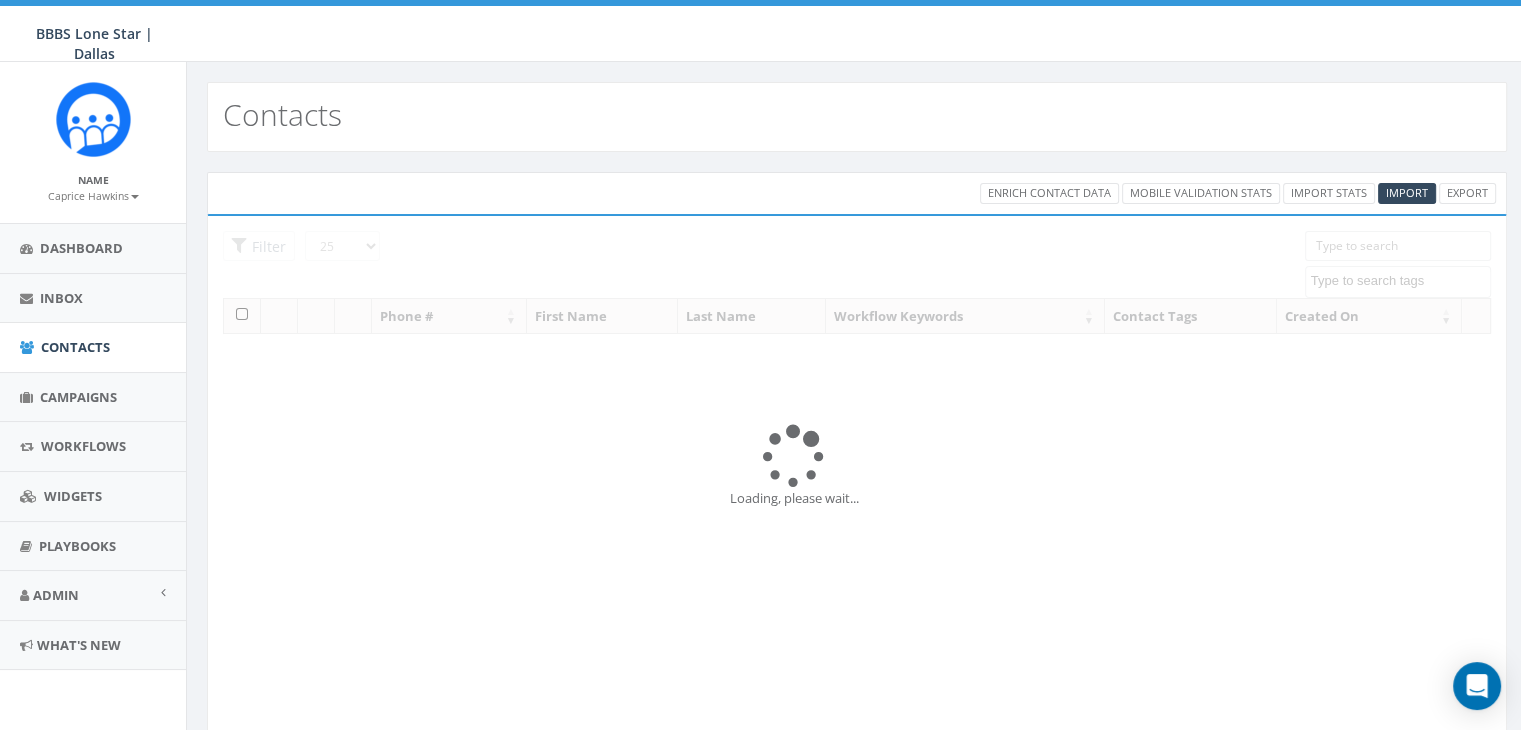 scroll, scrollTop: 0, scrollLeft: 0, axis: both 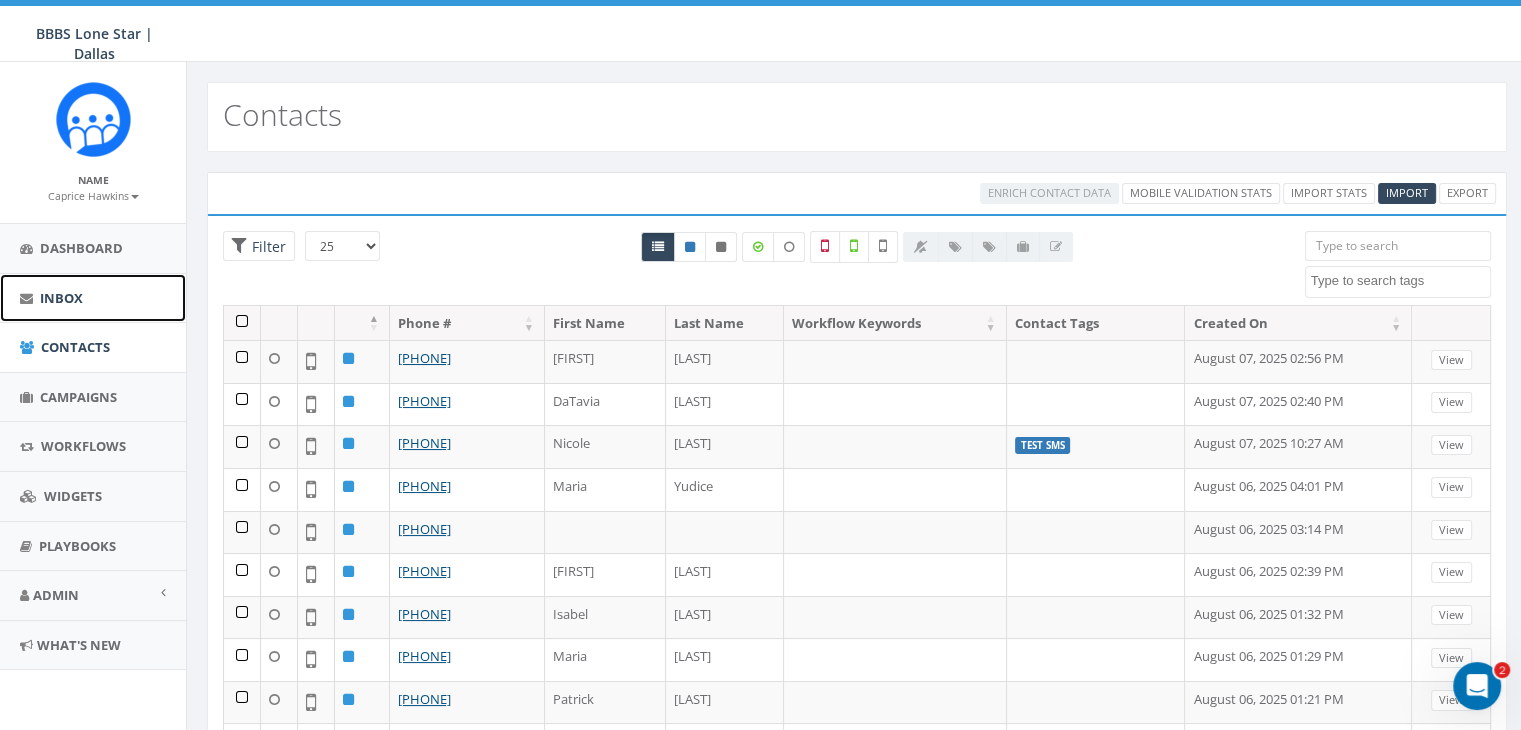 click on "Inbox" at bounding box center [93, 298] 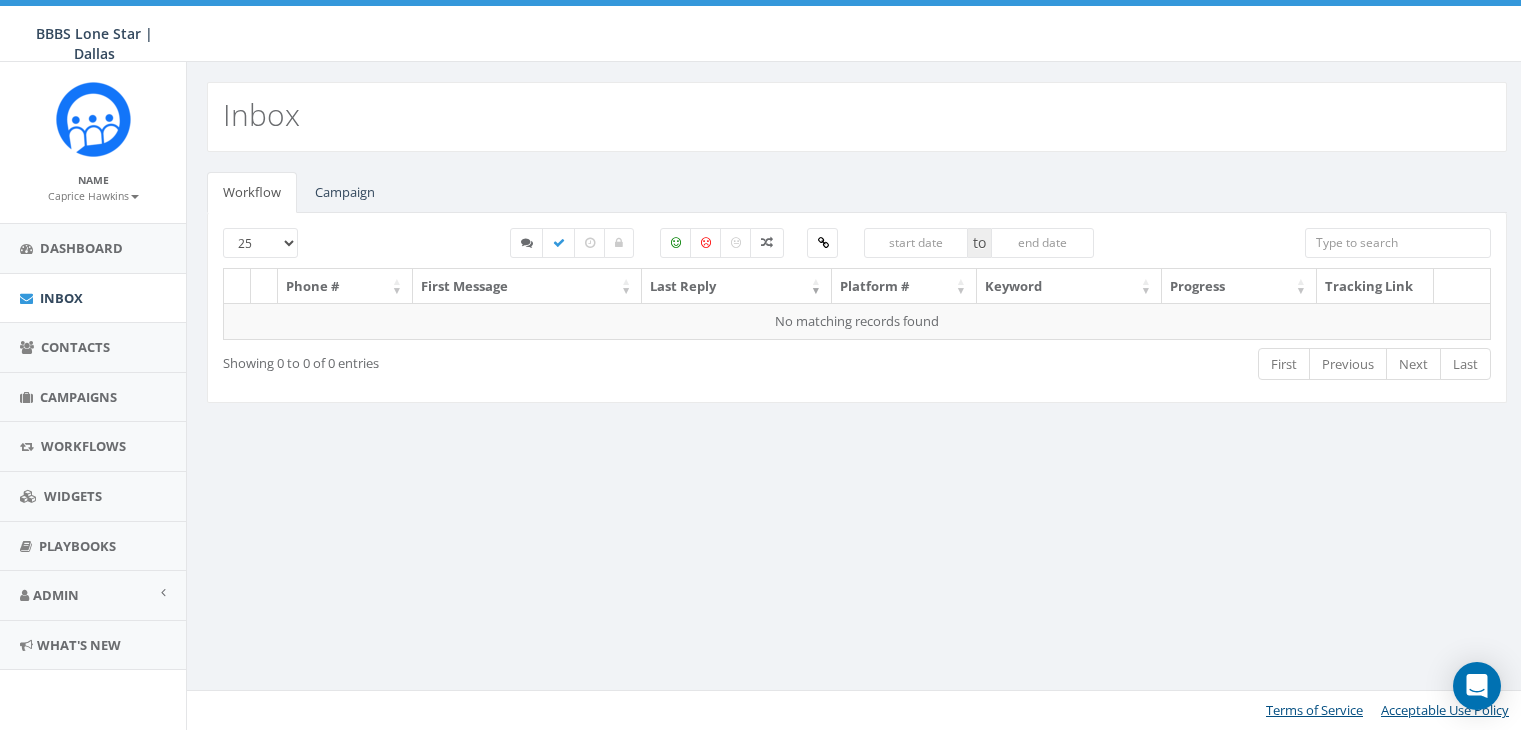 select 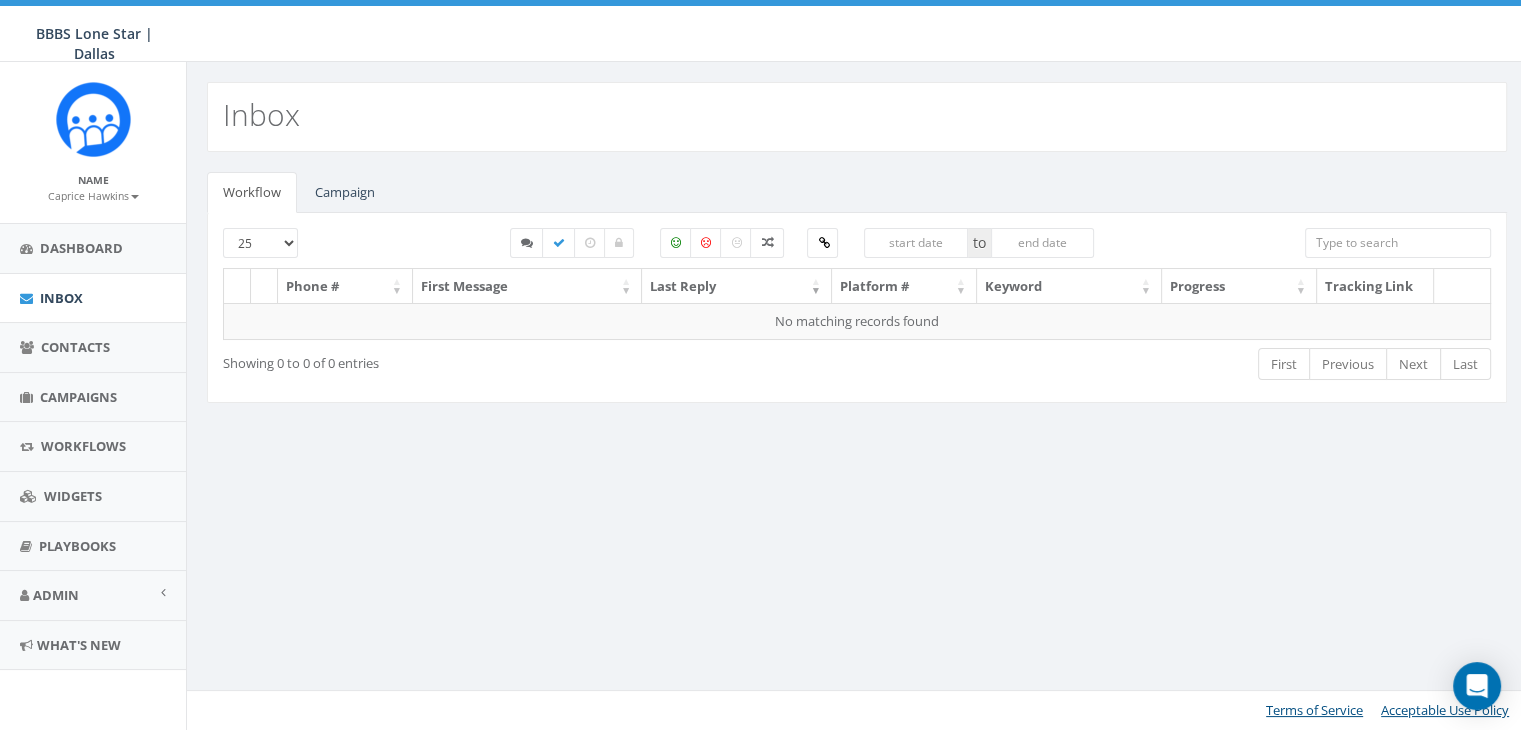 scroll, scrollTop: 0, scrollLeft: 0, axis: both 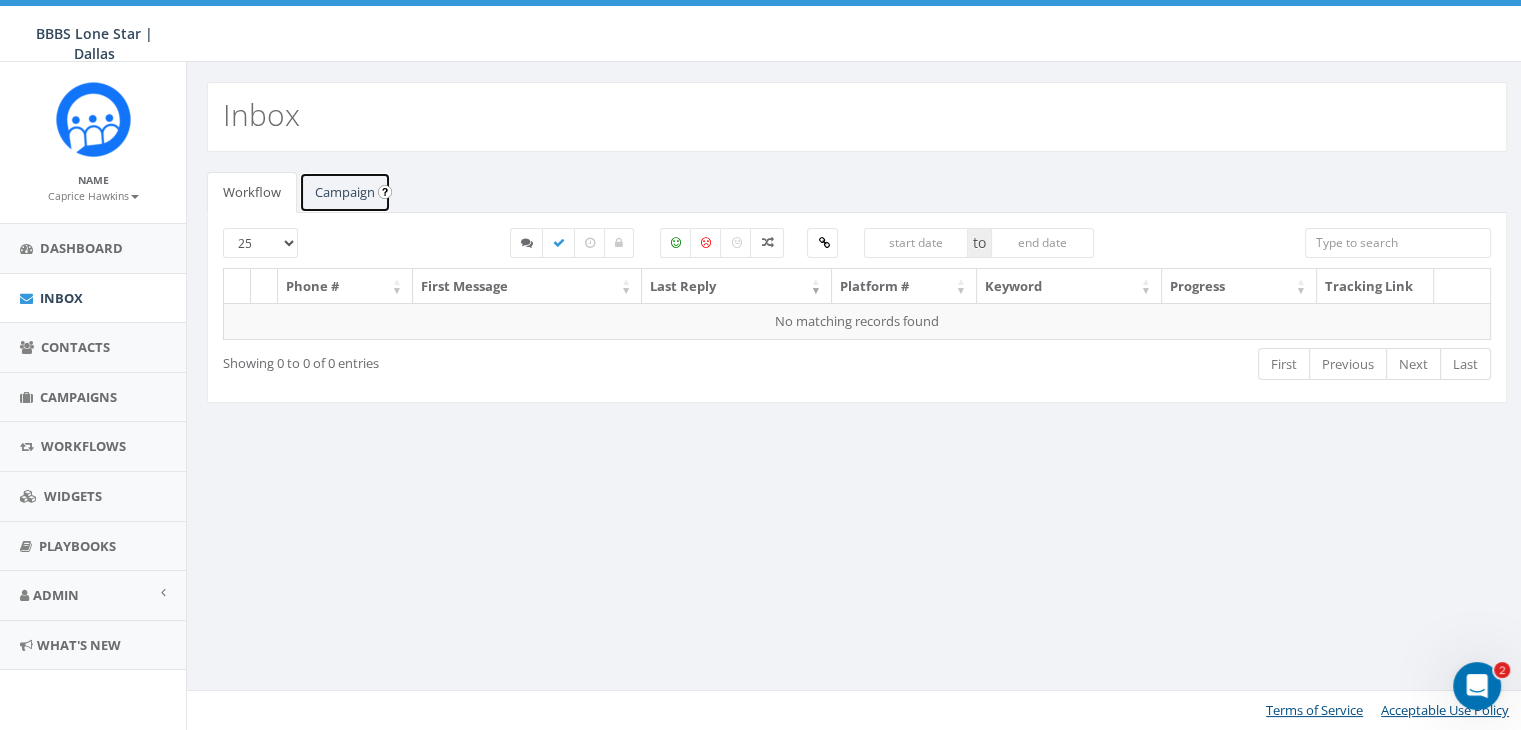 click on "Campaign" at bounding box center (345, 192) 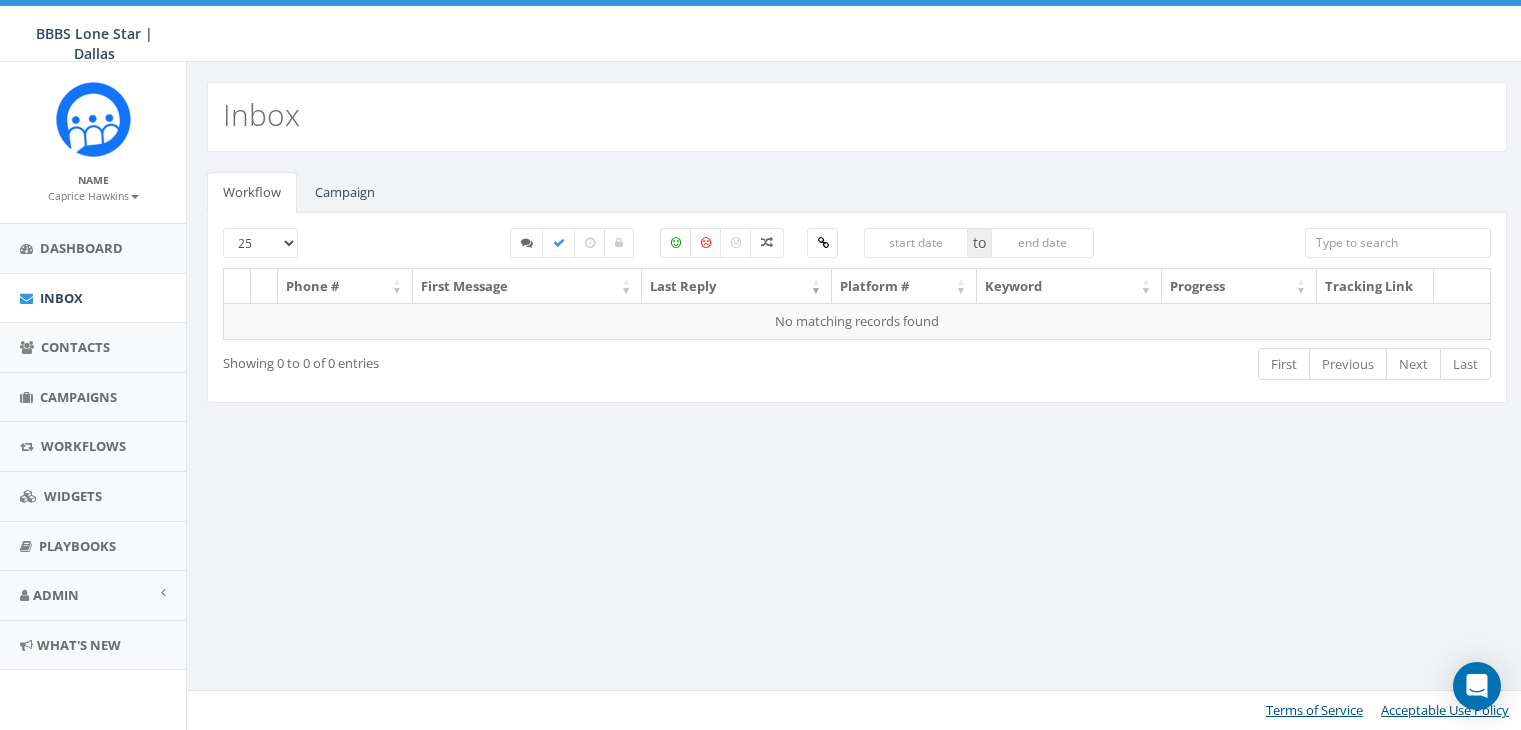 scroll, scrollTop: 0, scrollLeft: 0, axis: both 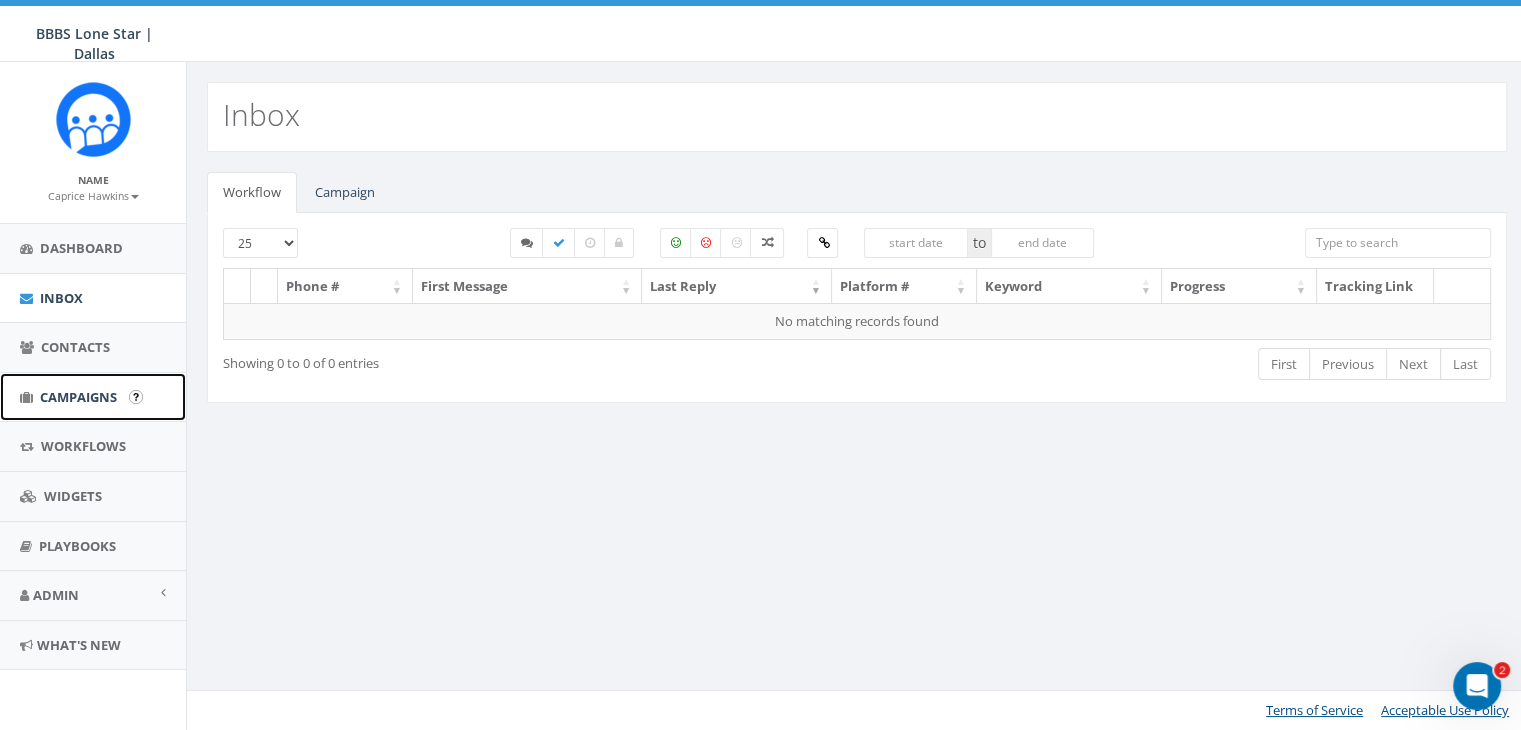 click on "Campaigns" at bounding box center [78, 397] 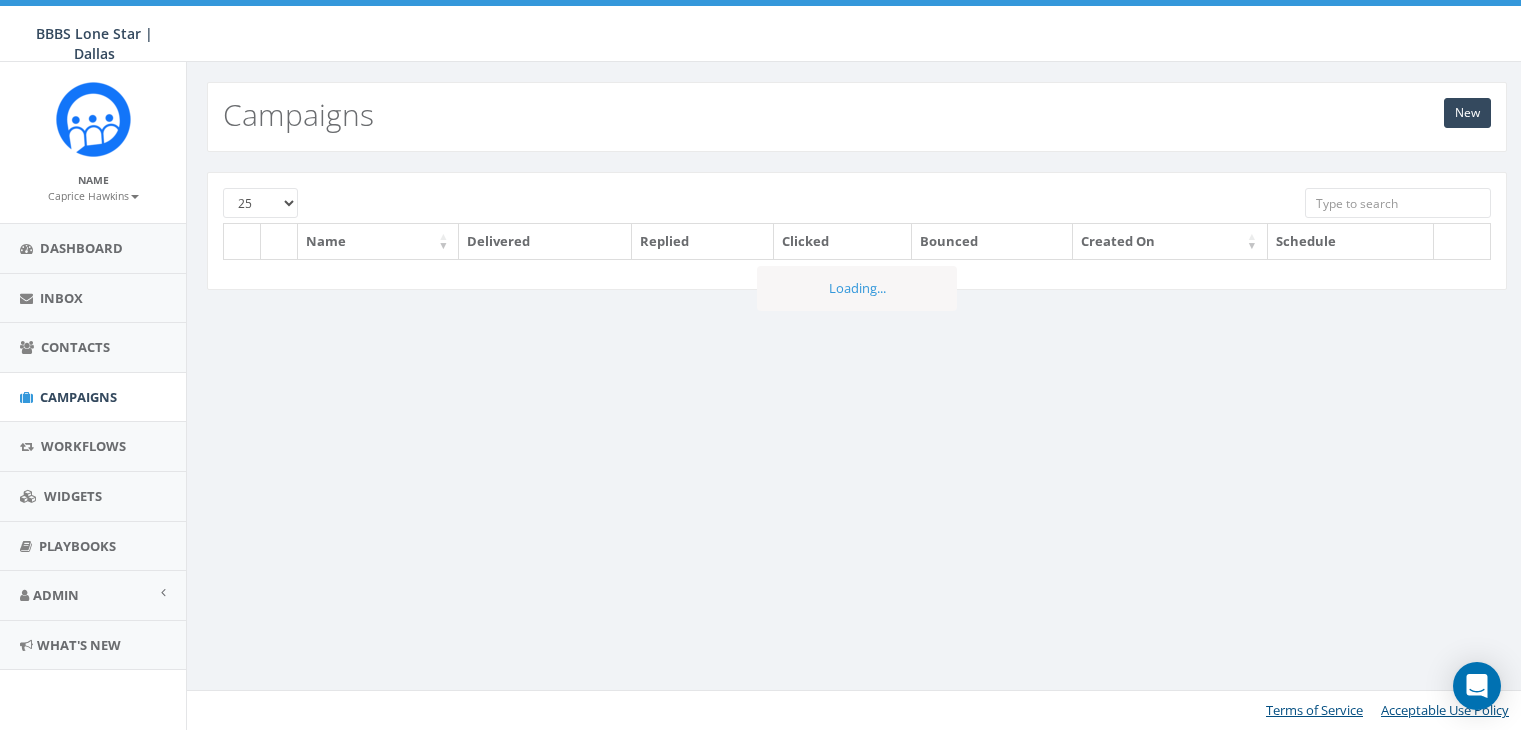 scroll, scrollTop: 0, scrollLeft: 0, axis: both 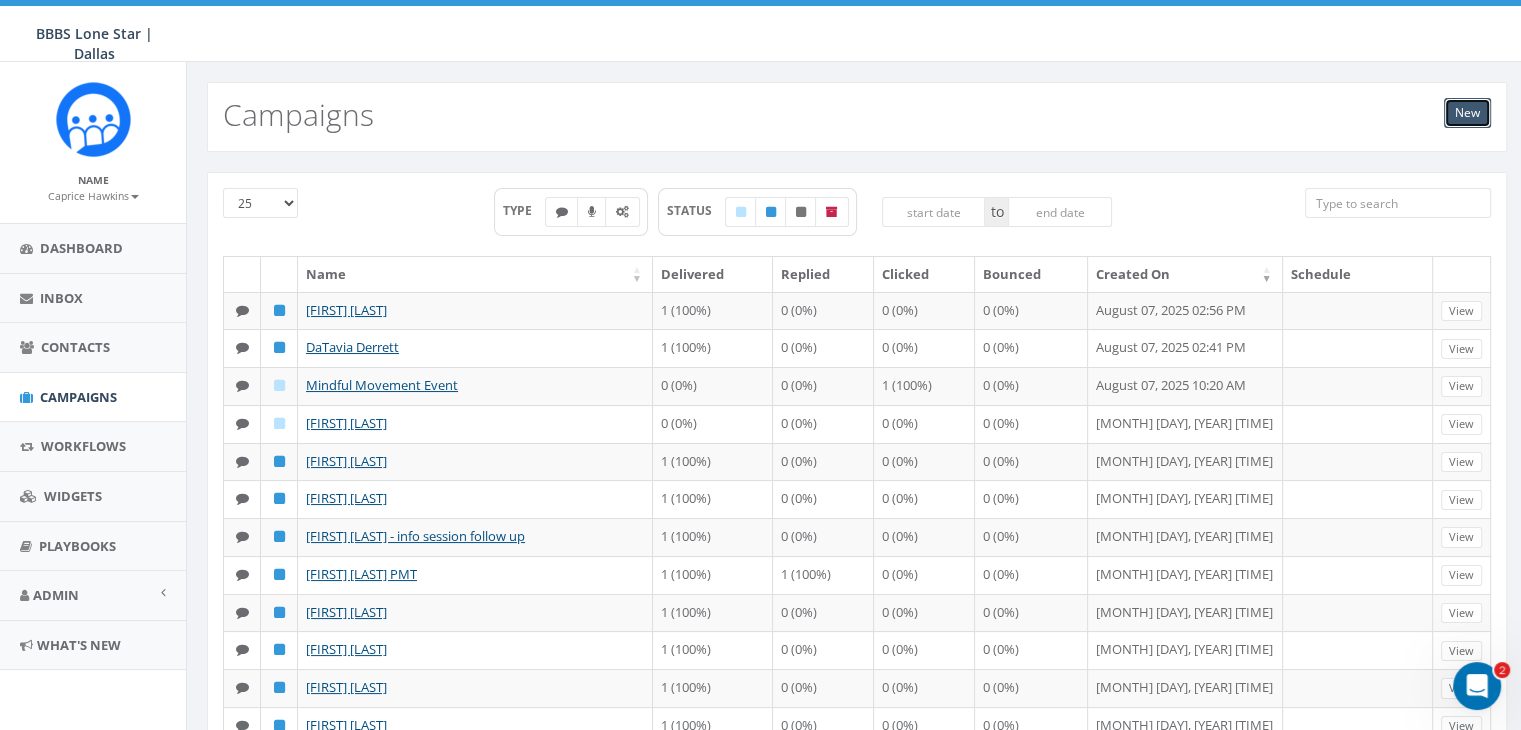click on "New" at bounding box center (1467, 113) 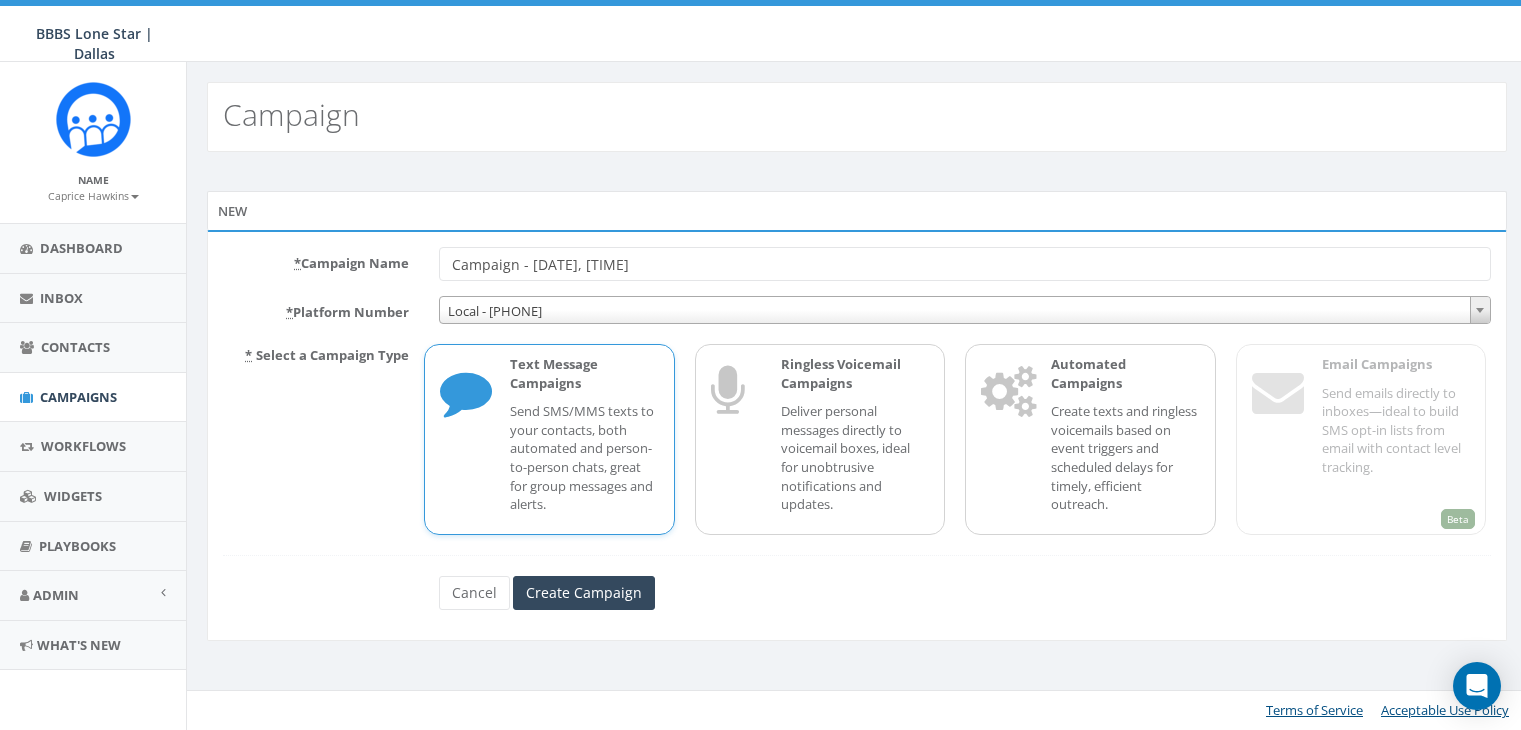 scroll, scrollTop: 0, scrollLeft: 0, axis: both 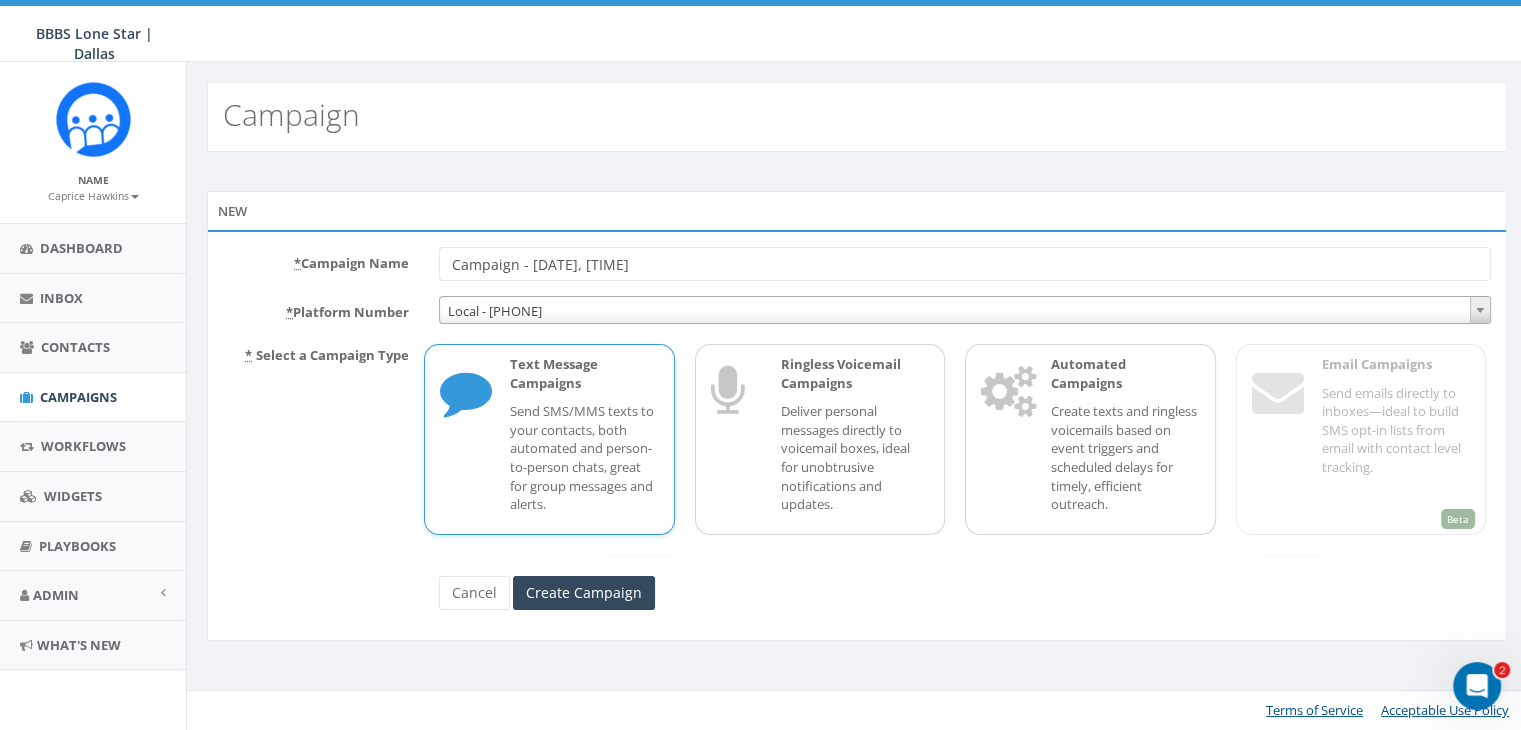 drag, startPoint x: 611, startPoint y: 249, endPoint x: 367, endPoint y: 267, distance: 244.66304 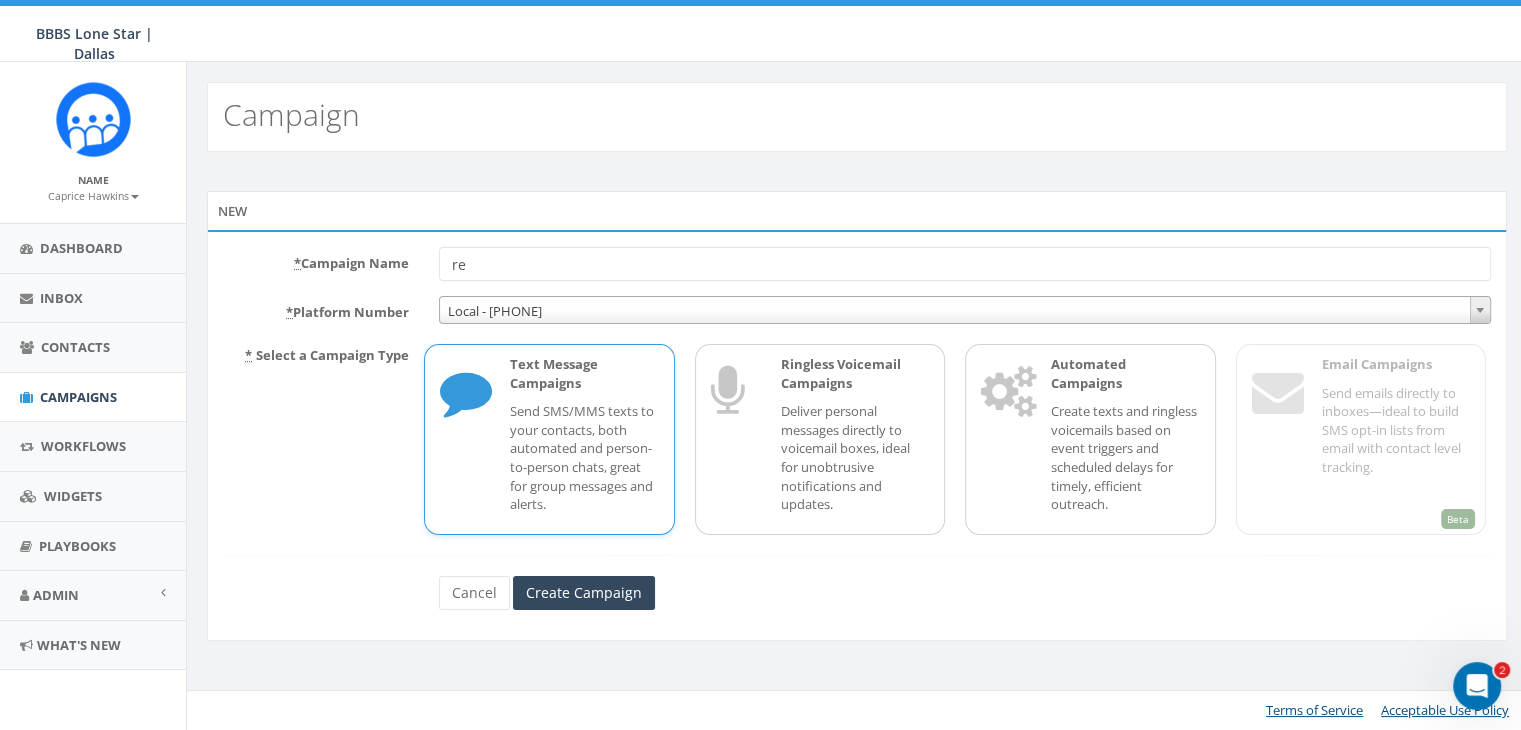 type on "r" 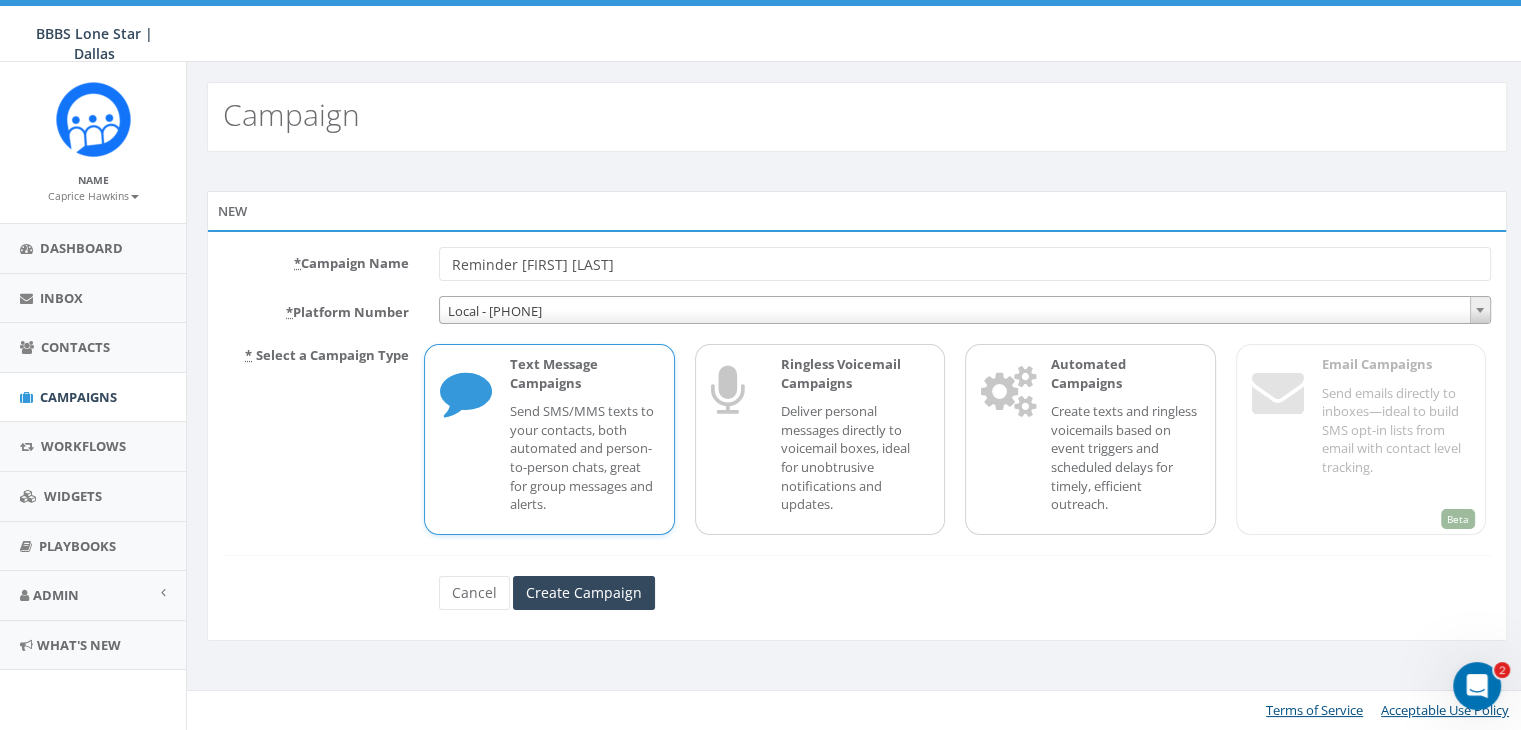 type on "Reminder [FIRST] [LAST]" 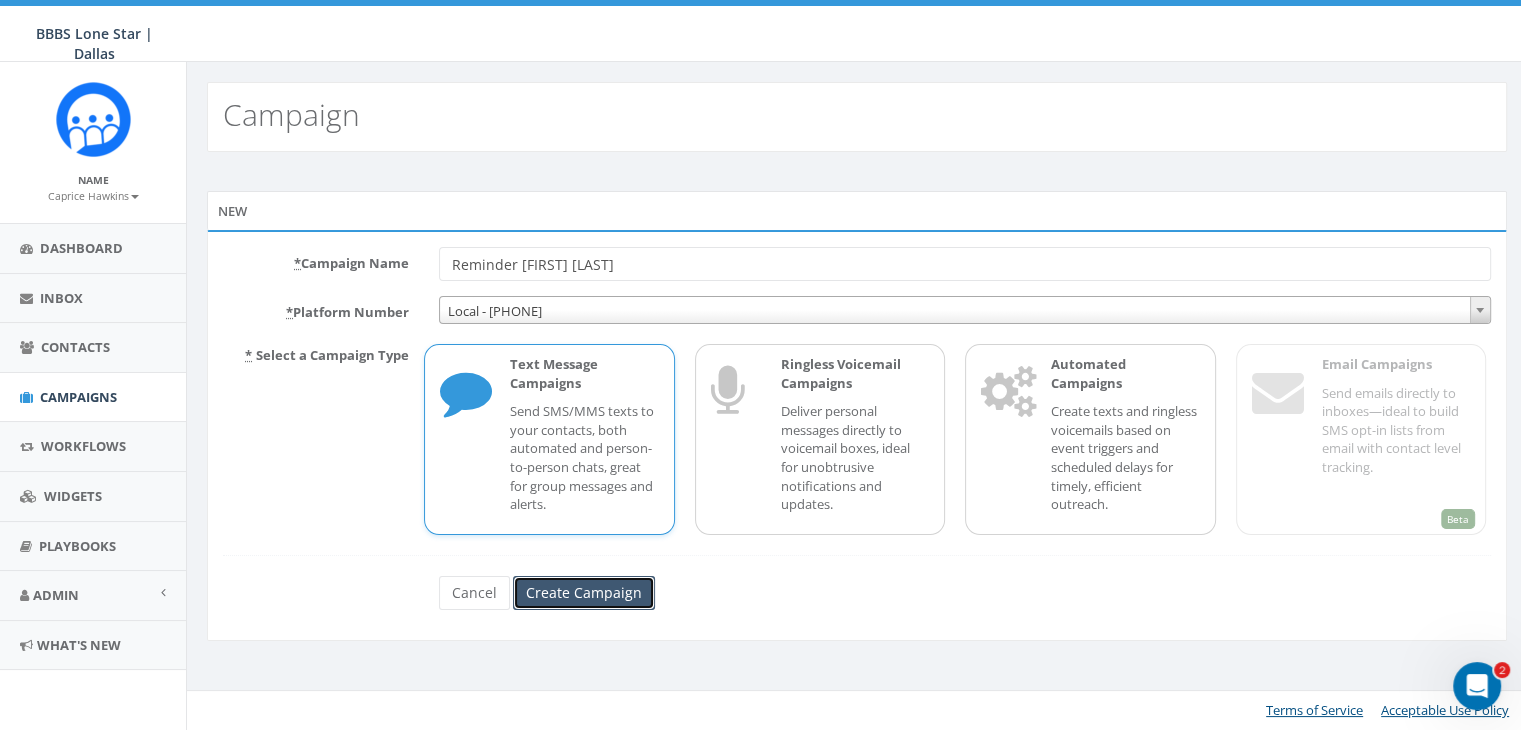 click on "Create Campaign" at bounding box center (584, 593) 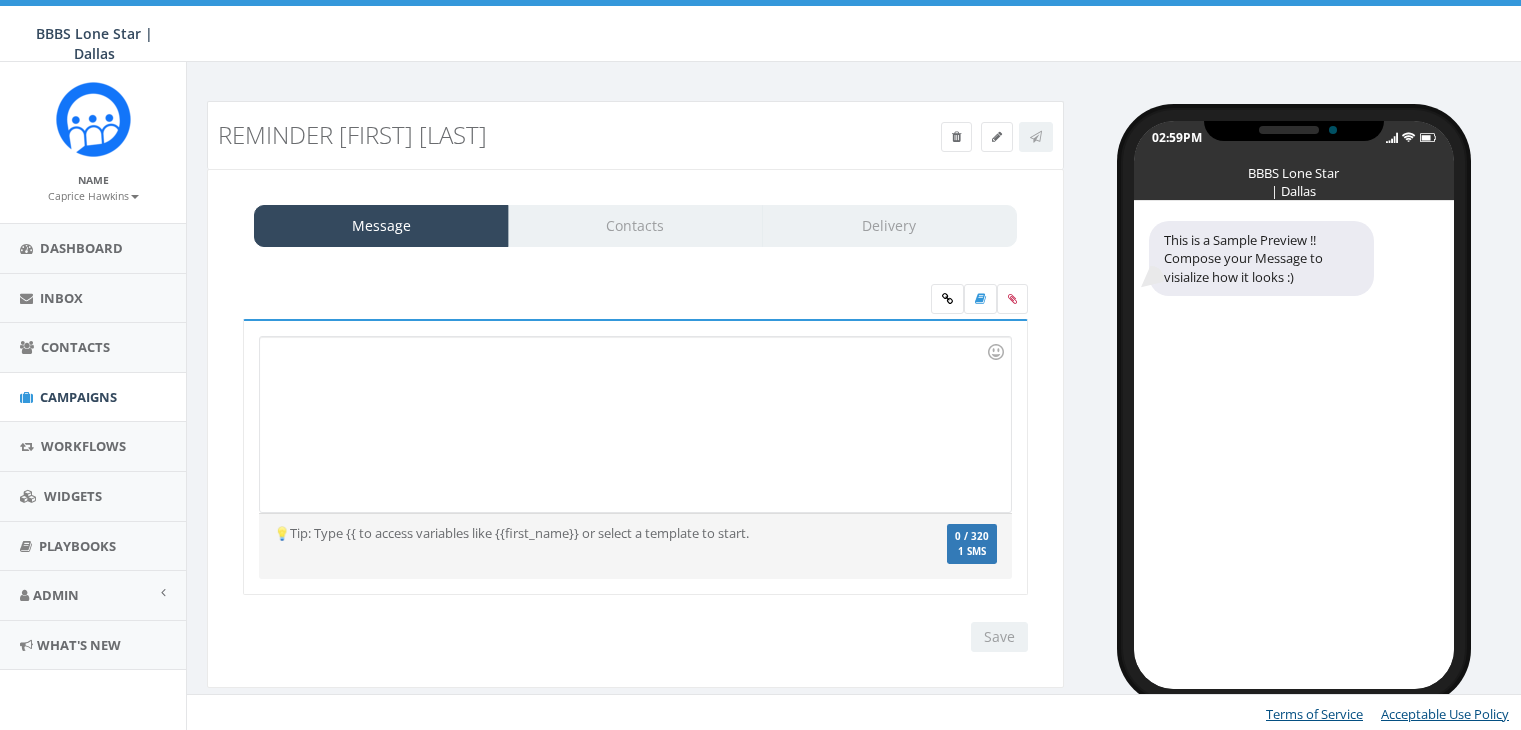scroll, scrollTop: 0, scrollLeft: 0, axis: both 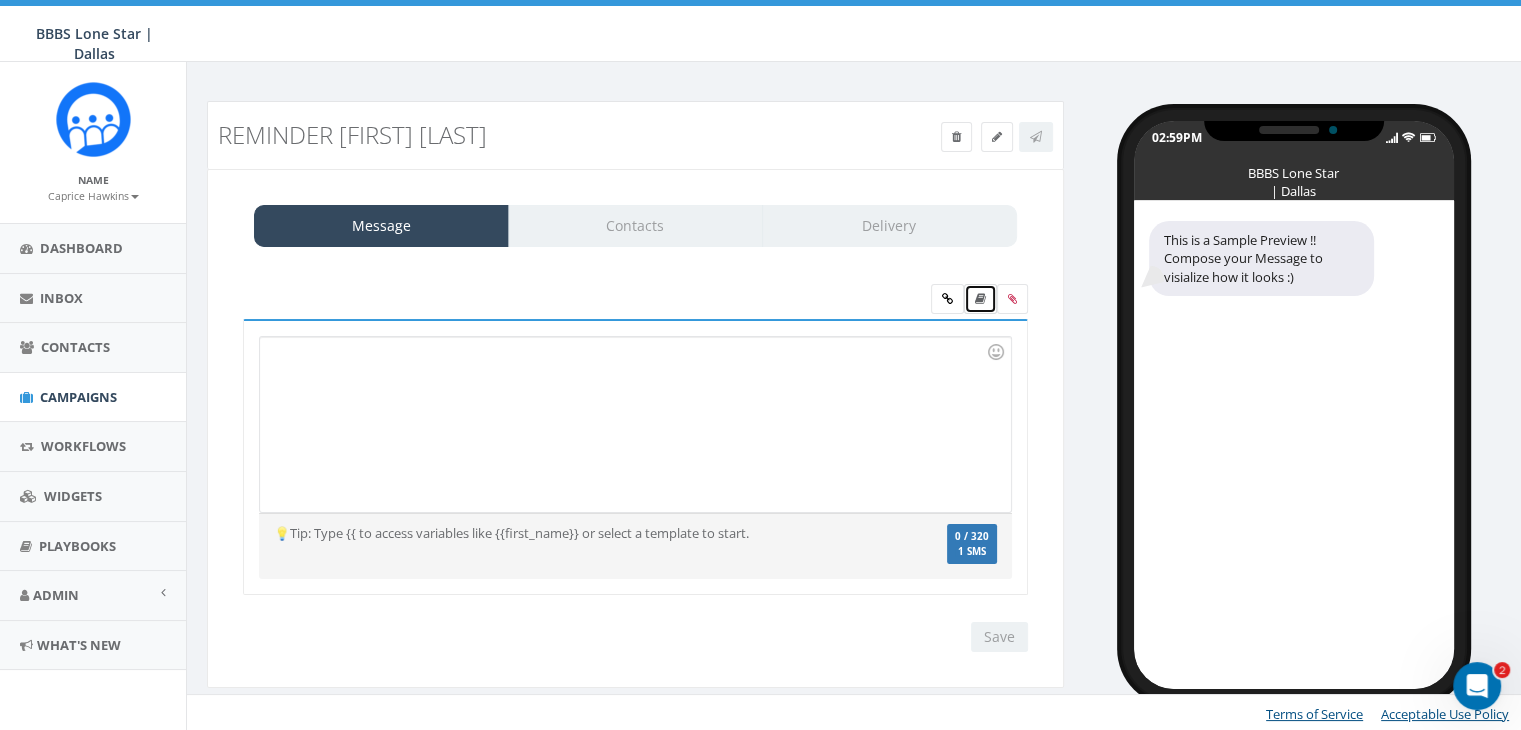 click at bounding box center (980, 299) 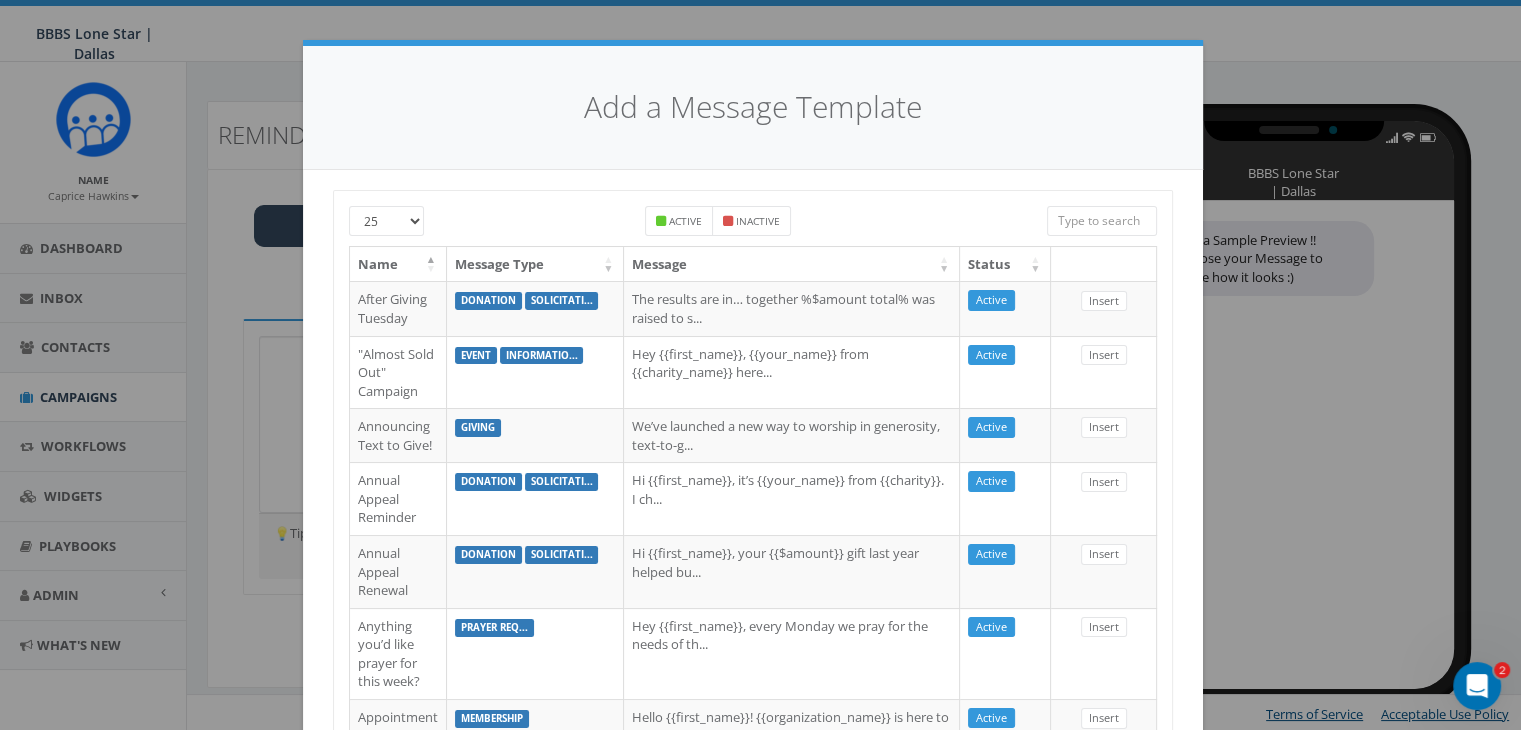 click at bounding box center [1102, 221] 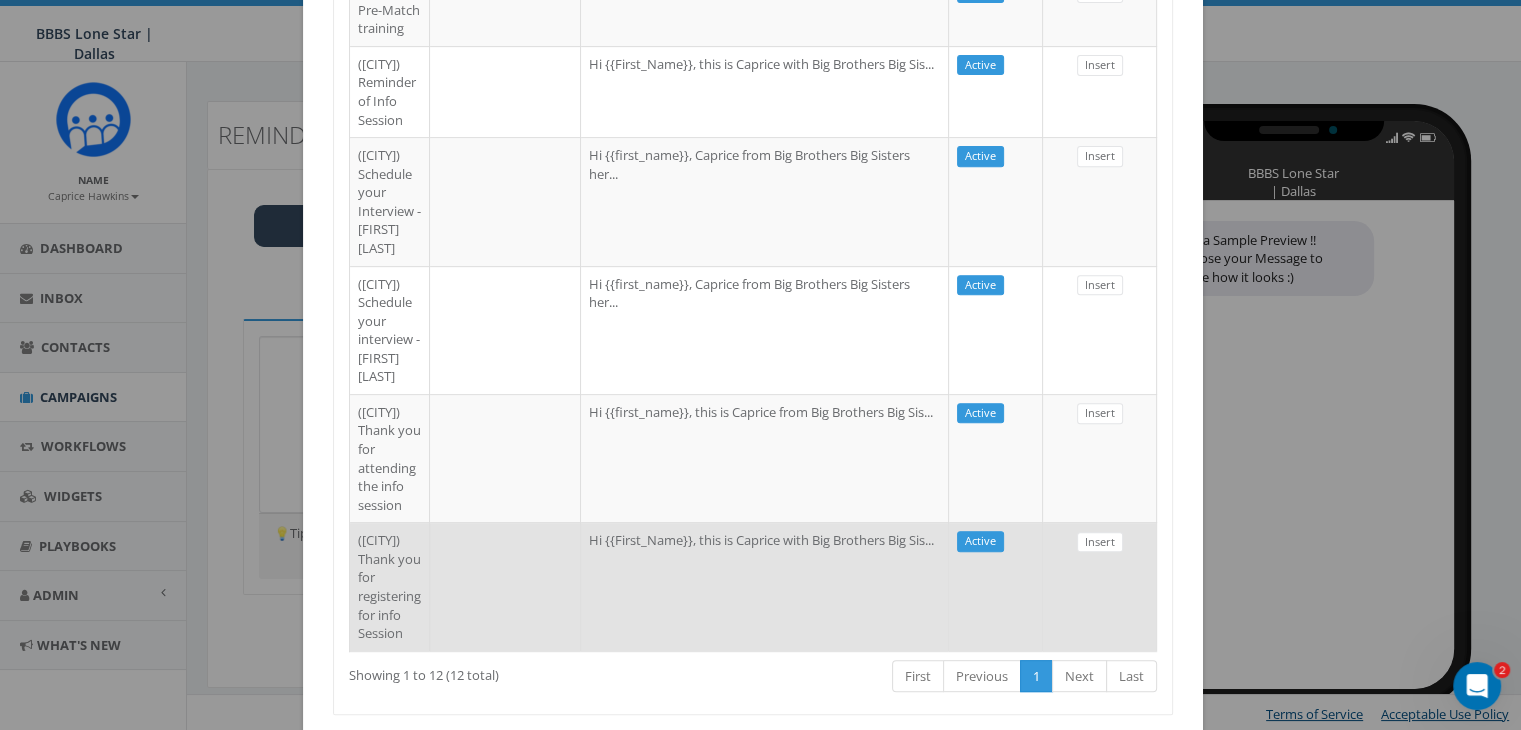 scroll, scrollTop: 700, scrollLeft: 0, axis: vertical 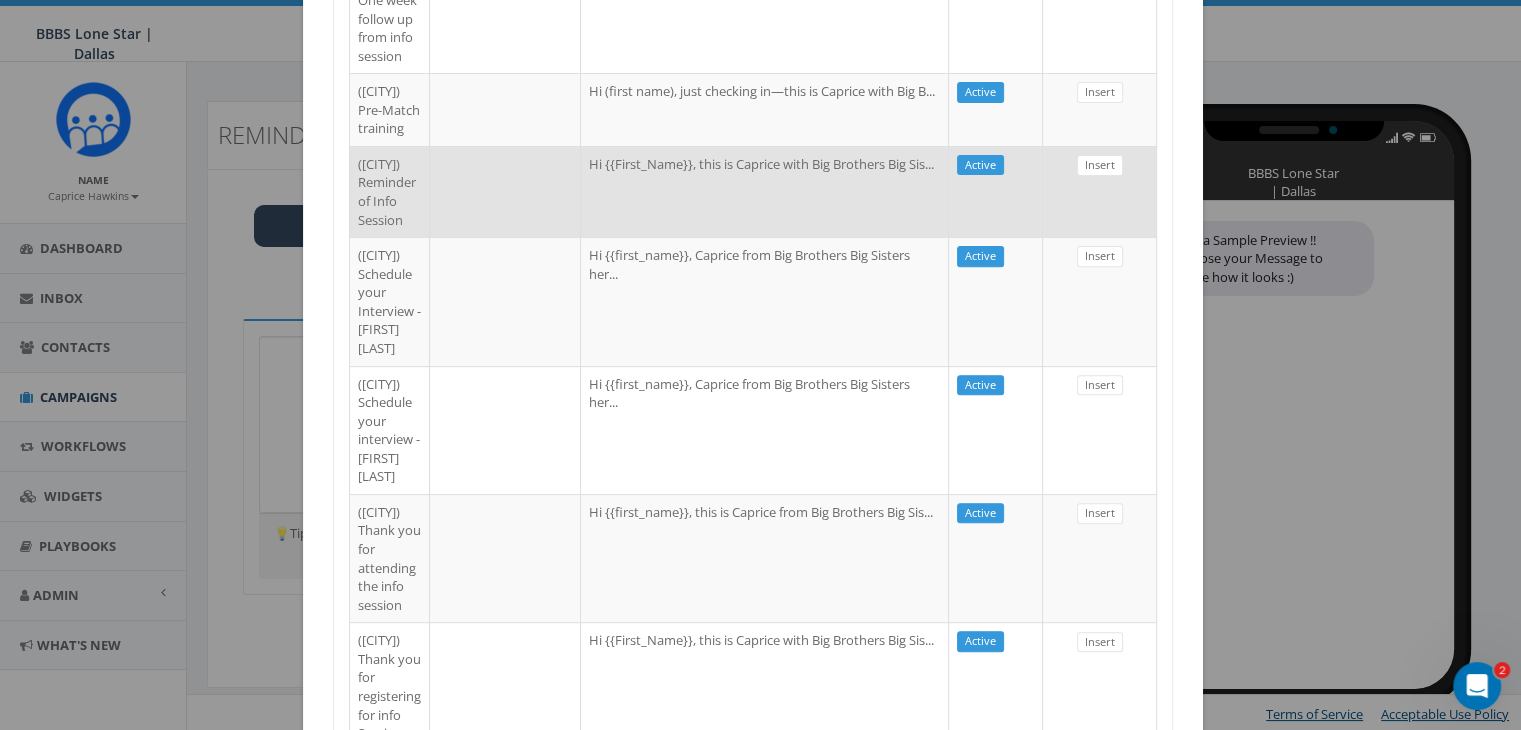 type on "dallas" 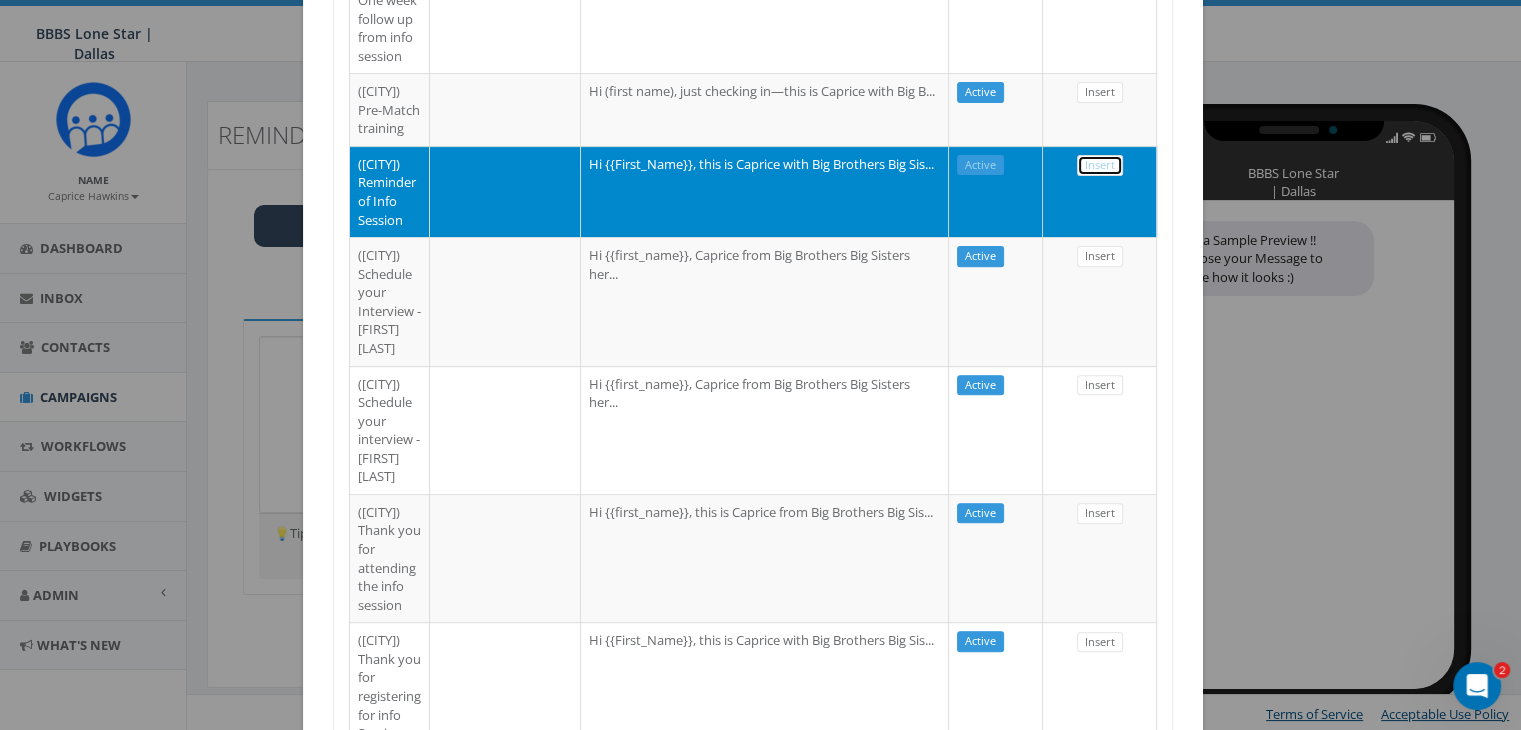 click on "Insert" at bounding box center (1100, 165) 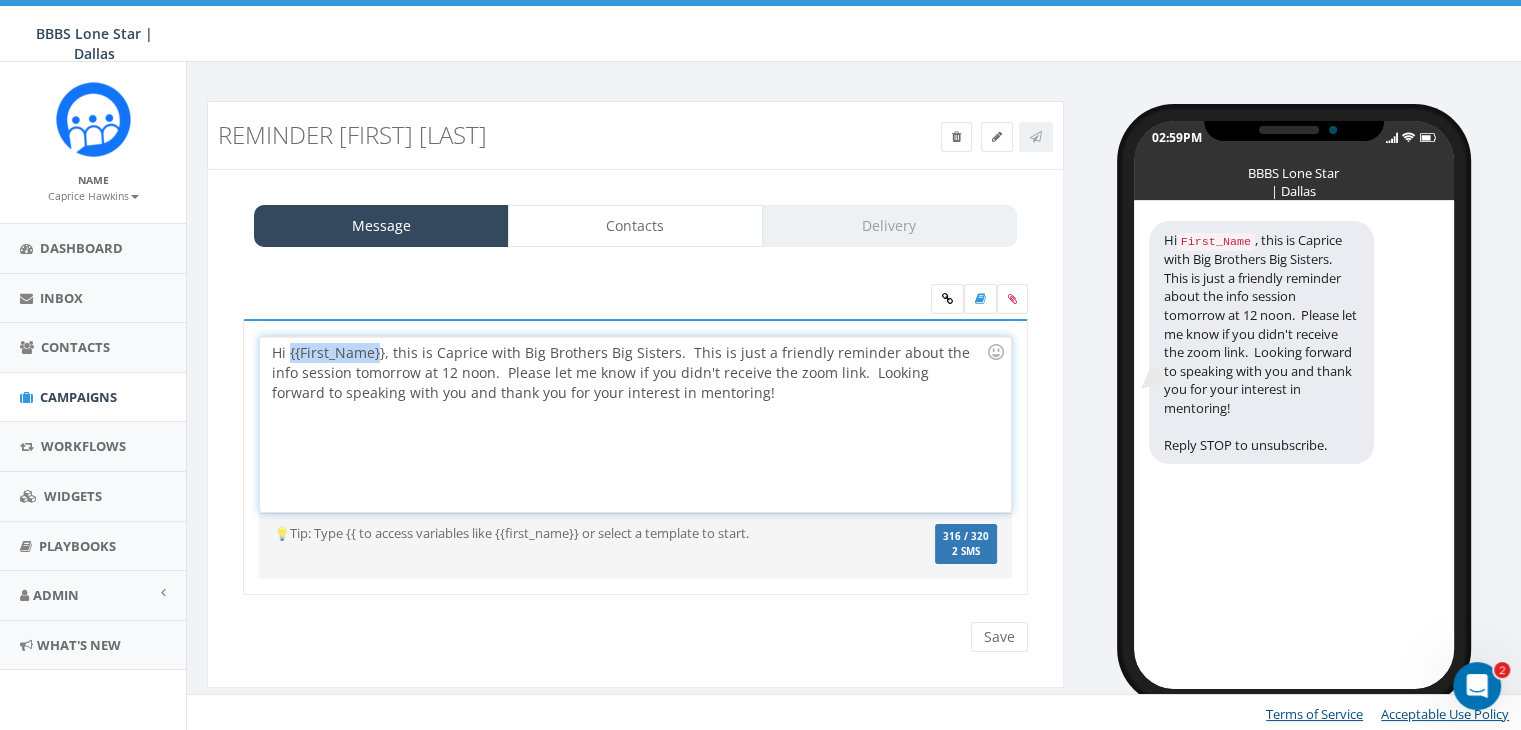 drag, startPoint x: 379, startPoint y: 349, endPoint x: 288, endPoint y: 359, distance: 91.5478 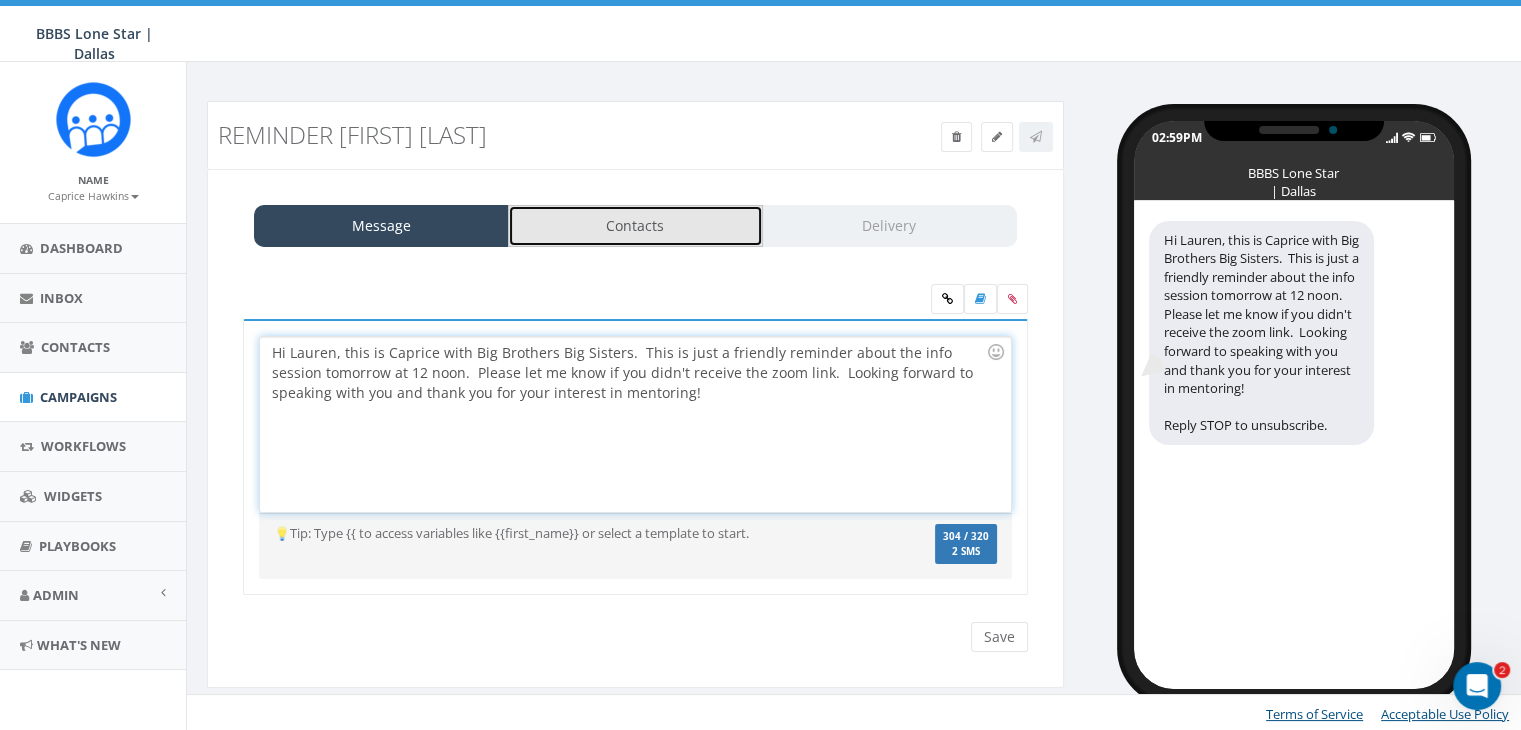 click on "Contacts" at bounding box center (635, 226) 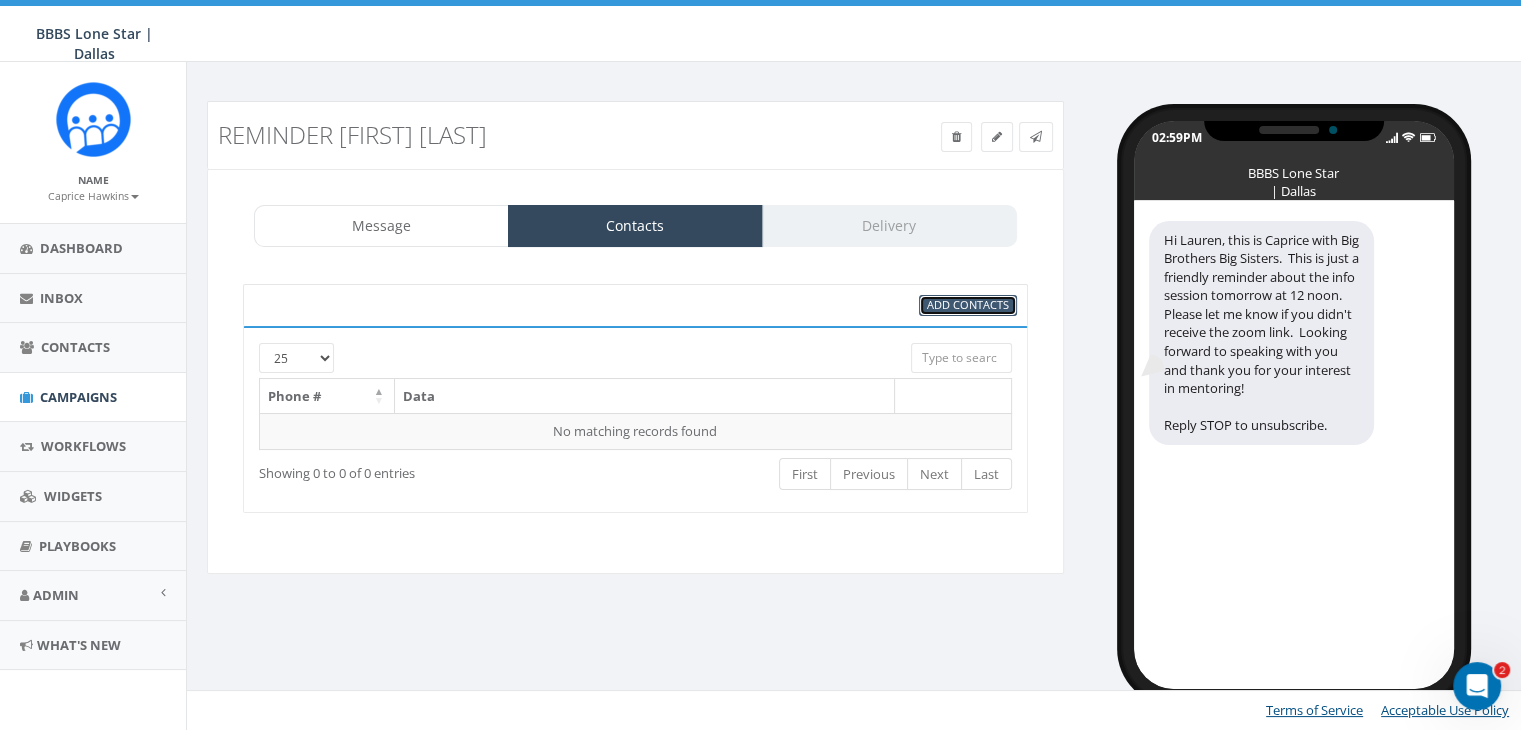 click on "Add Contacts" at bounding box center [968, 304] 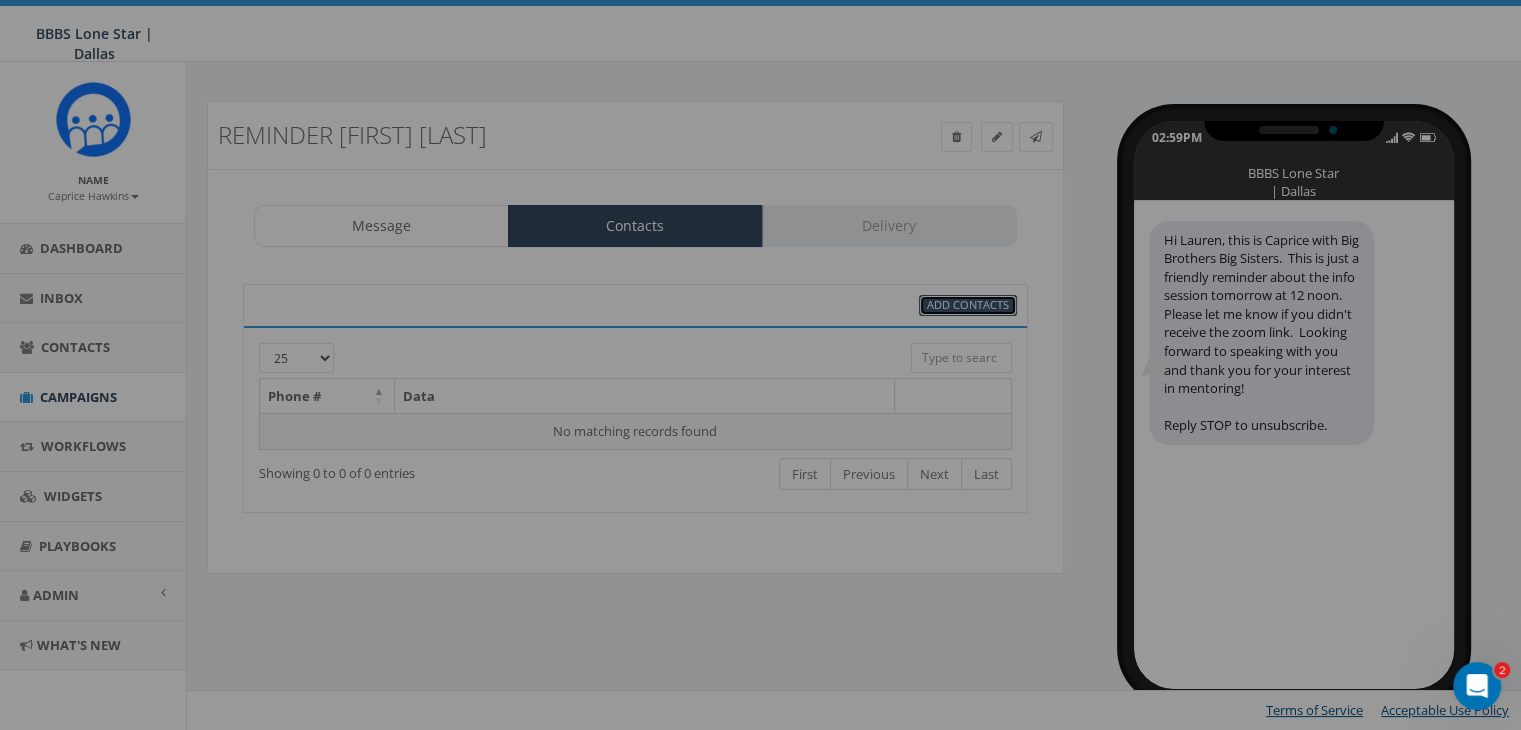 scroll, scrollTop: 0, scrollLeft: 0, axis: both 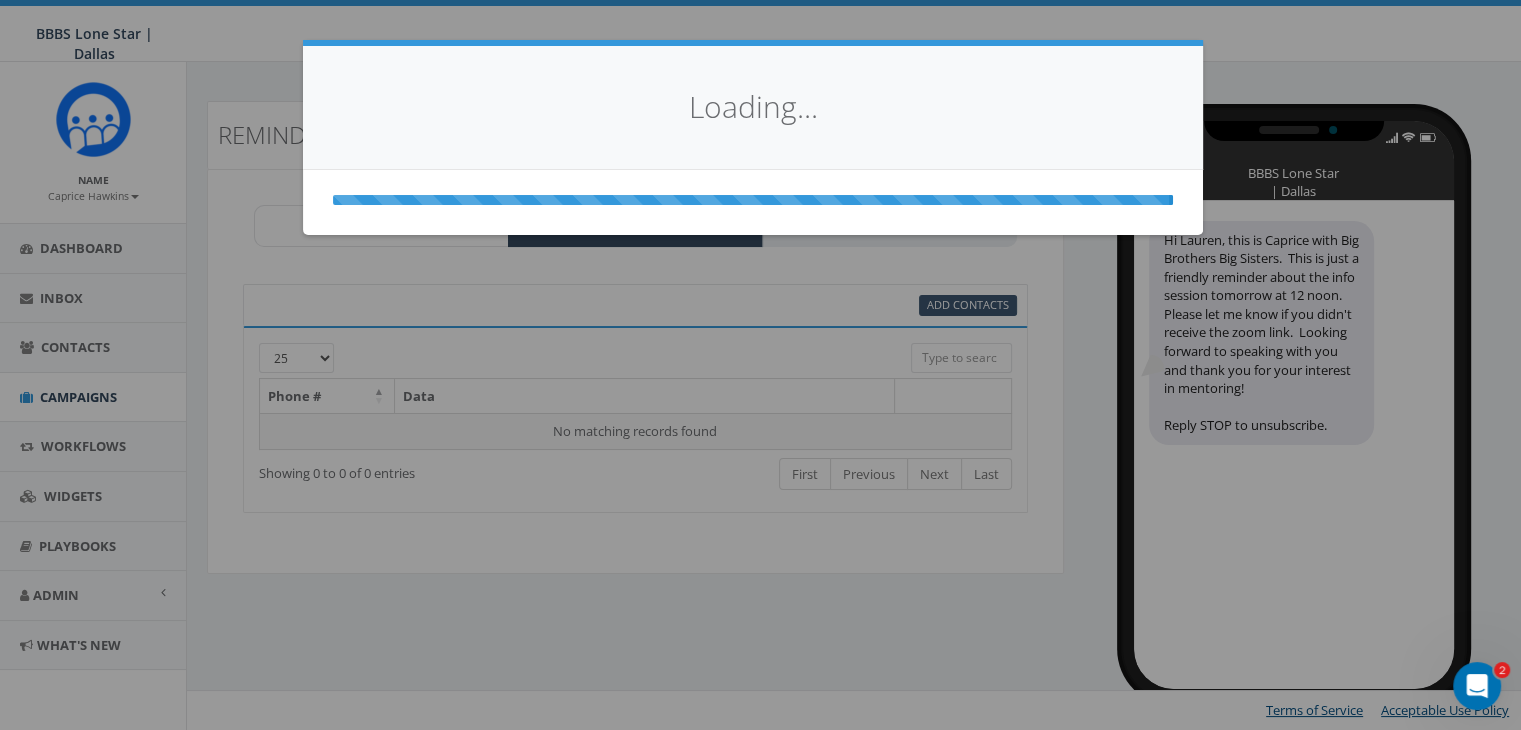 select 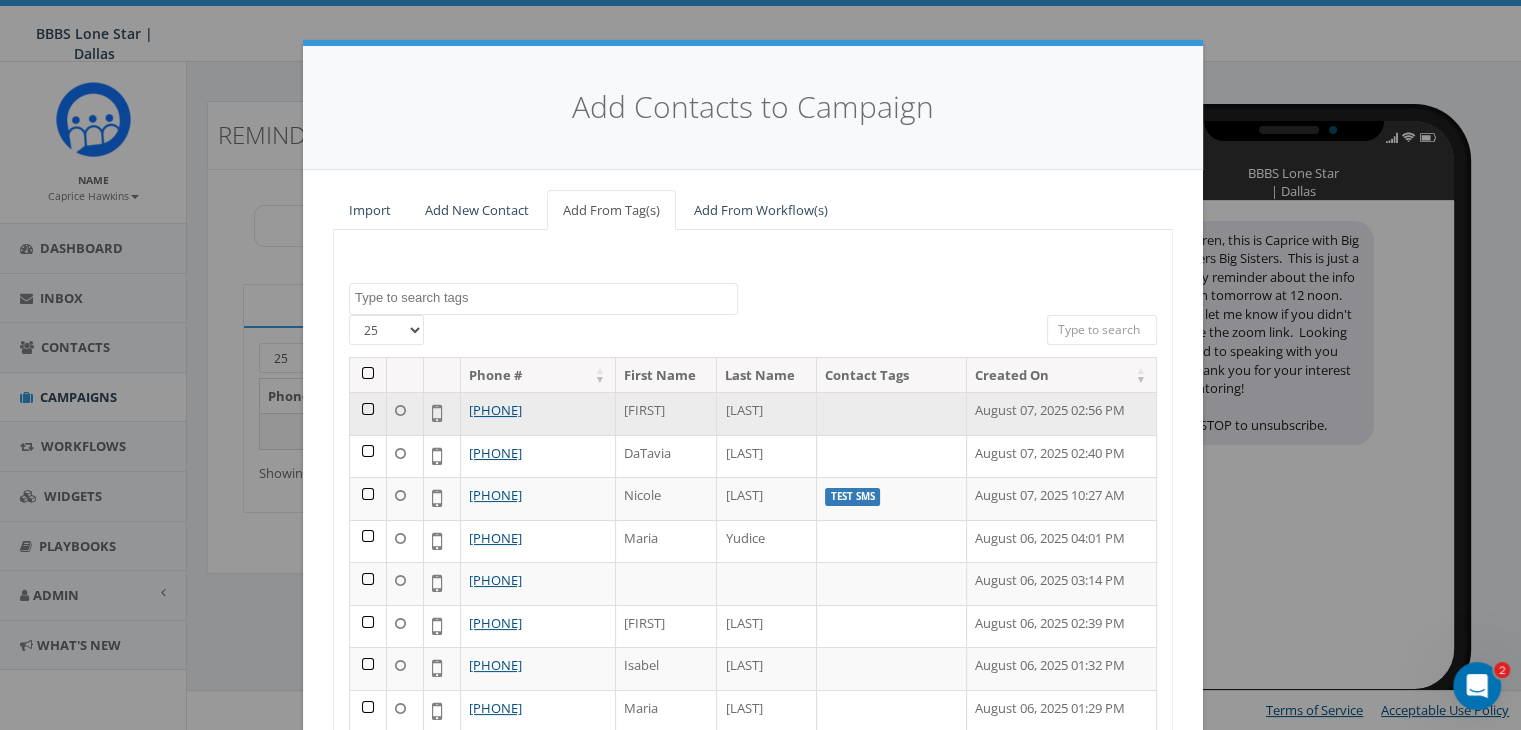 click at bounding box center [368, 413] 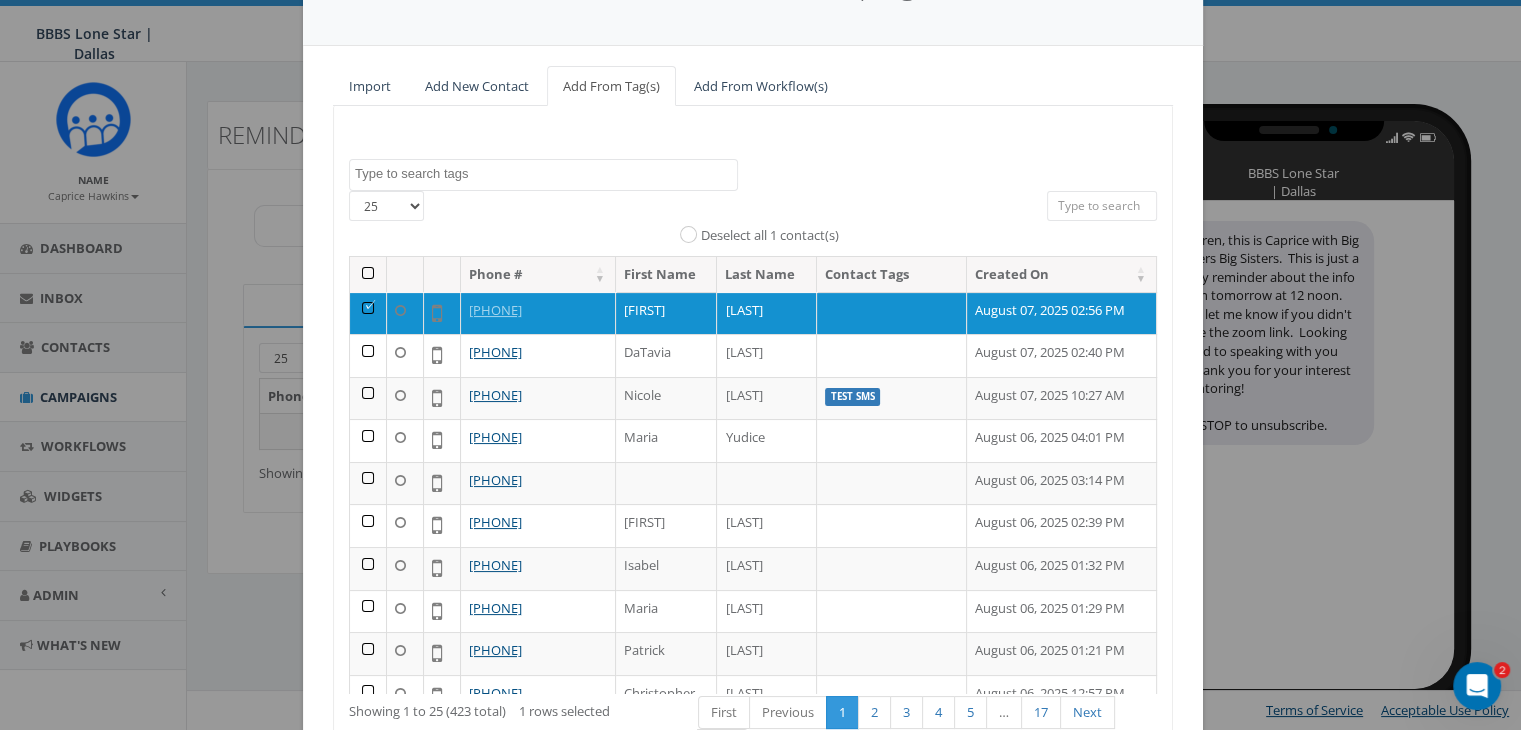 scroll, scrollTop: 284, scrollLeft: 0, axis: vertical 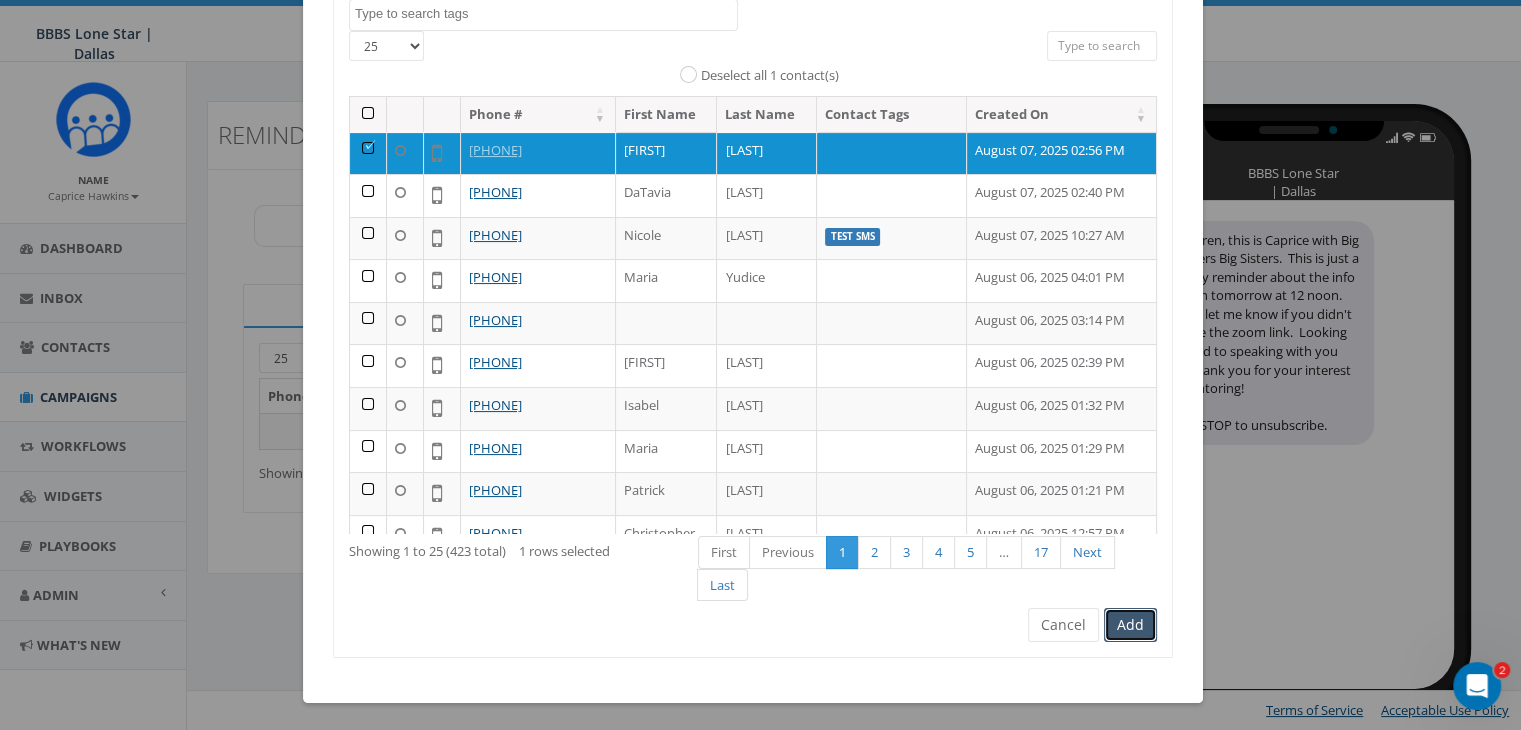 click on "Add" at bounding box center (1130, 625) 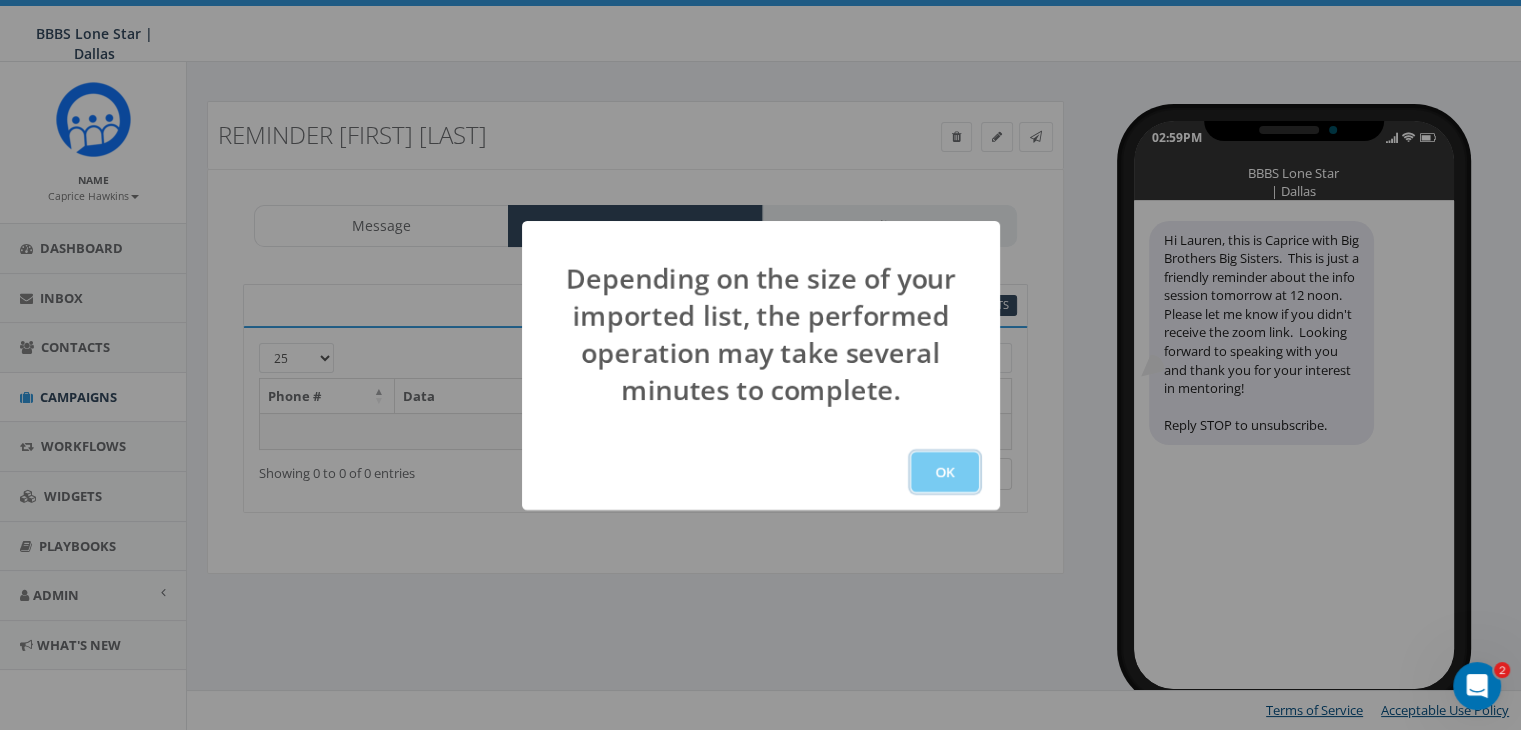click on "OK" at bounding box center (945, 472) 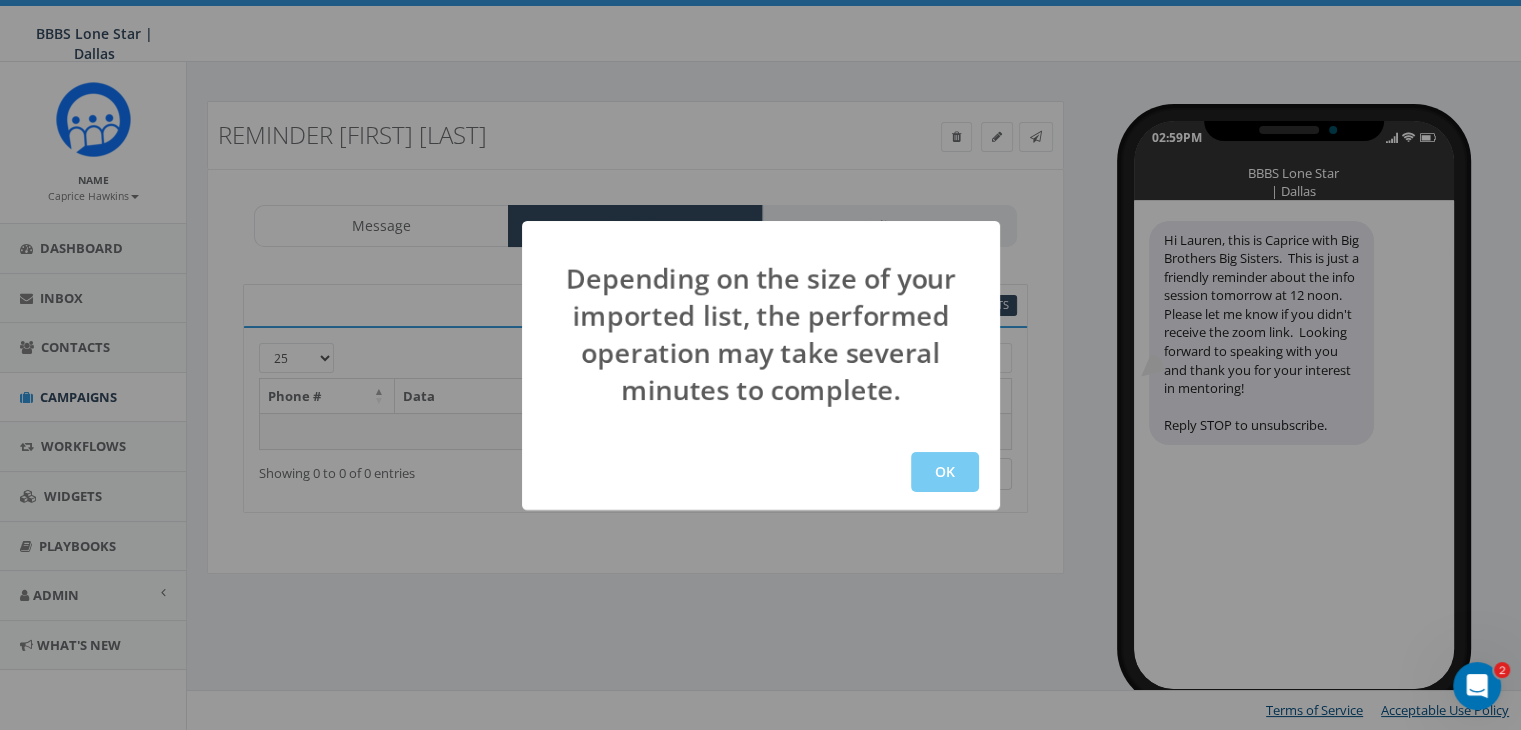 scroll, scrollTop: 0, scrollLeft: 0, axis: both 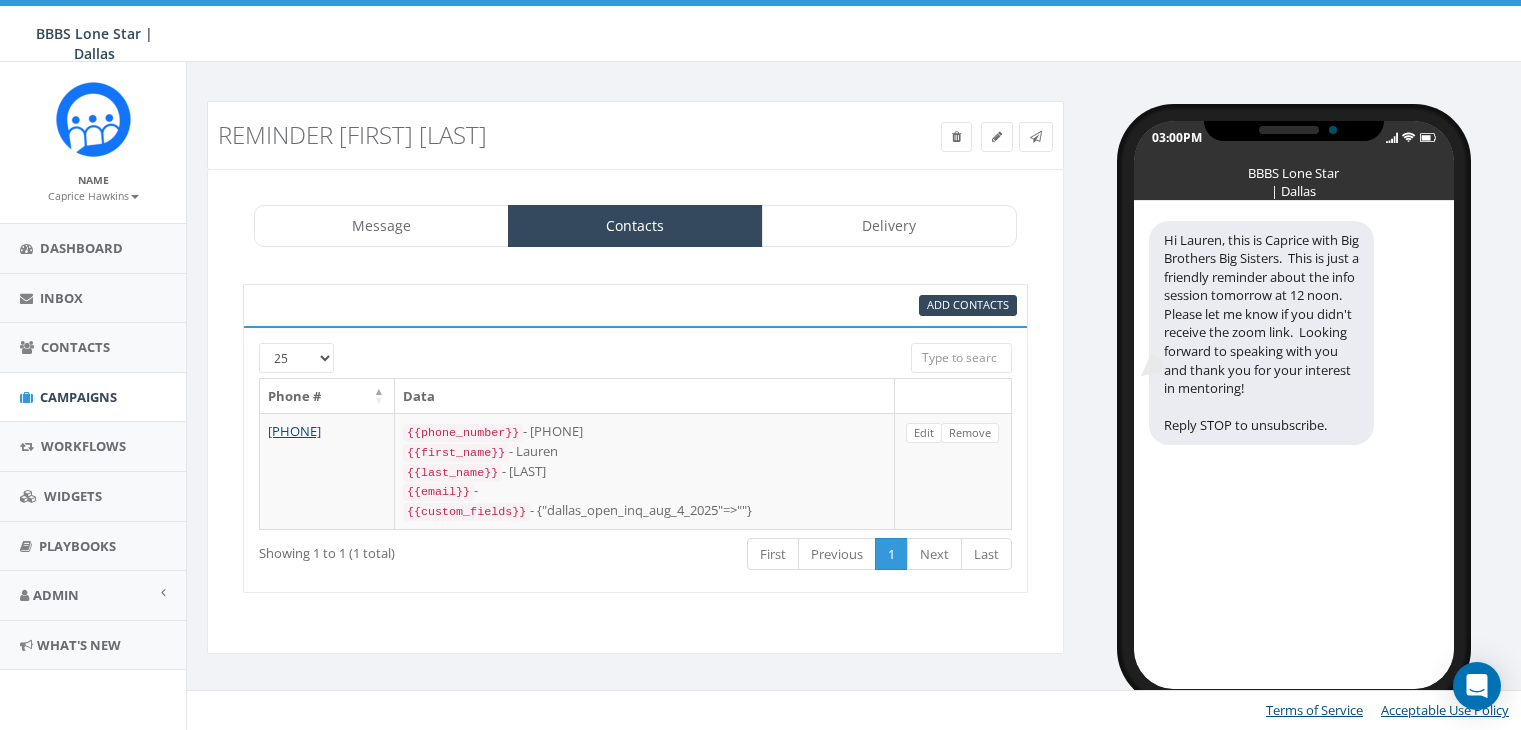 select 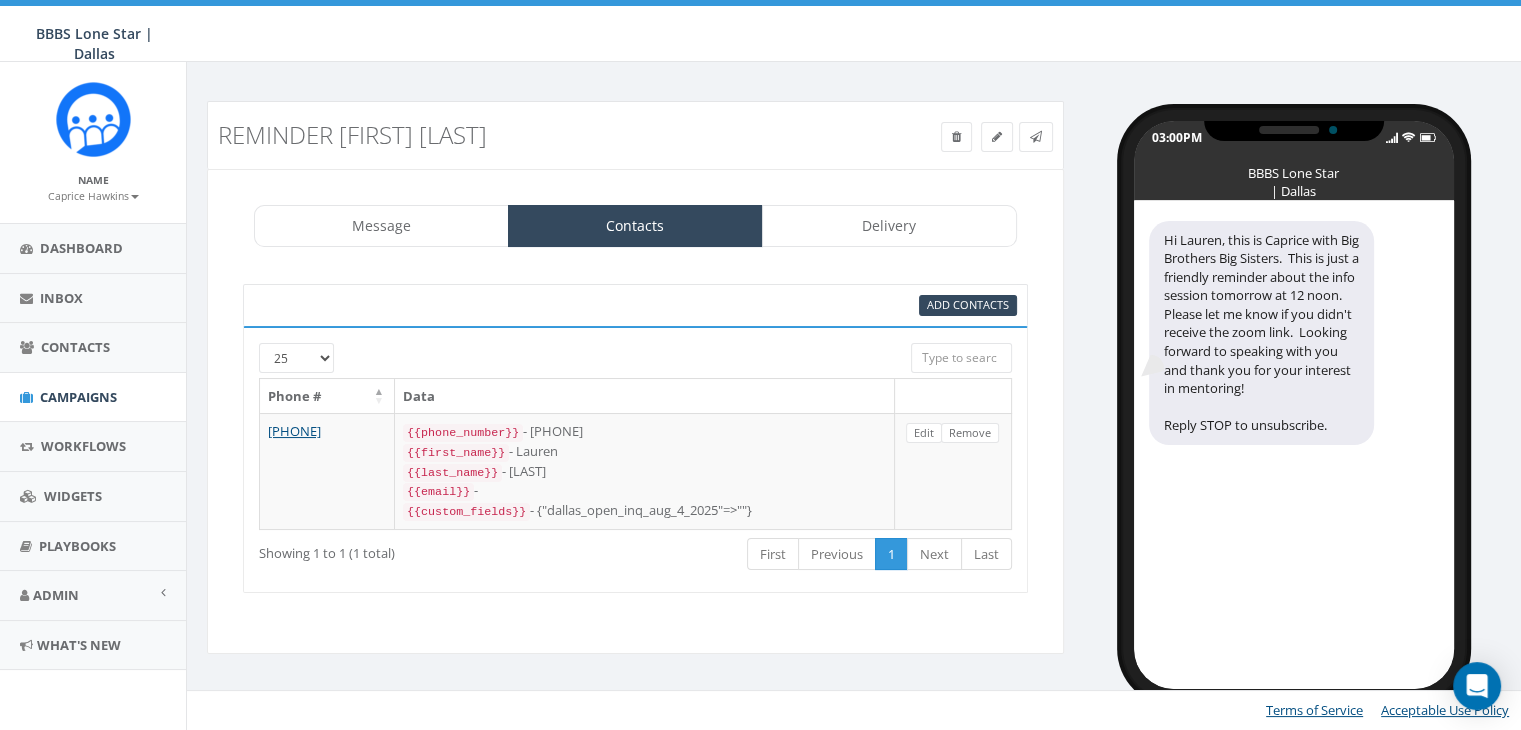 scroll, scrollTop: 0, scrollLeft: 0, axis: both 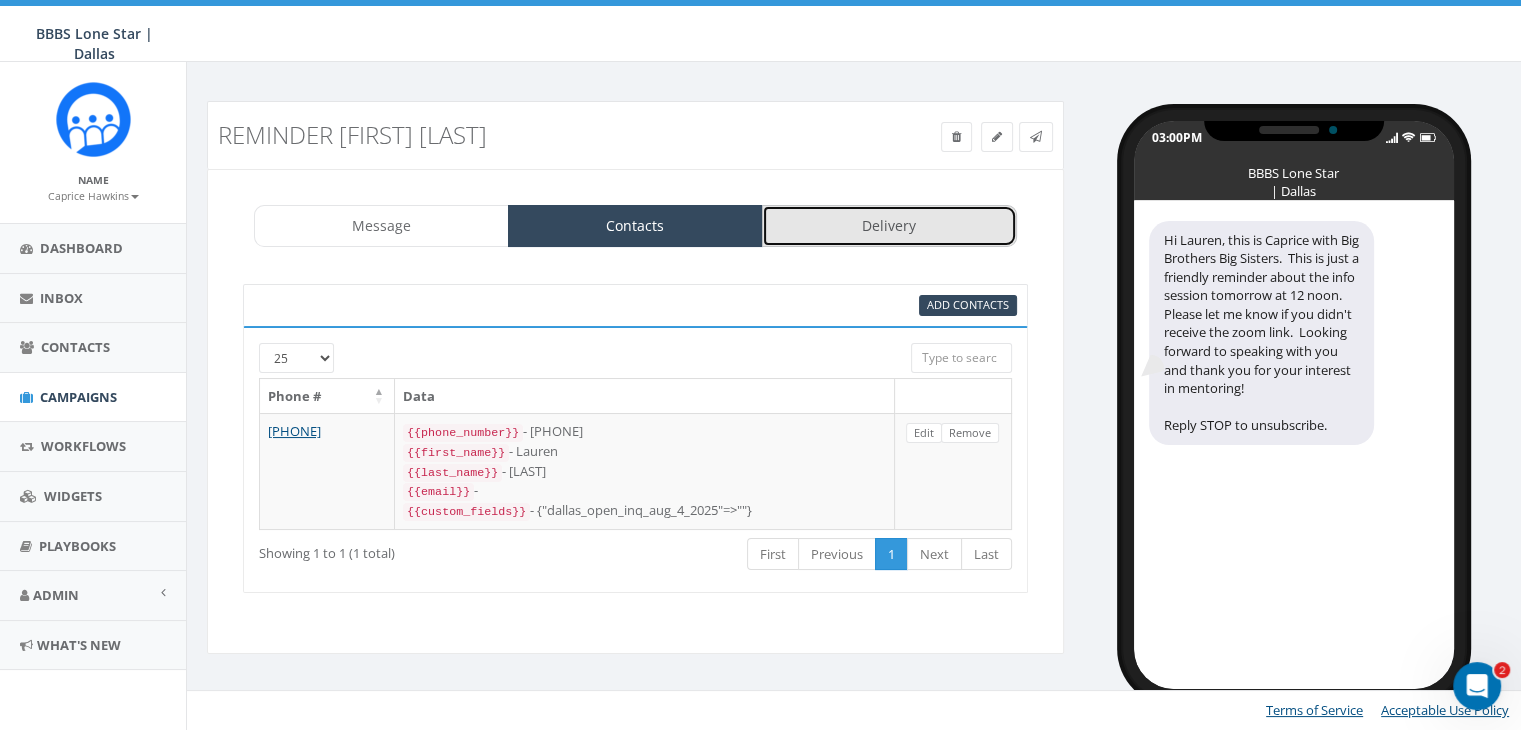 click on "Delivery" at bounding box center (889, 226) 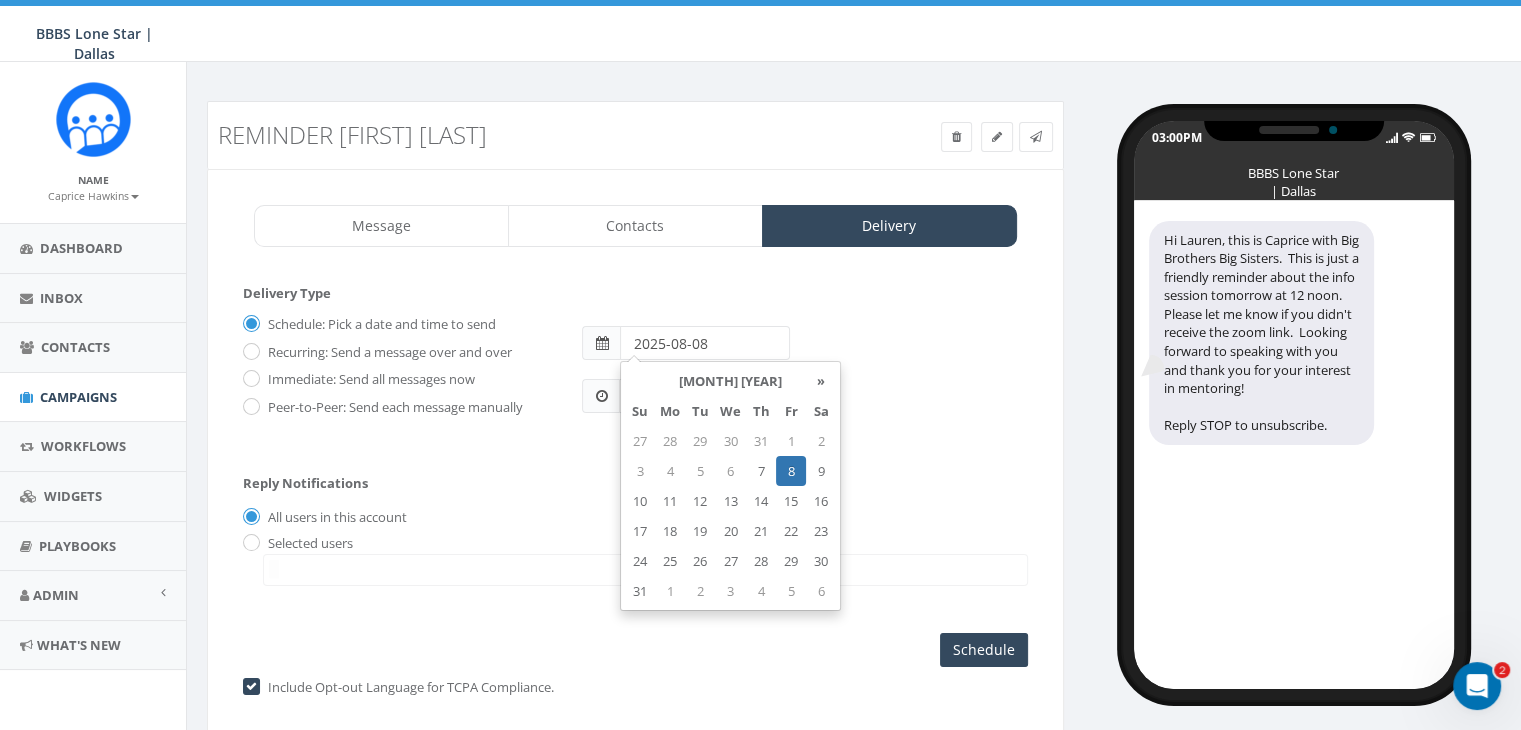 click on "2025-08-08" at bounding box center [705, 343] 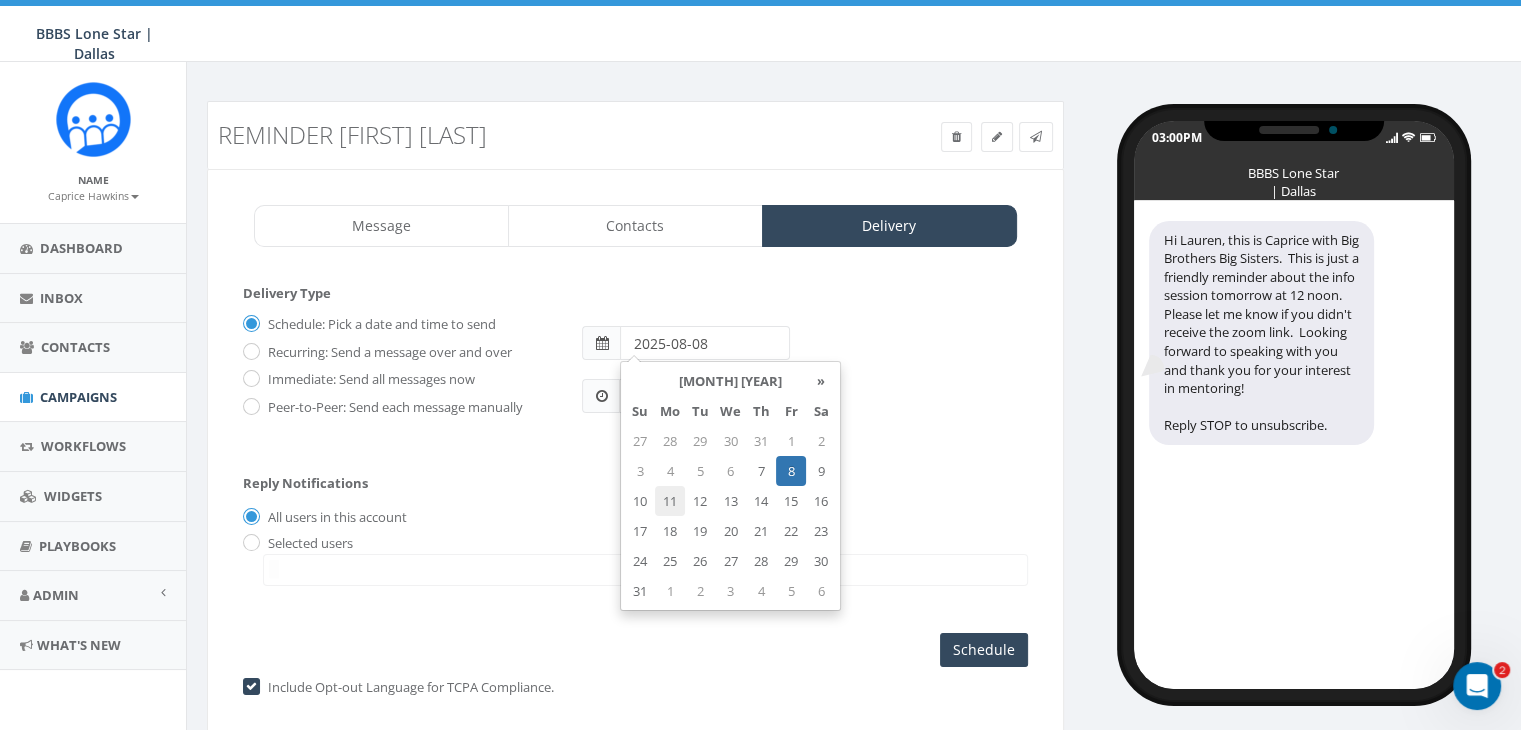 click on "11" at bounding box center [670, 501] 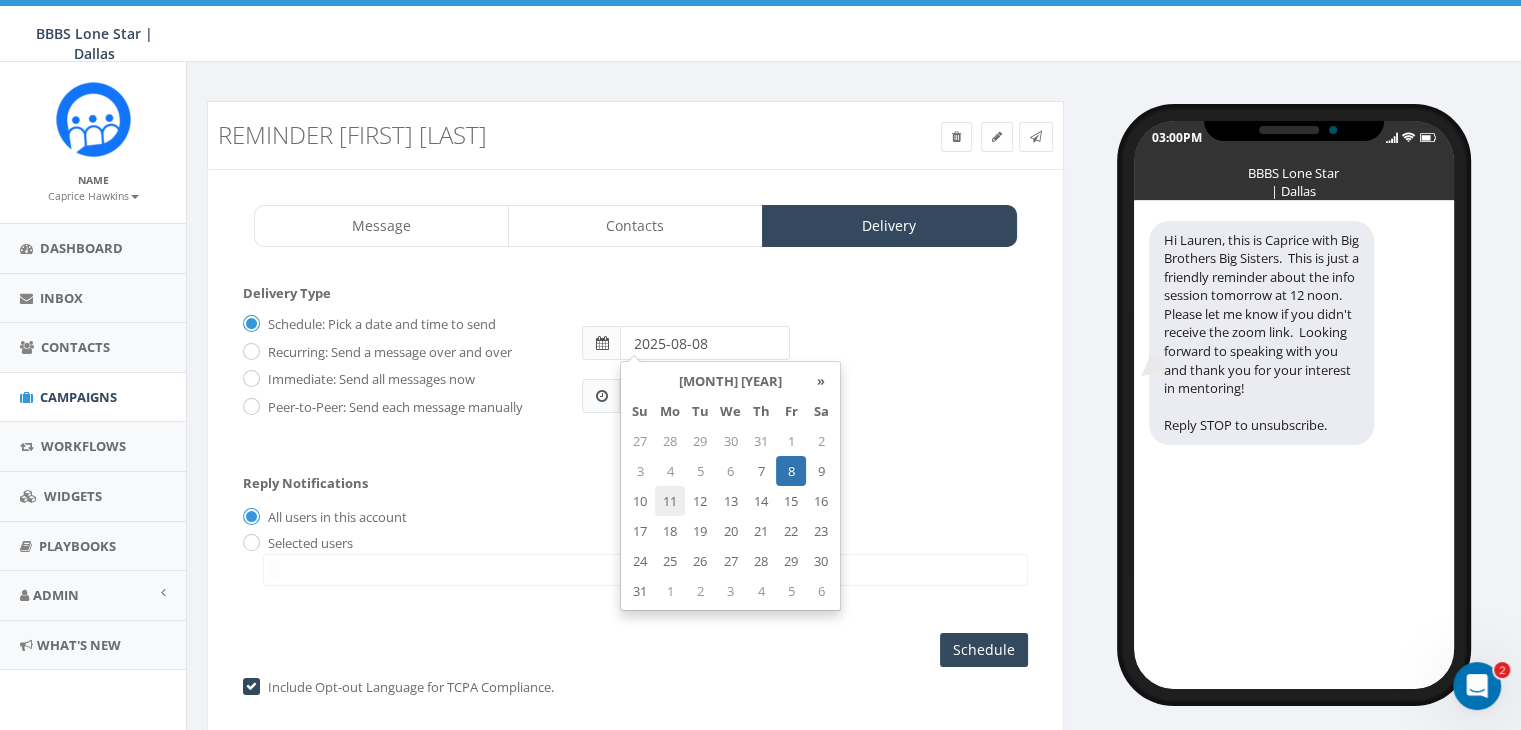 type on "2025-08-11" 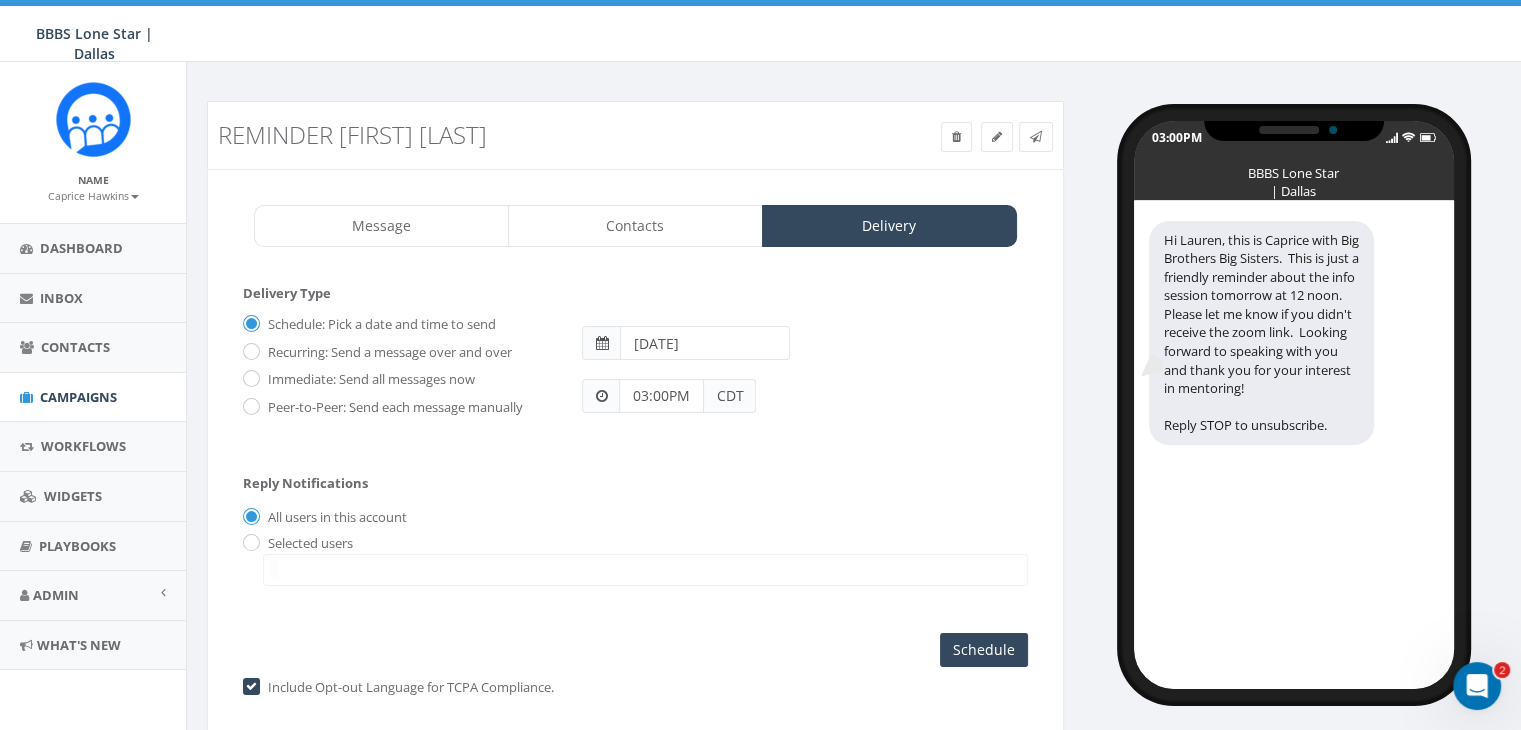 click on "03:00PM CDT" at bounding box center (804, 386) 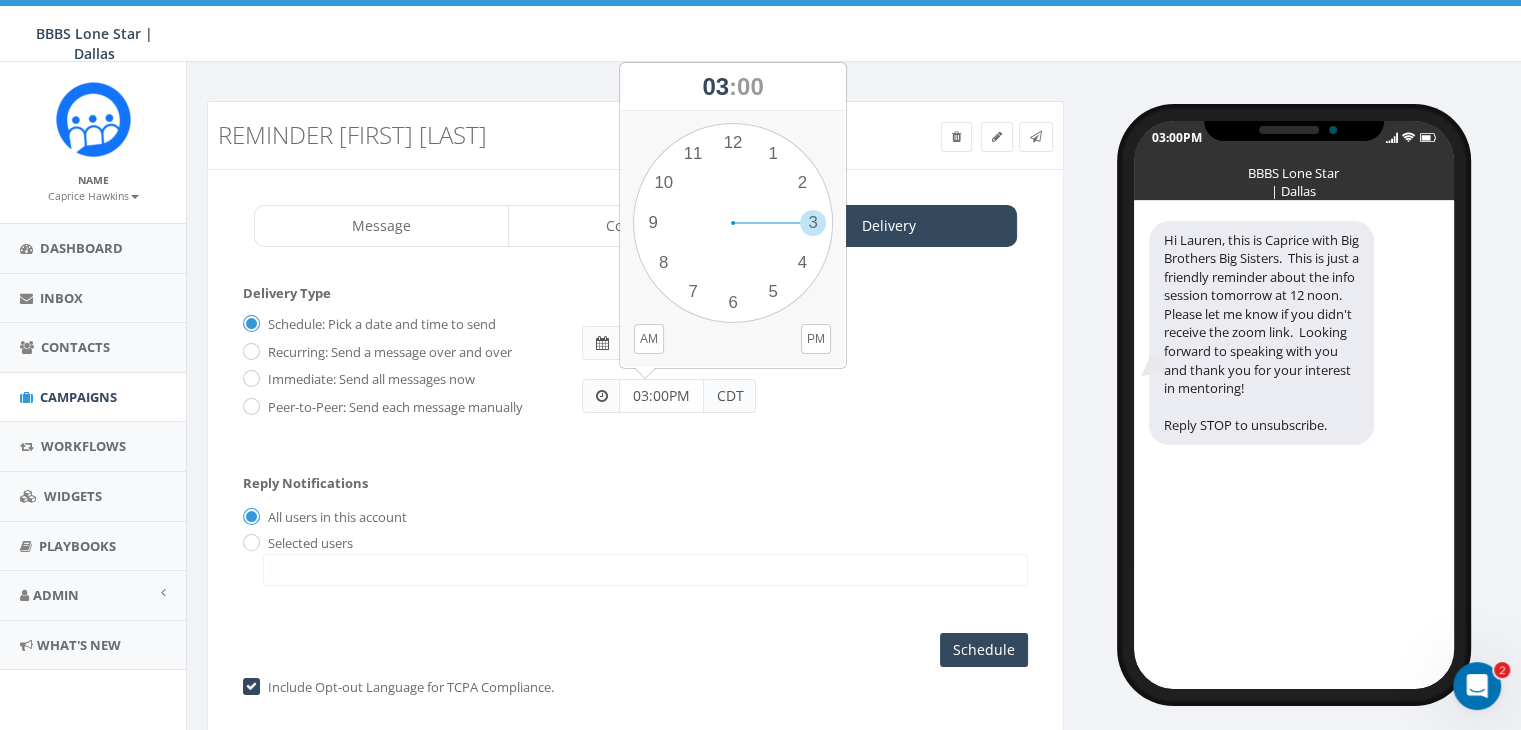 drag, startPoint x: 676, startPoint y: 393, endPoint x: 608, endPoint y: 393, distance: 68 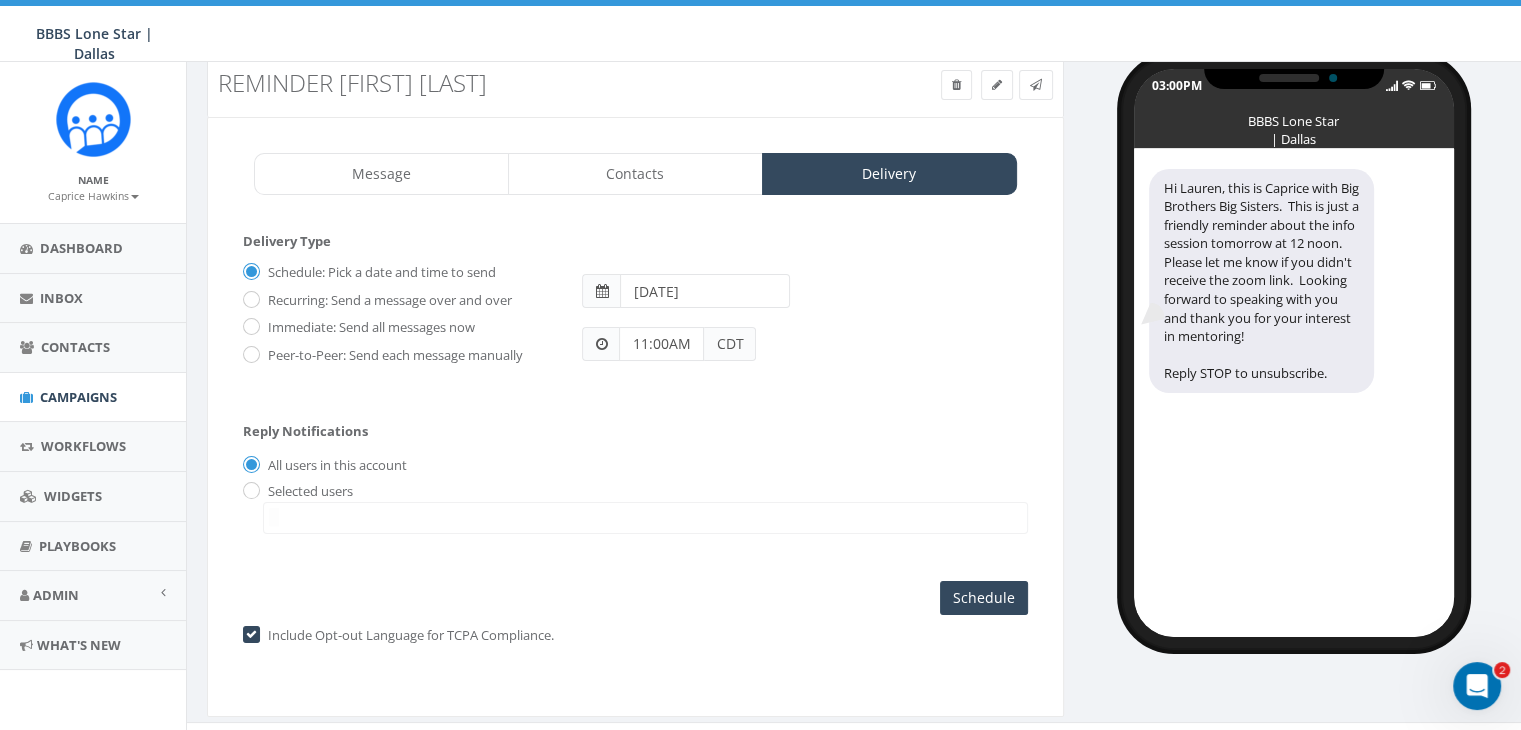 scroll, scrollTop: 80, scrollLeft: 0, axis: vertical 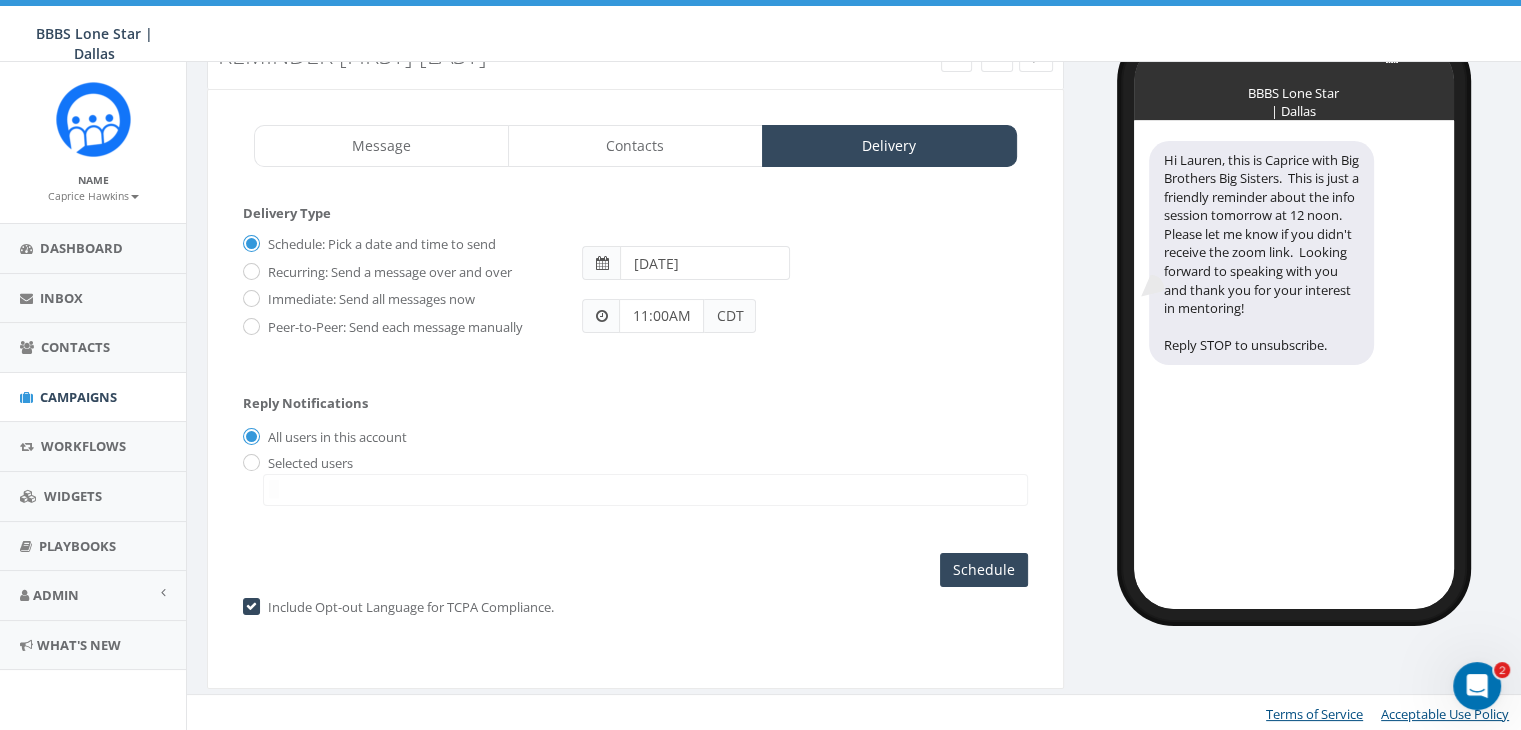 type on "11:00AM" 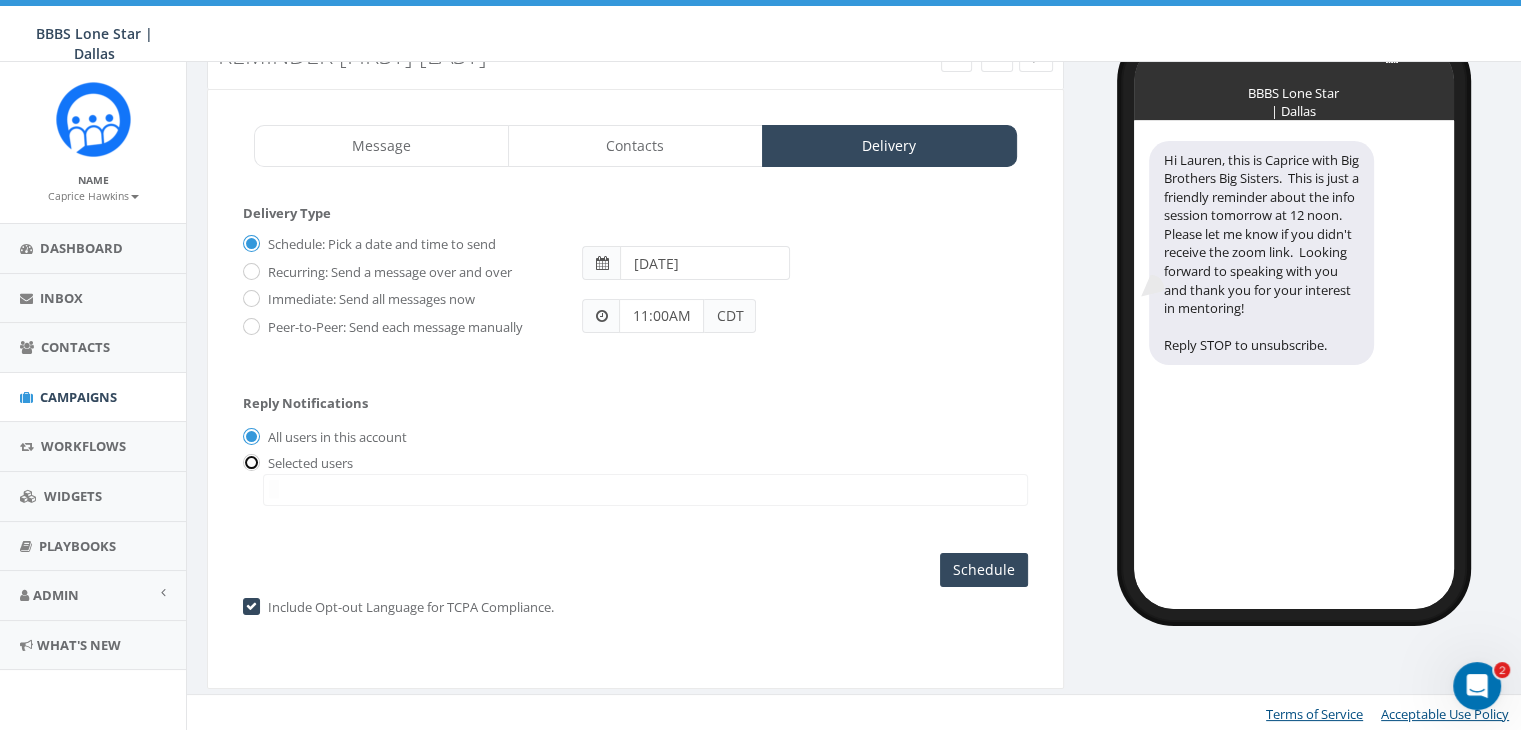 click at bounding box center (249, 463) 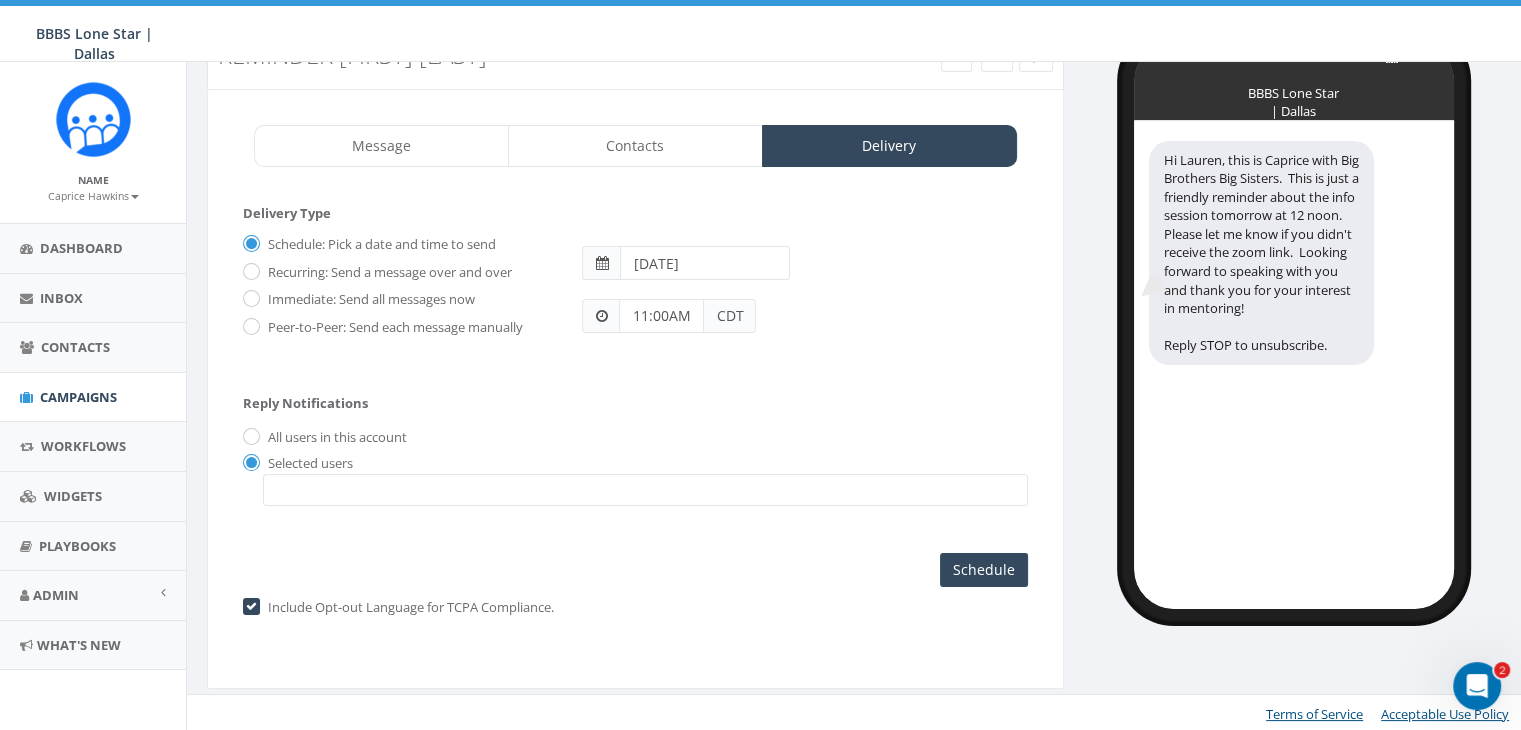click at bounding box center [645, 490] 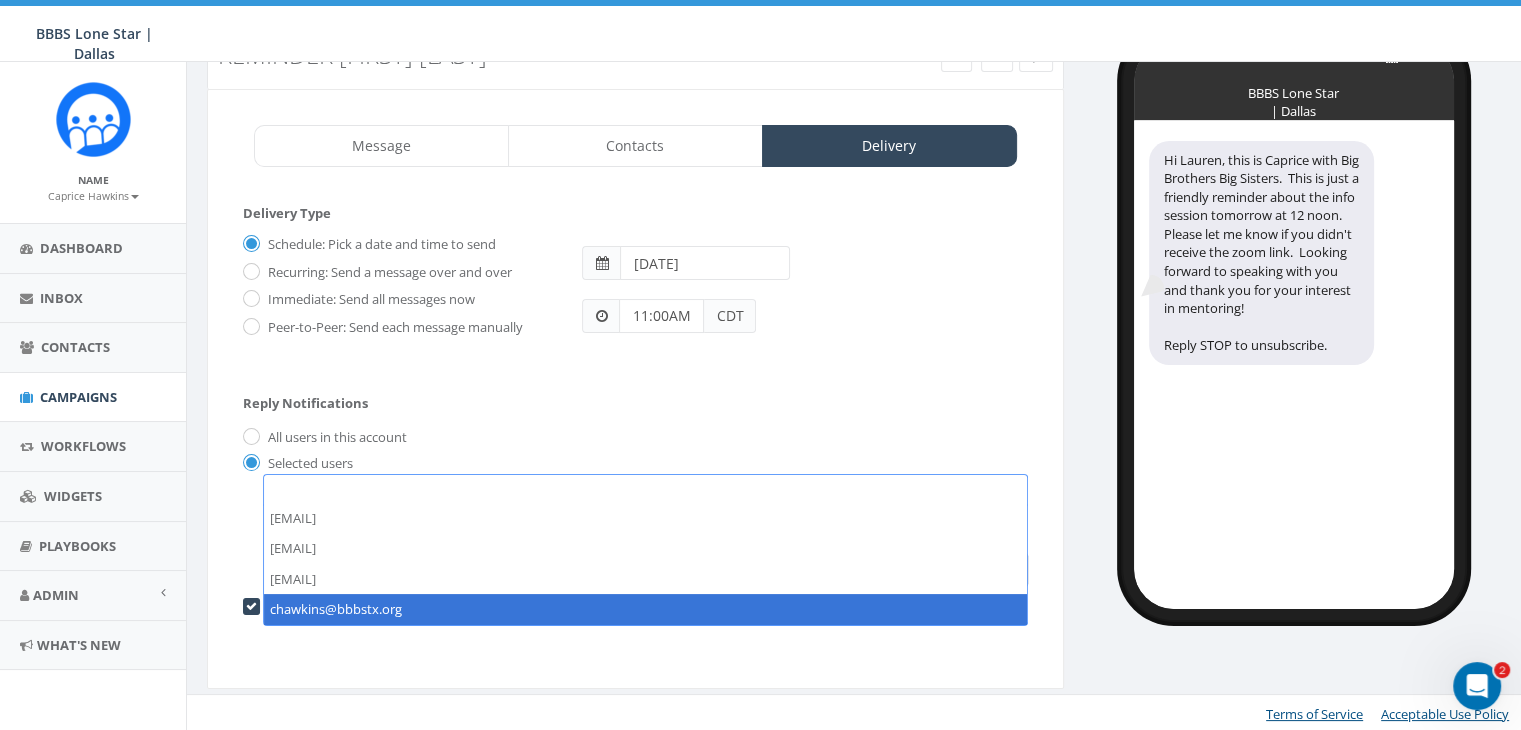 select on "1730" 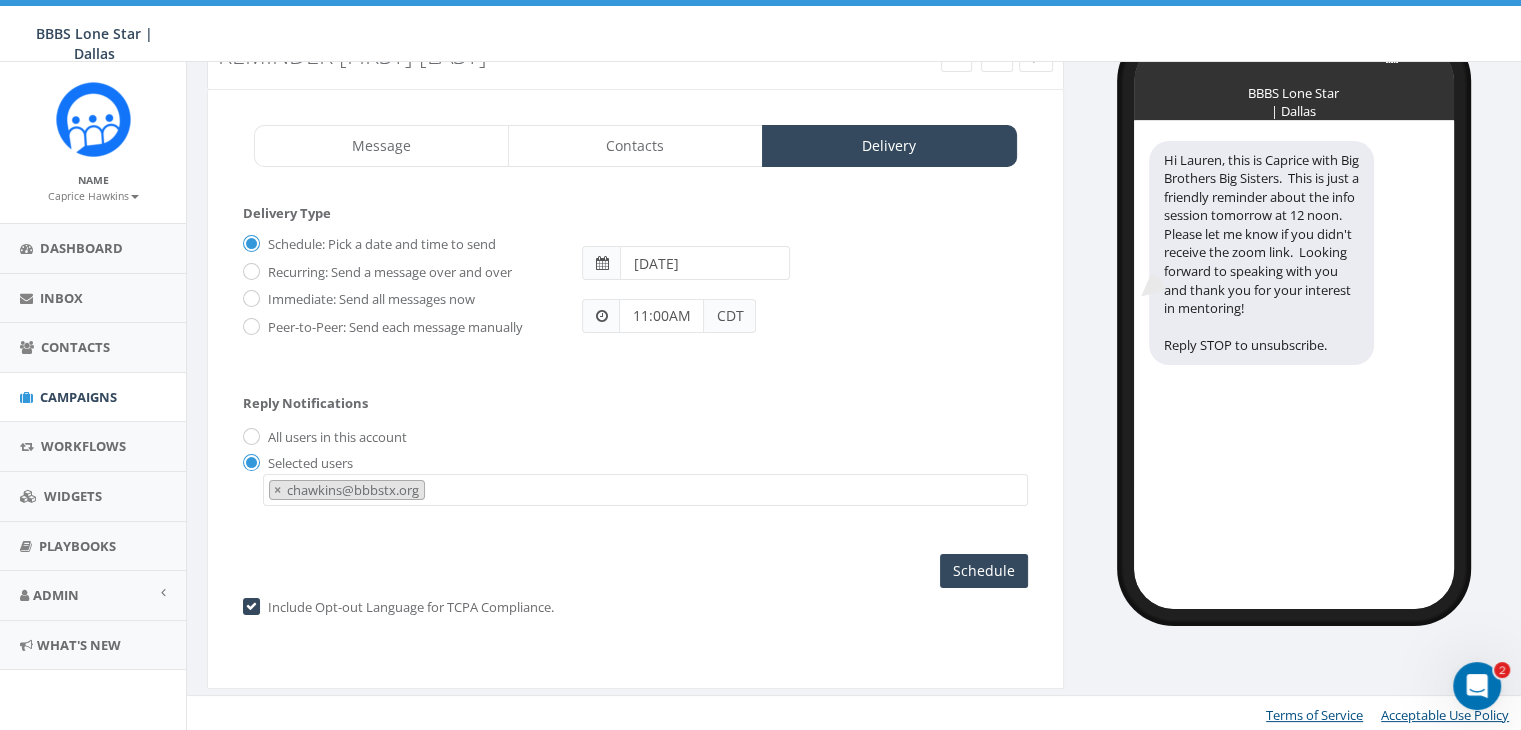 scroll, scrollTop: 60, scrollLeft: 0, axis: vertical 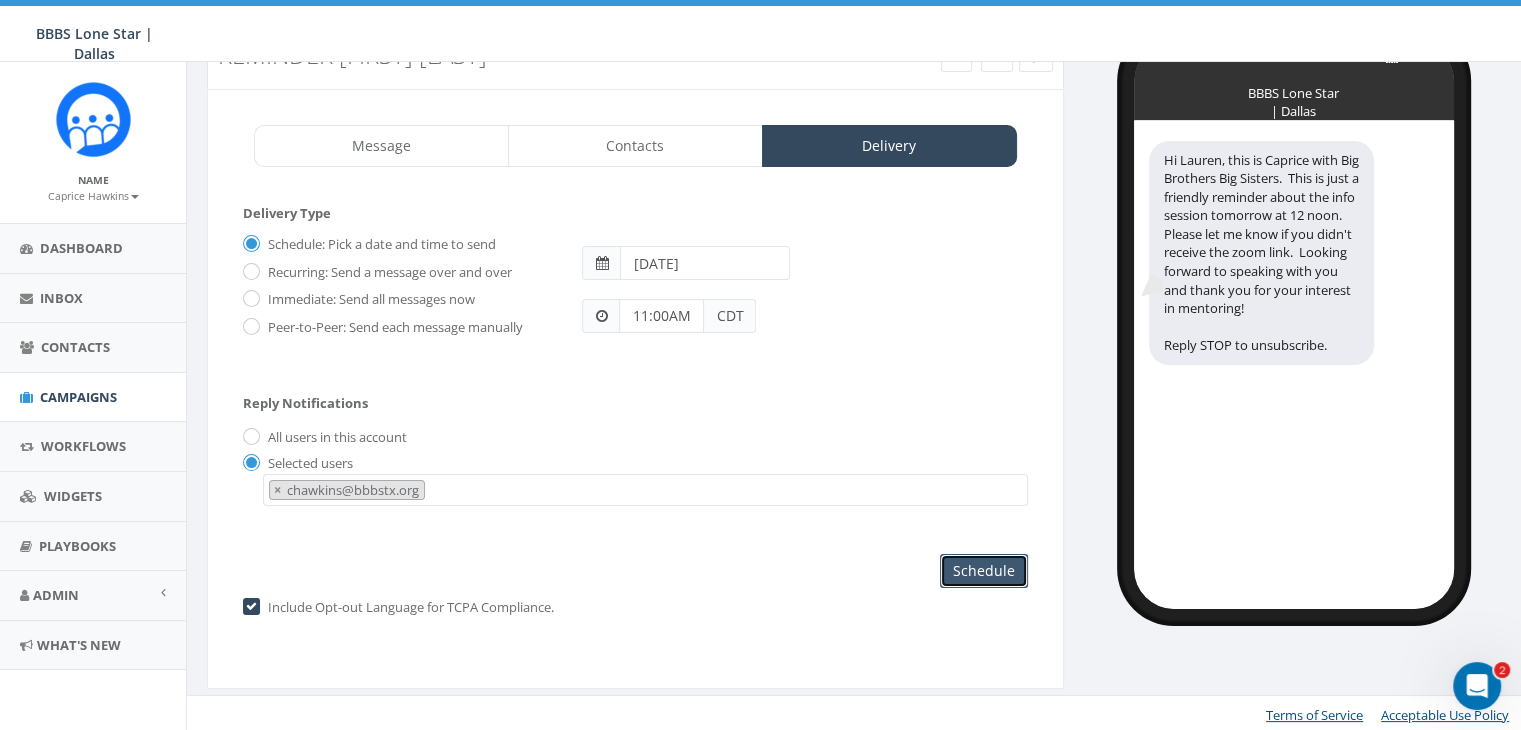 click on "Schedule" at bounding box center [984, 571] 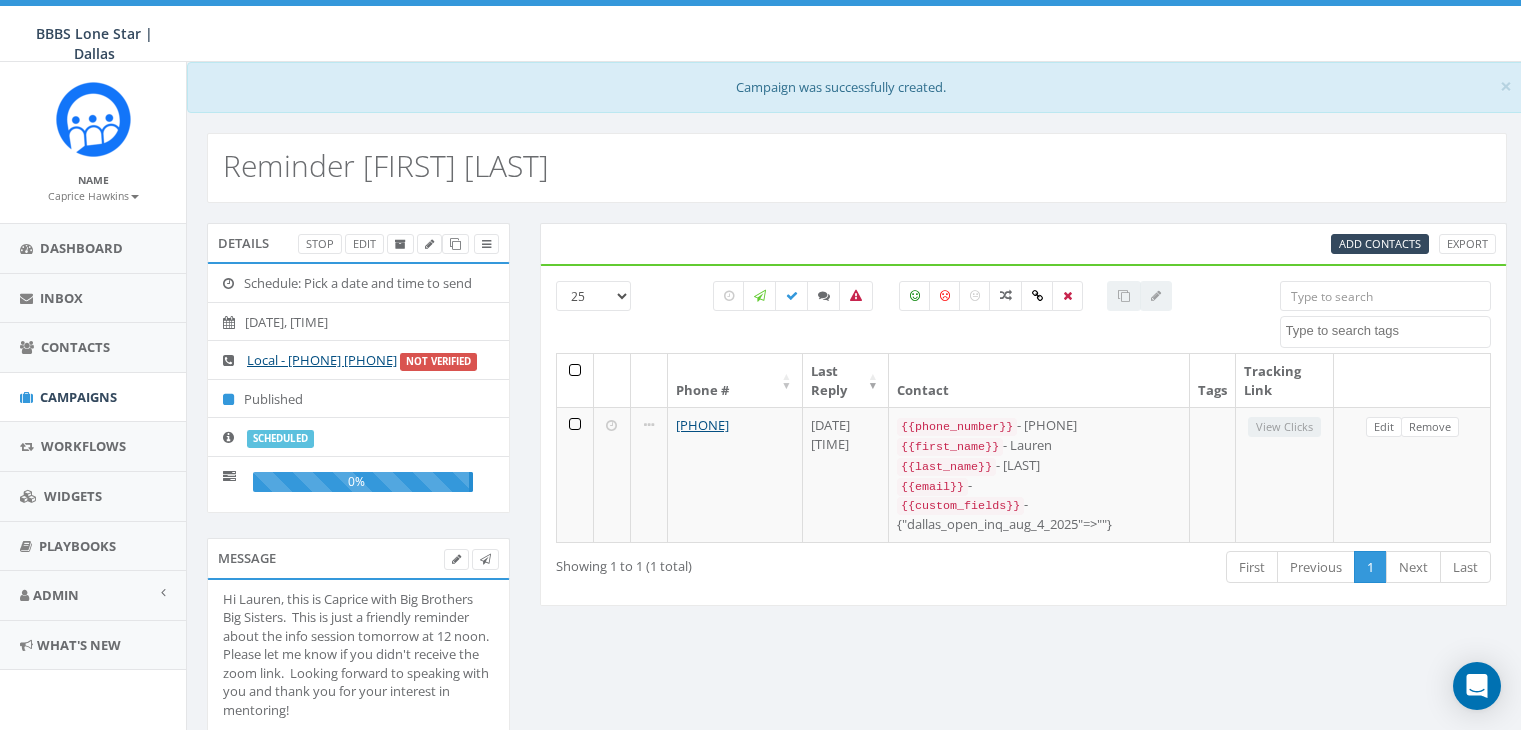 select 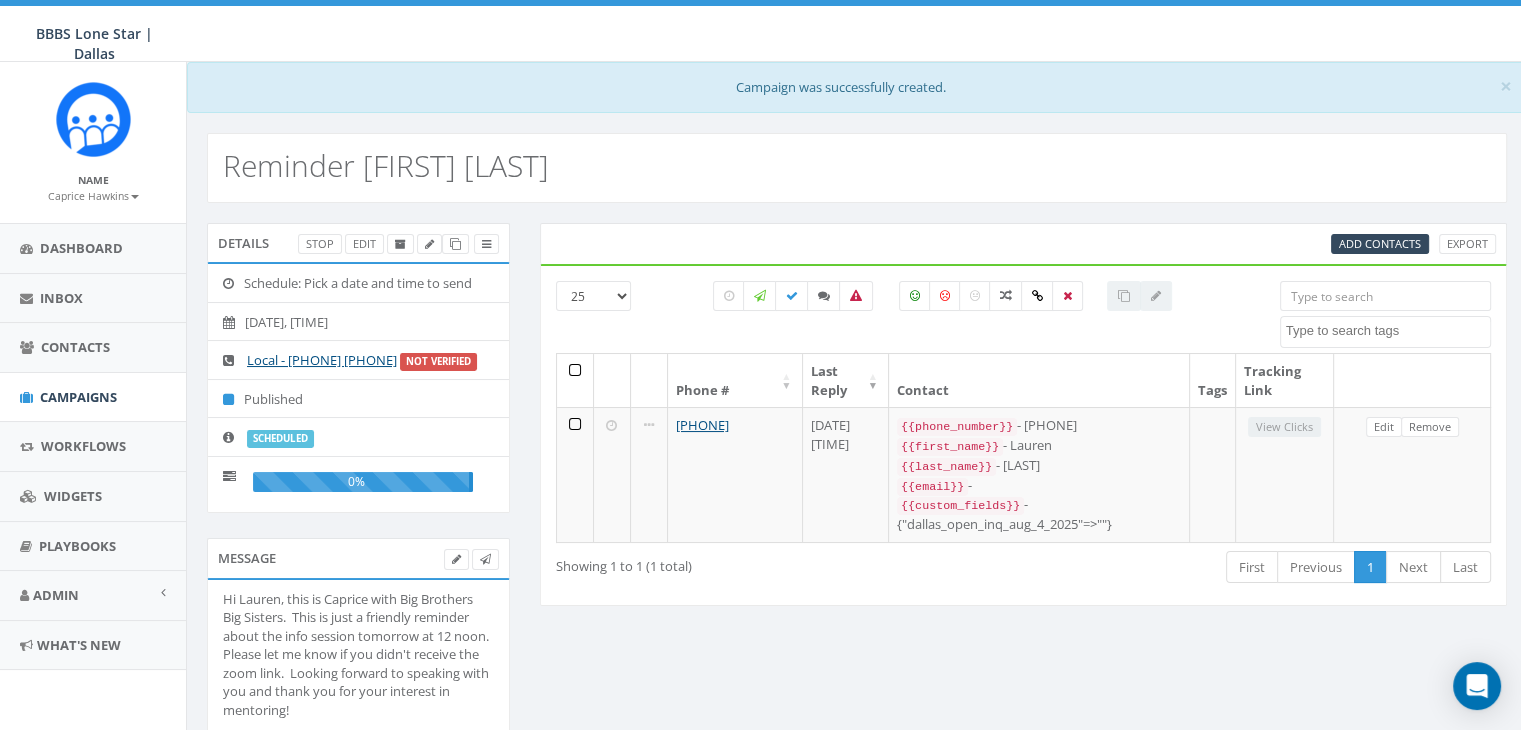 scroll, scrollTop: 0, scrollLeft: 0, axis: both 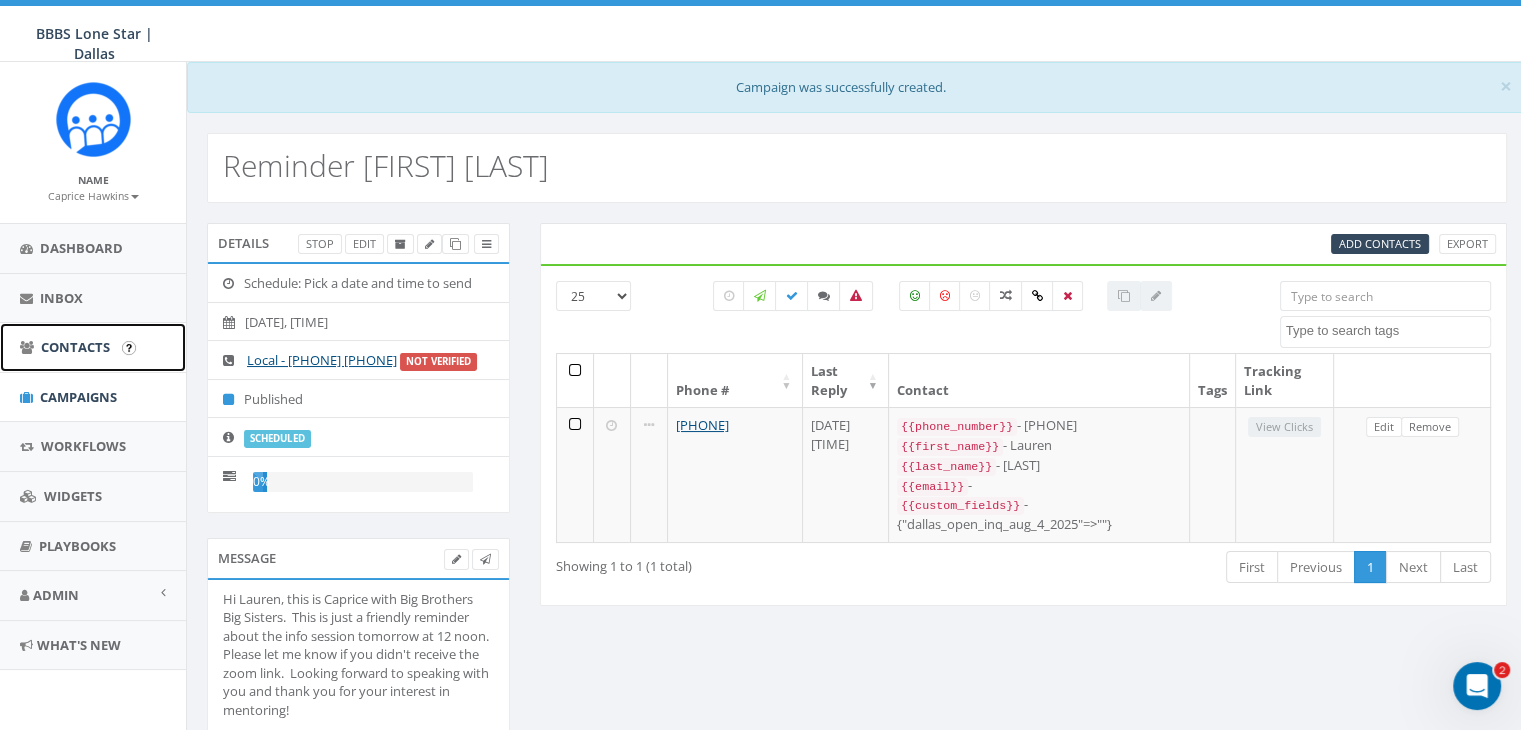 click on "Contacts" at bounding box center (93, 347) 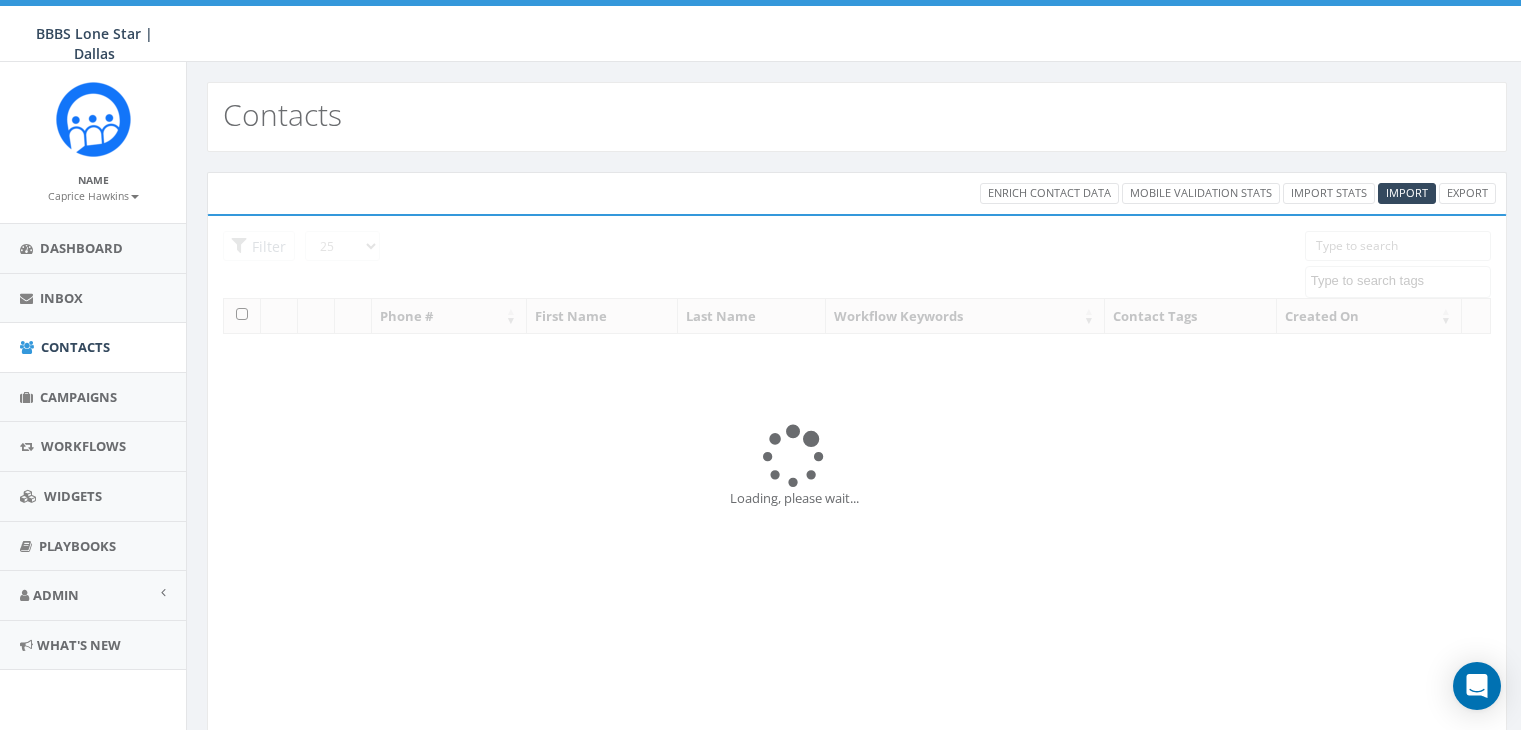 select 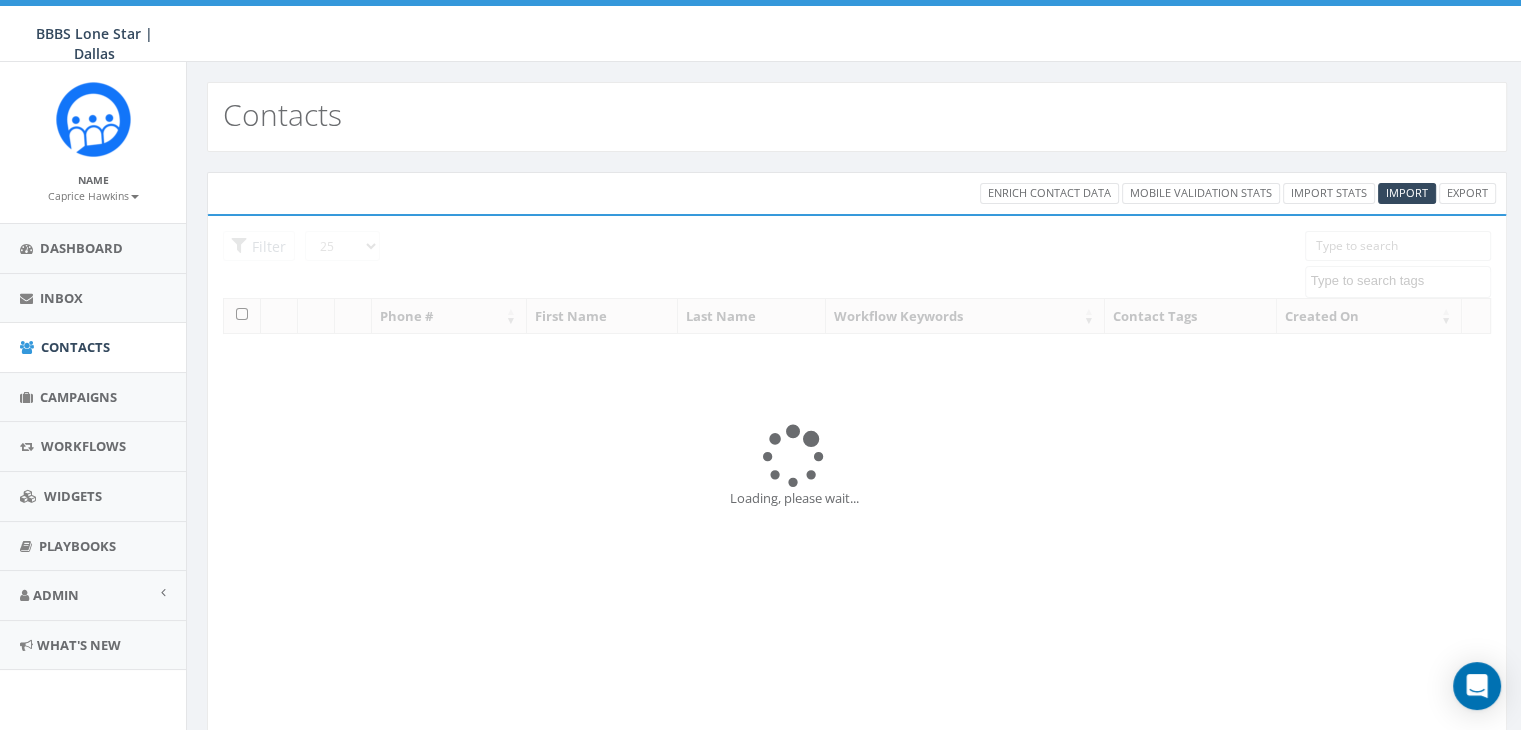 scroll, scrollTop: 0, scrollLeft: 0, axis: both 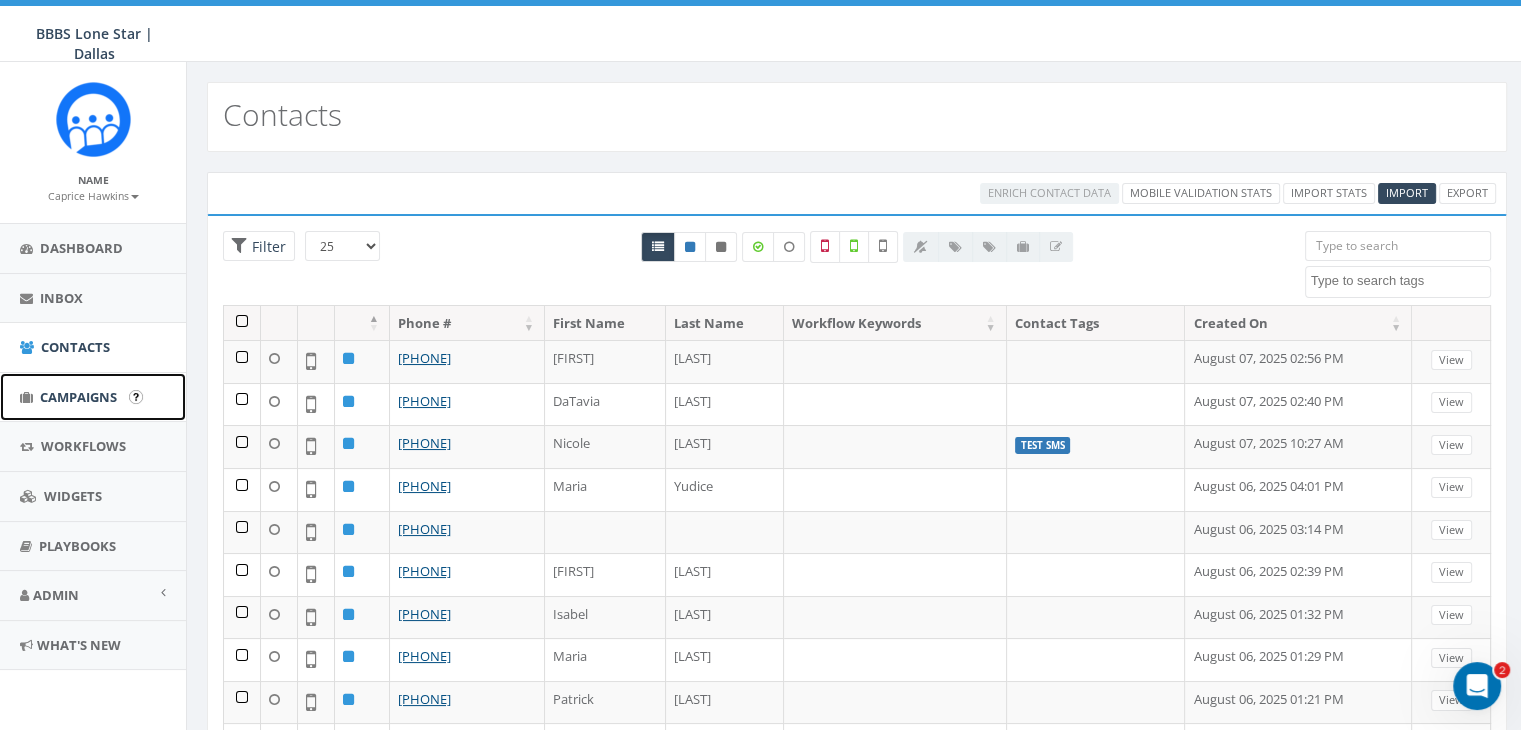 click on "Campaigns" at bounding box center [78, 397] 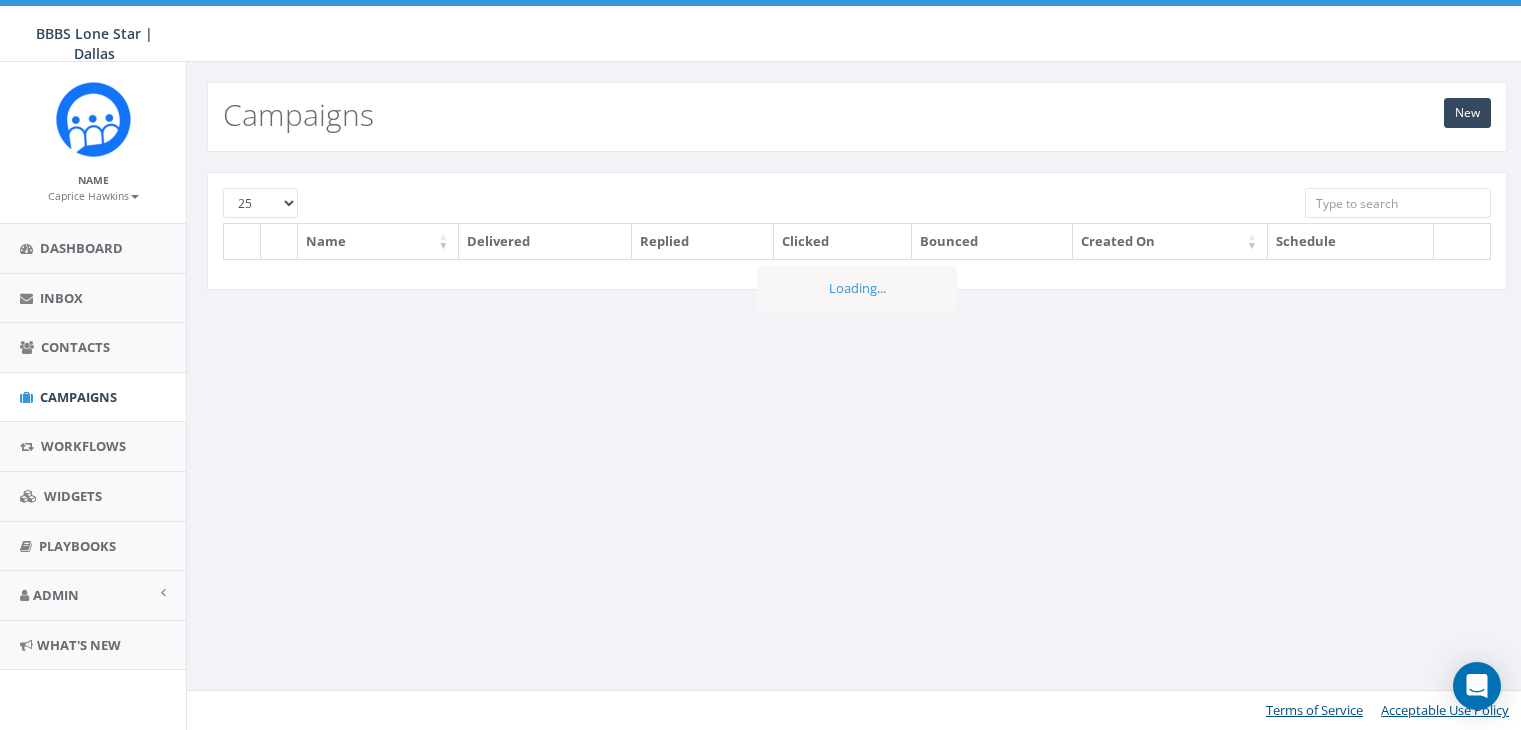 scroll, scrollTop: 0, scrollLeft: 0, axis: both 